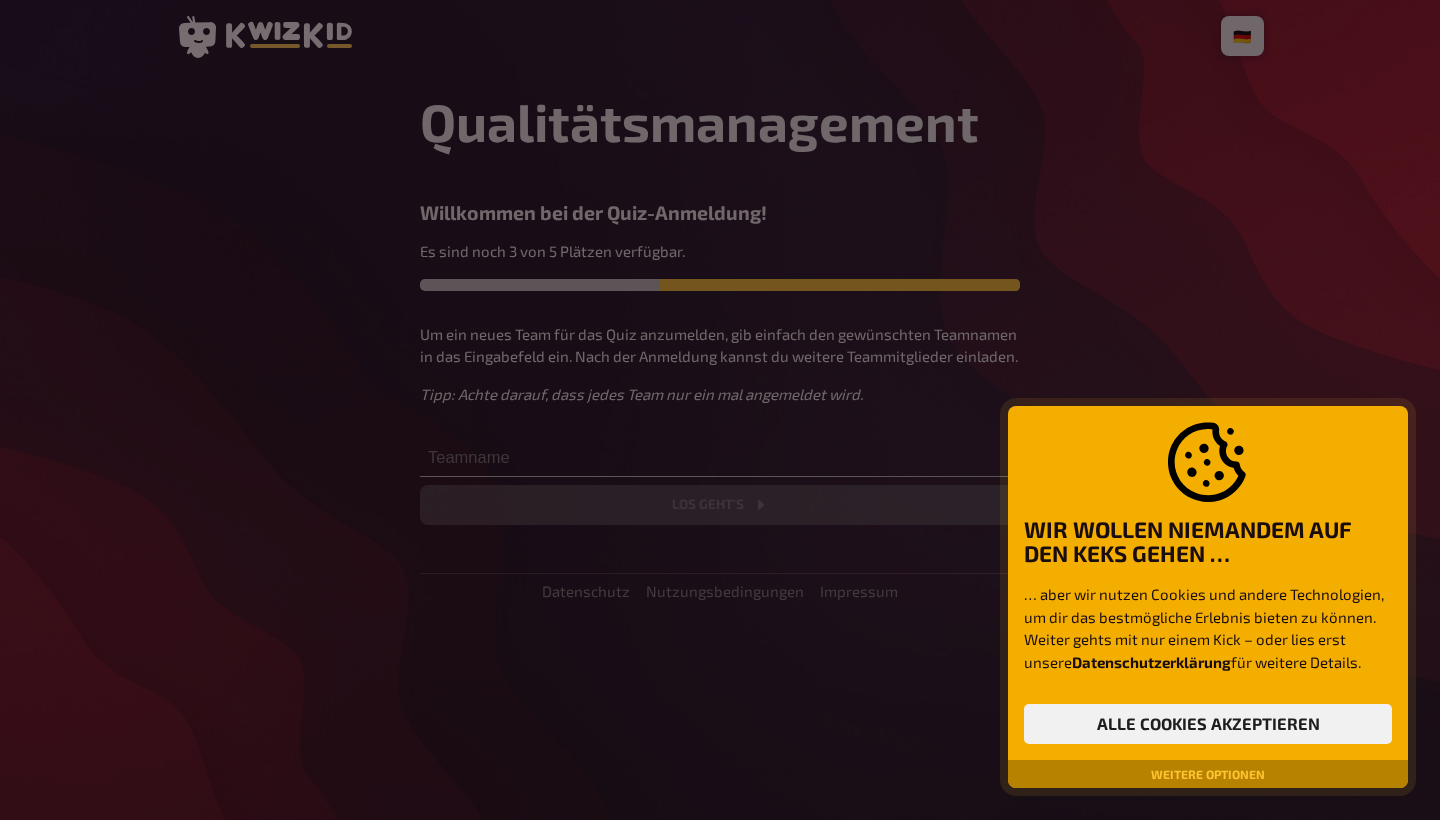 scroll, scrollTop: 0, scrollLeft: 0, axis: both 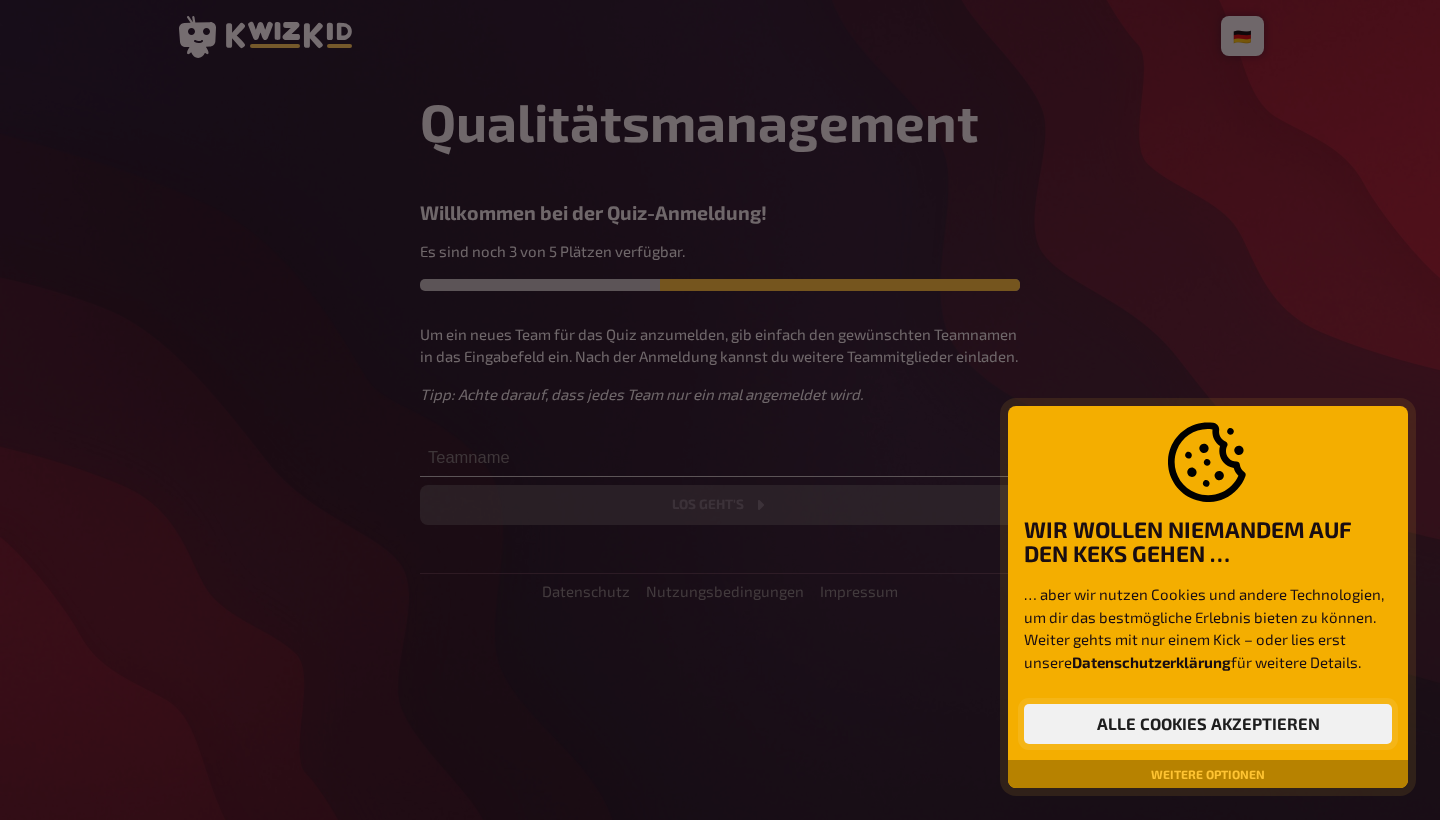 click on "Alle Cookies akzeptieren" at bounding box center [1208, 724] 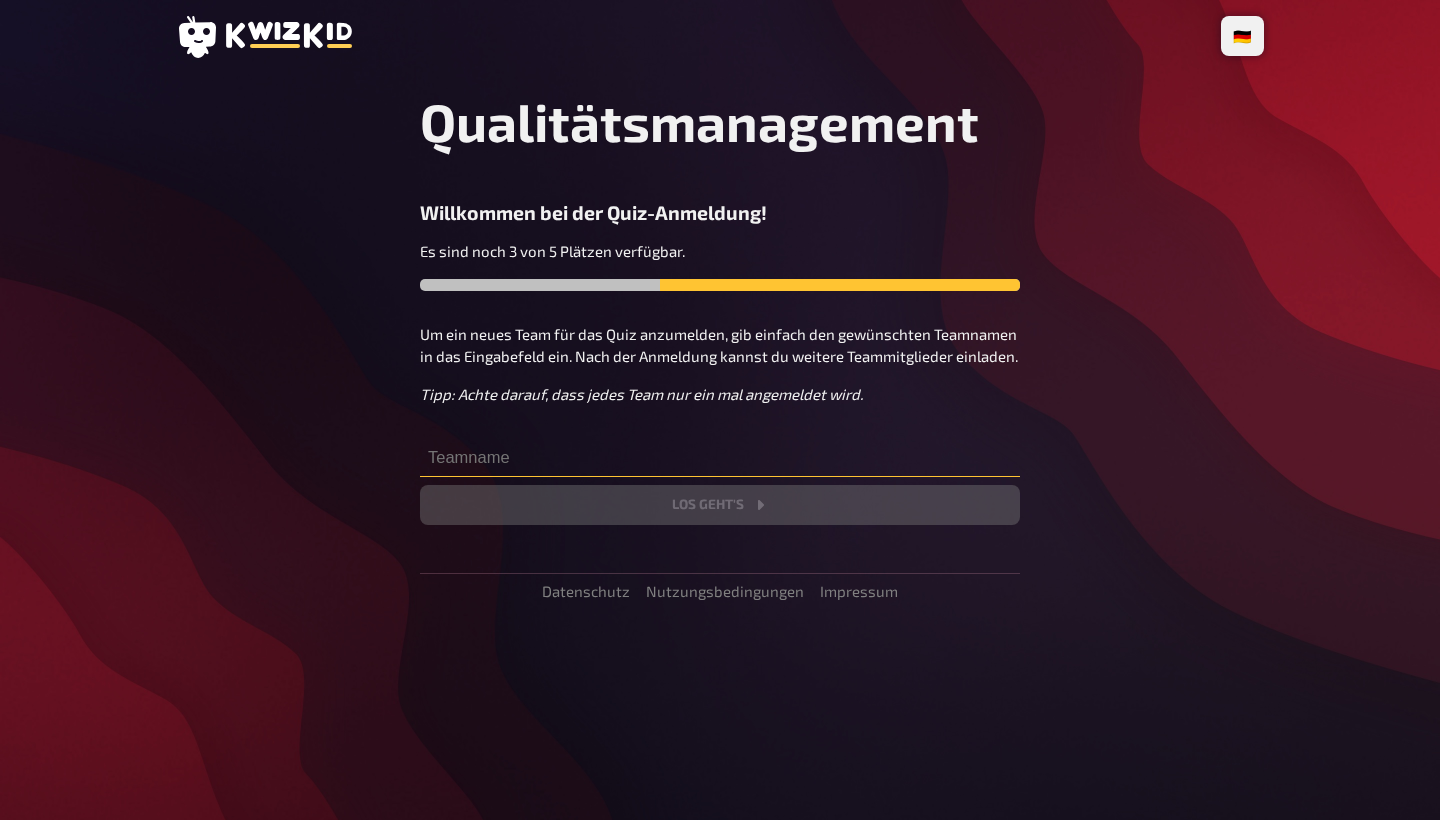 click at bounding box center [720, 457] 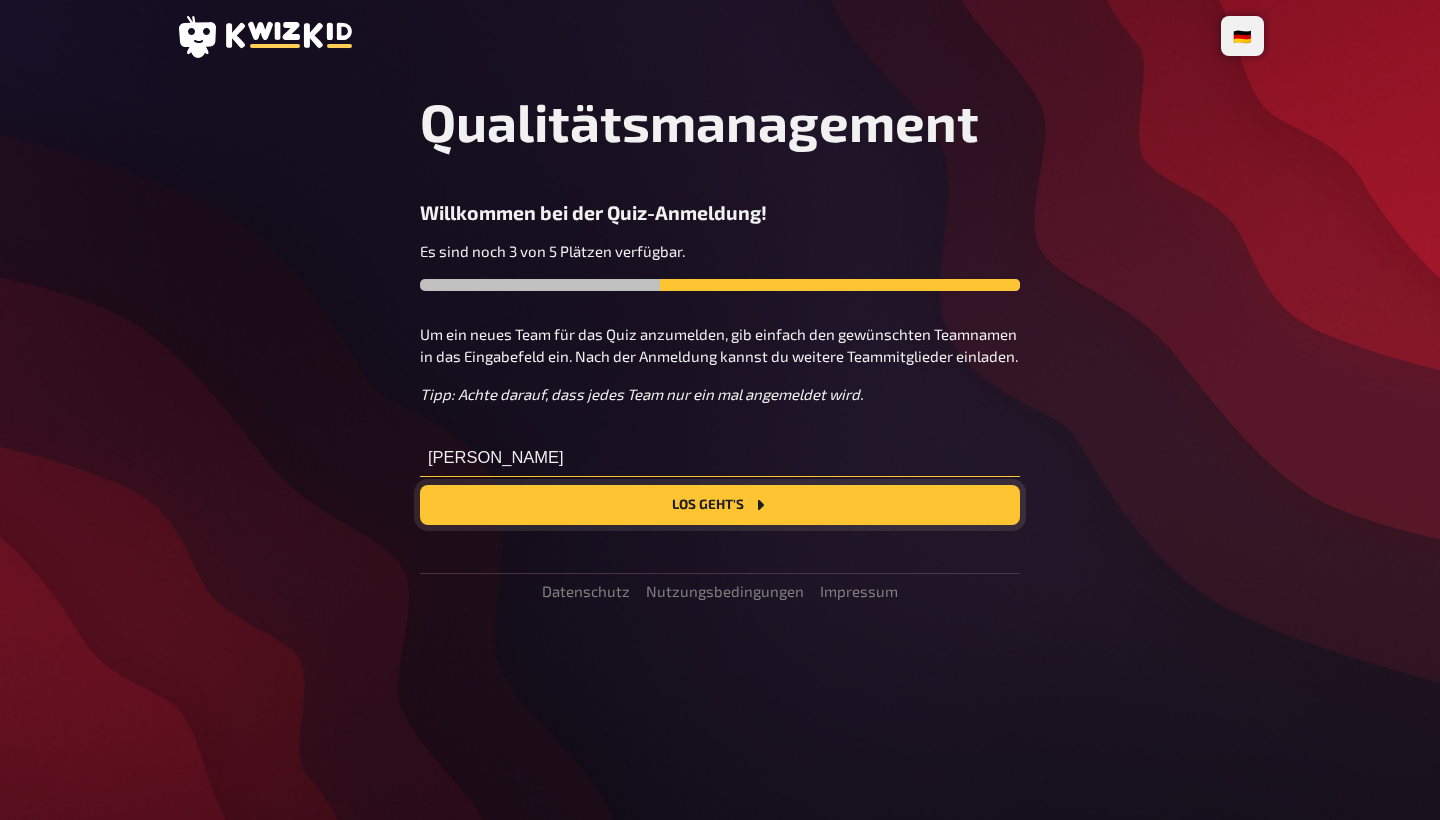 type on "[PERSON_NAME]" 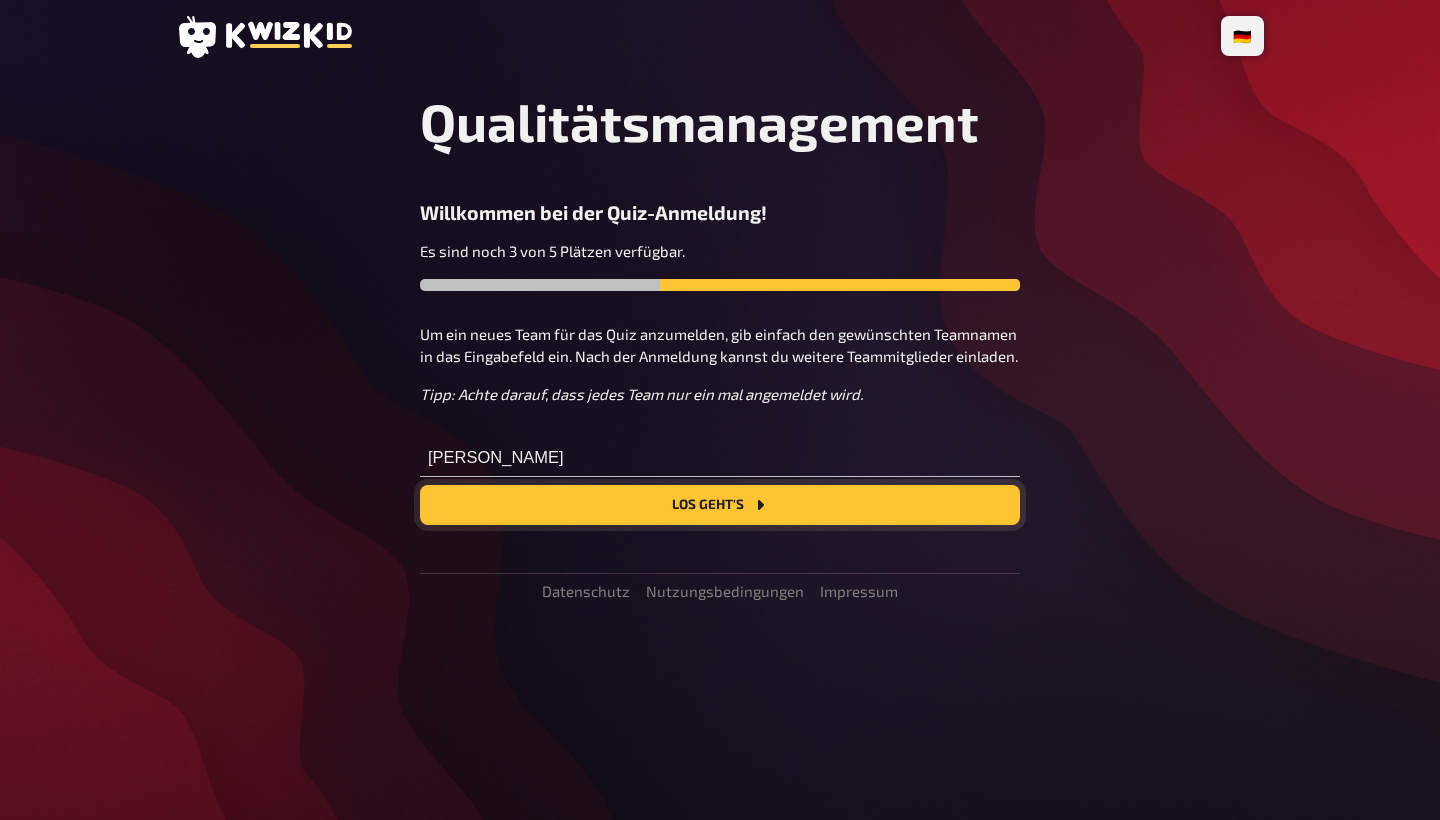 click on "Los geht's" at bounding box center [720, 505] 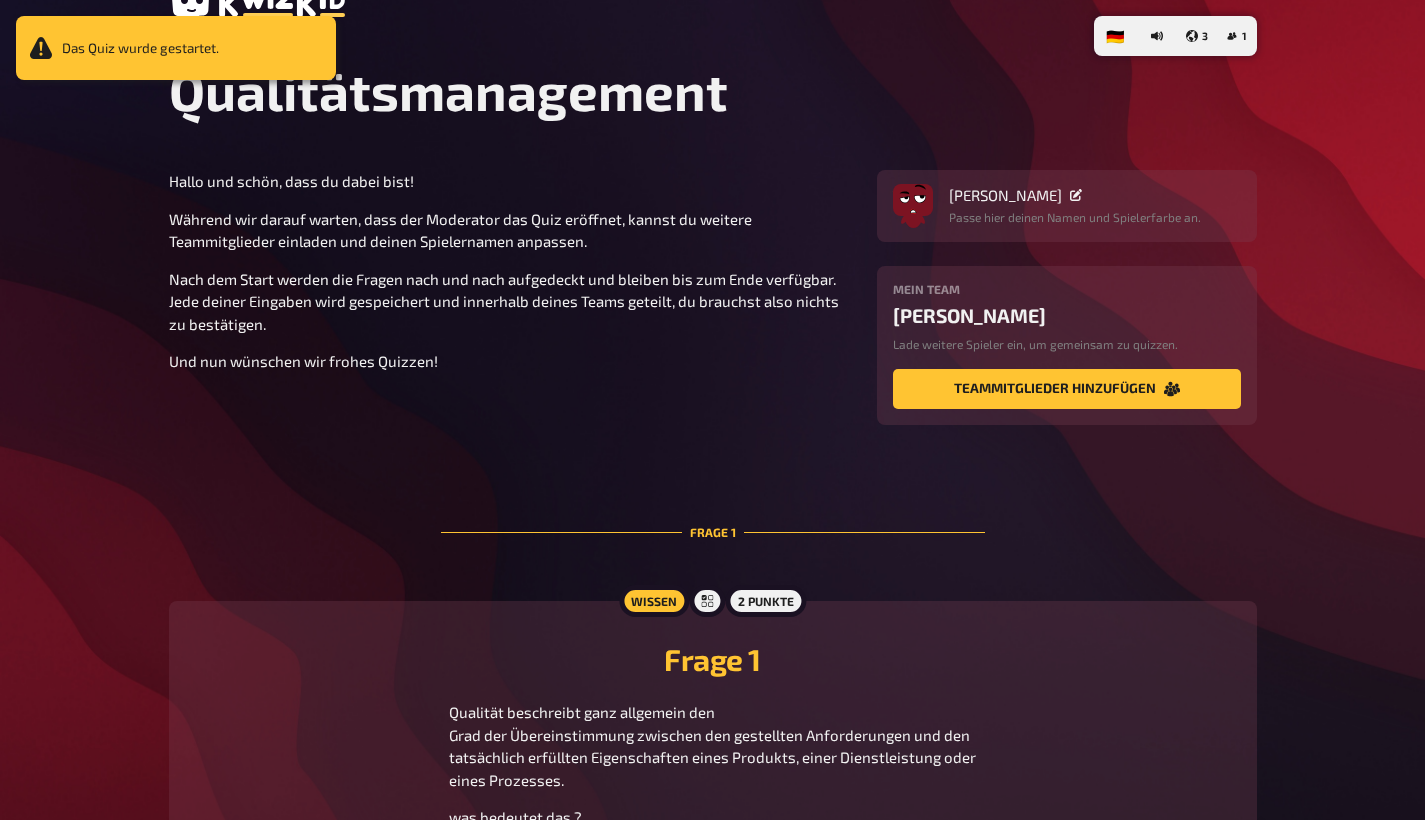 scroll, scrollTop: 317, scrollLeft: 0, axis: vertical 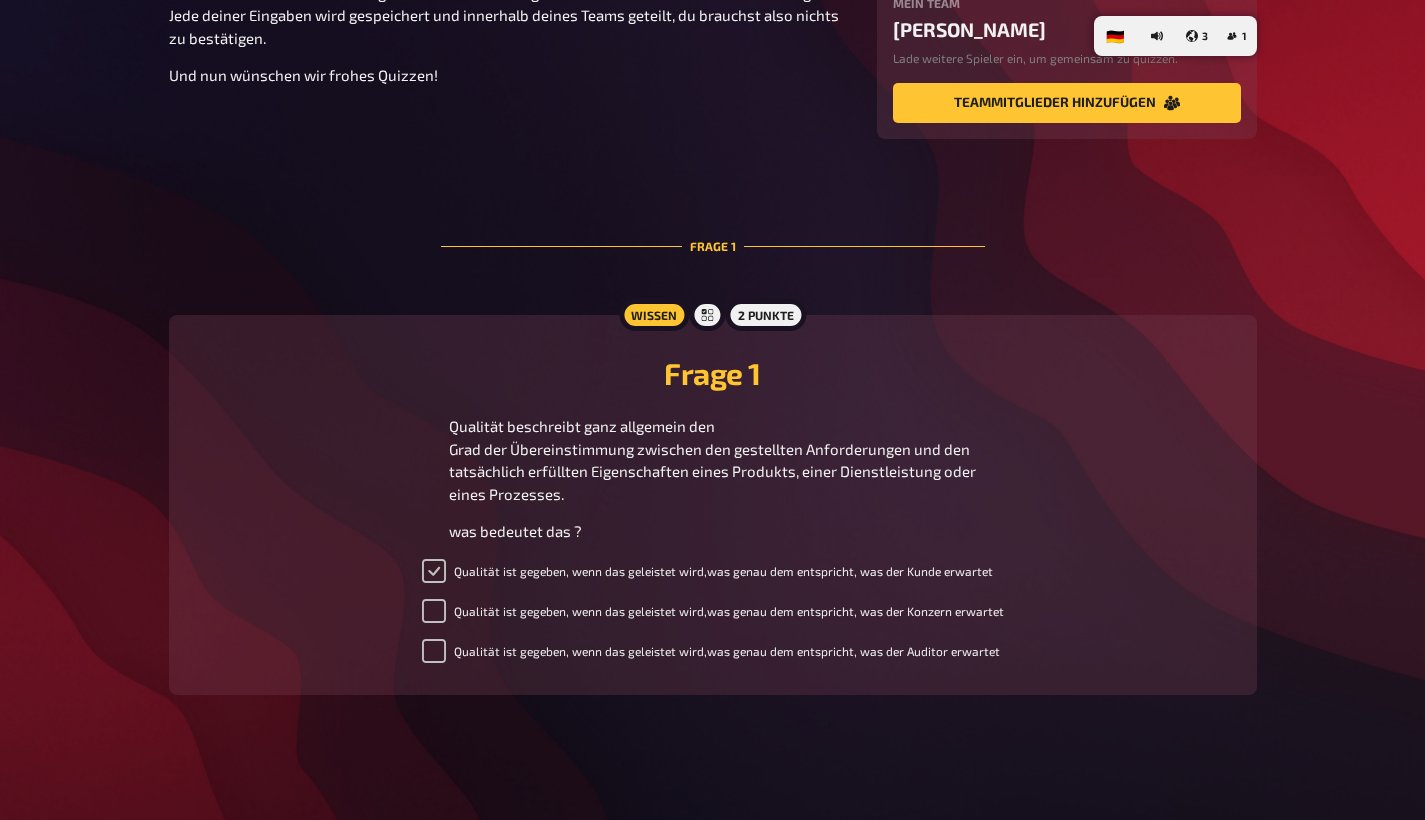 click on "Qualität ist gegeben, wenn das geleistet wird,was genau dem entspricht, was der Kunde erwartet" at bounding box center [434, 571] 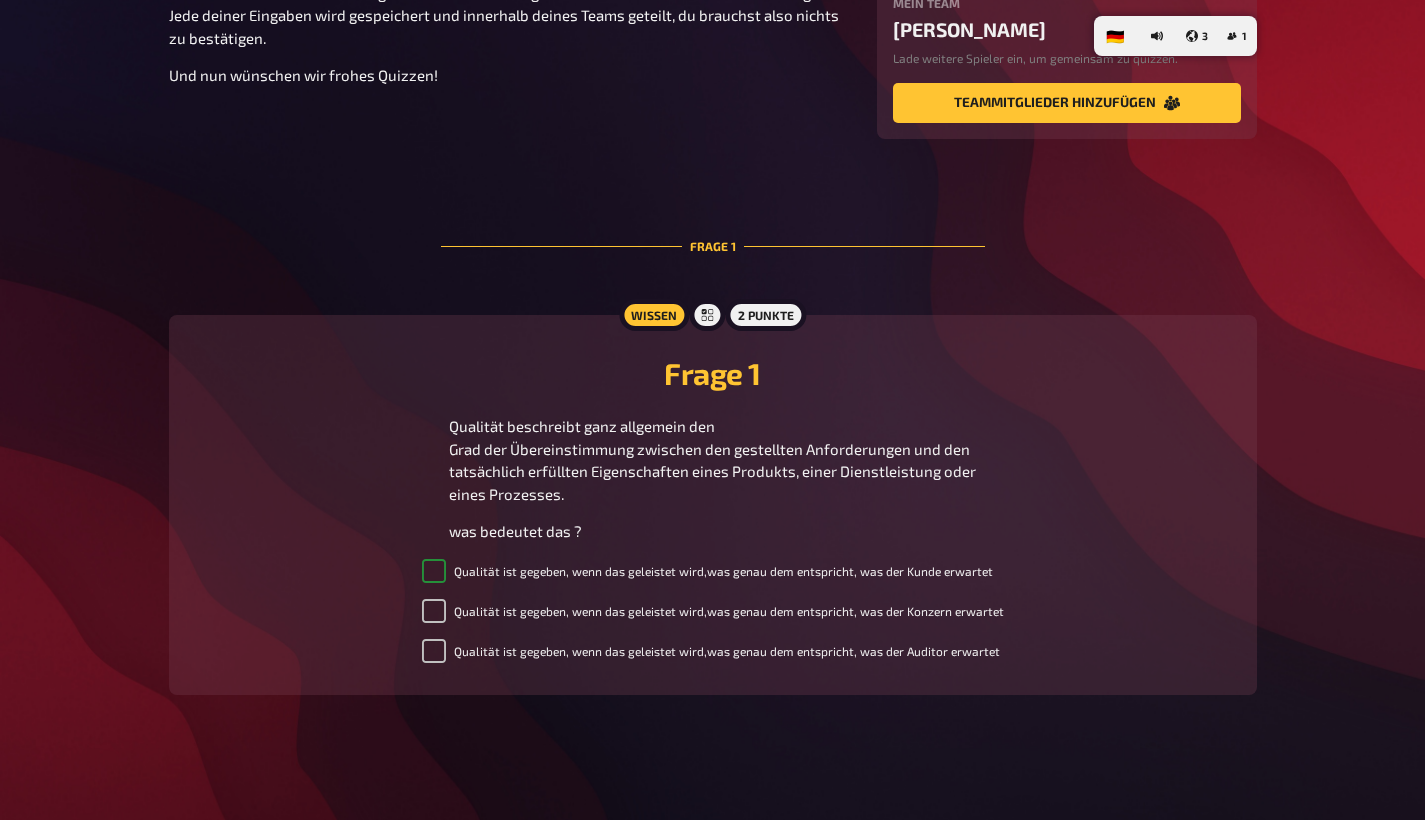 checkbox on "true" 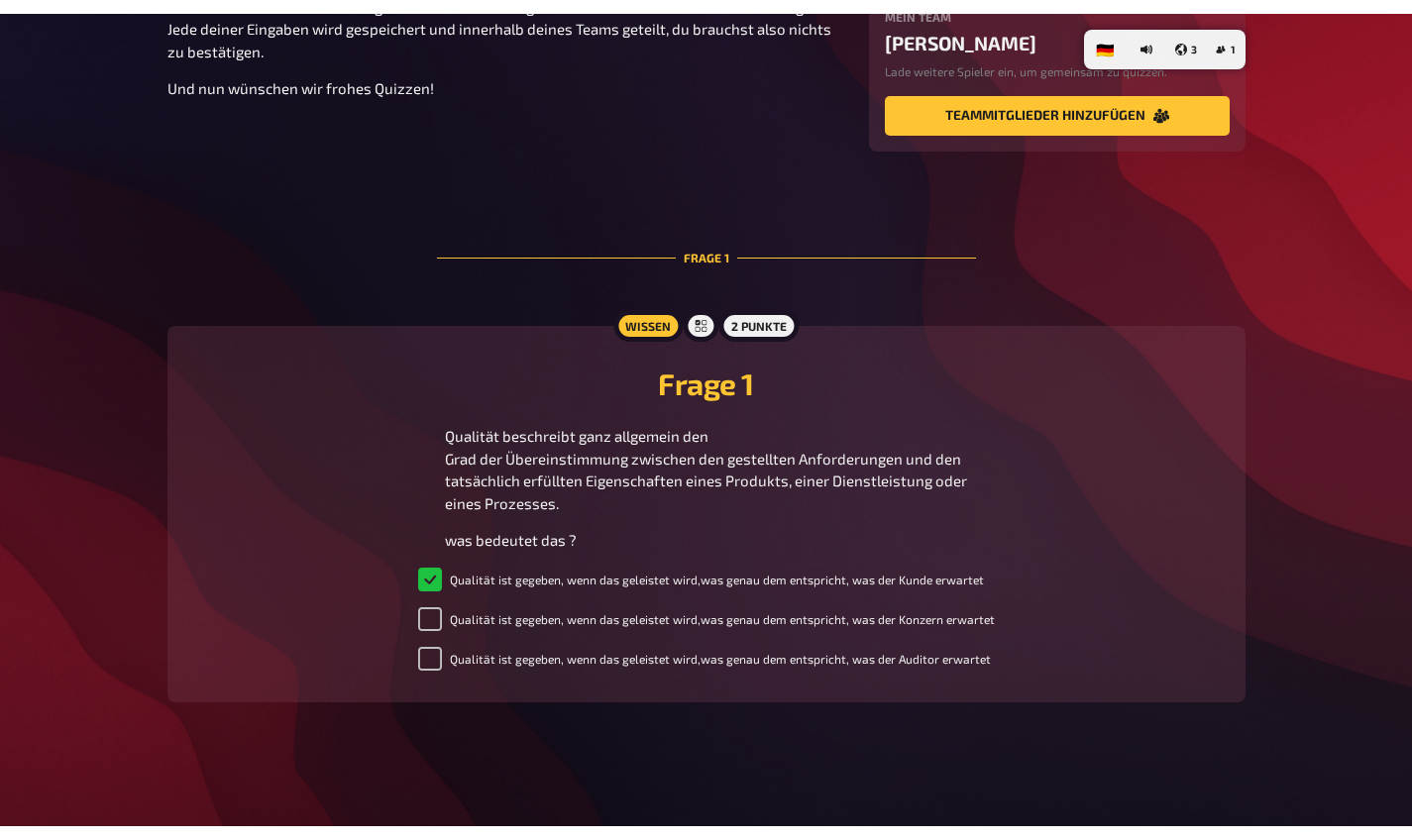 scroll, scrollTop: 286, scrollLeft: 0, axis: vertical 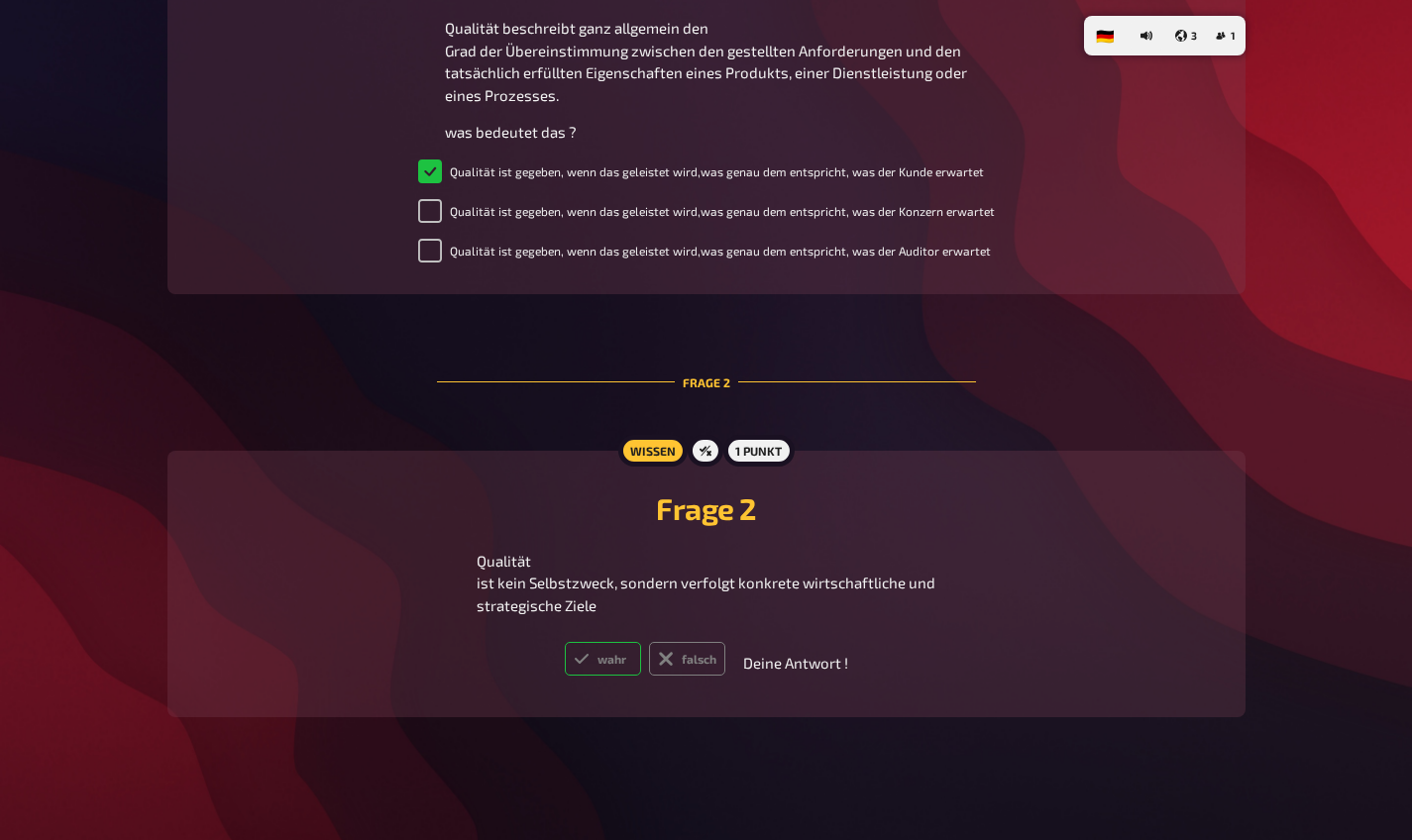 click on "wahr" at bounding box center [602, 659] 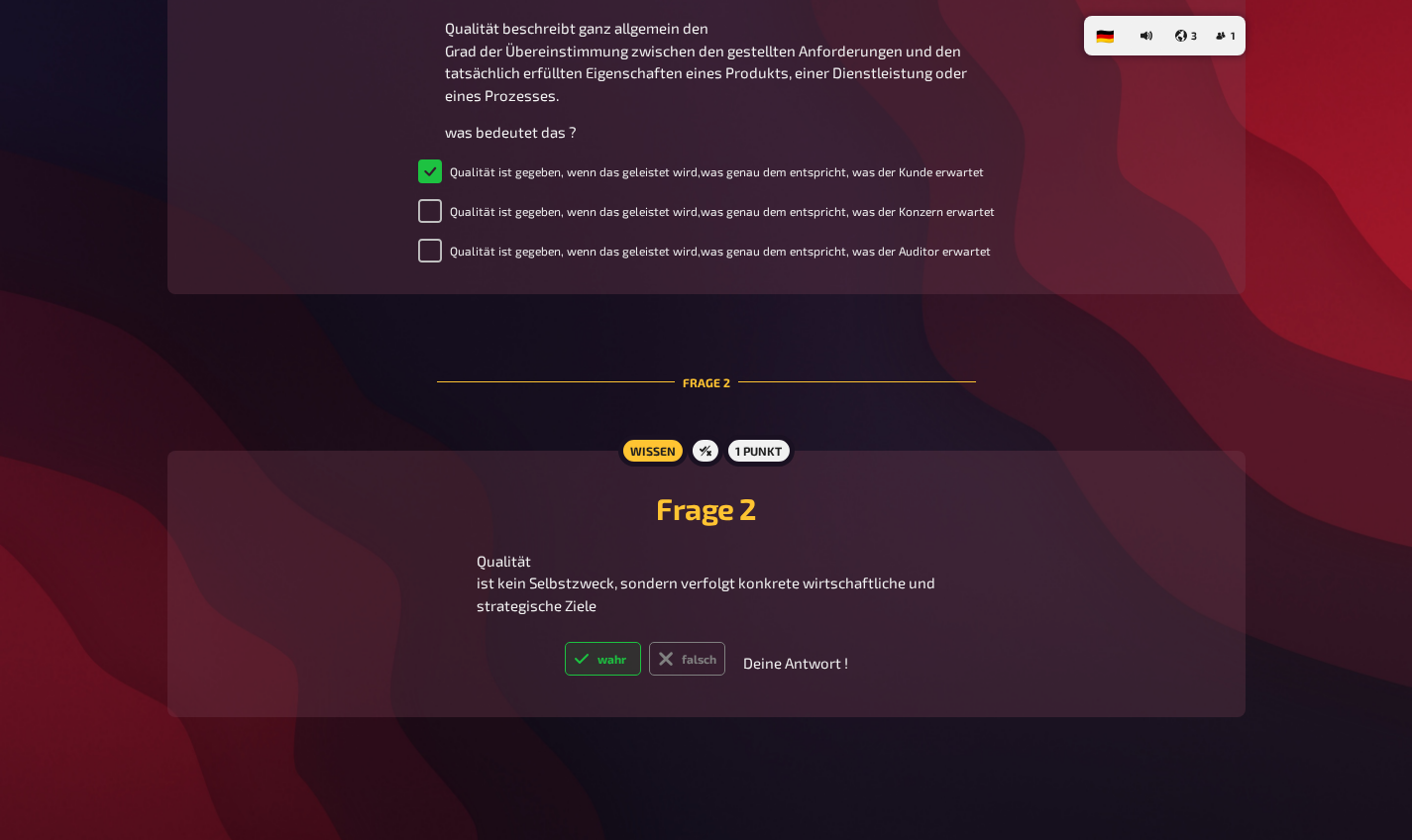 radio on "true" 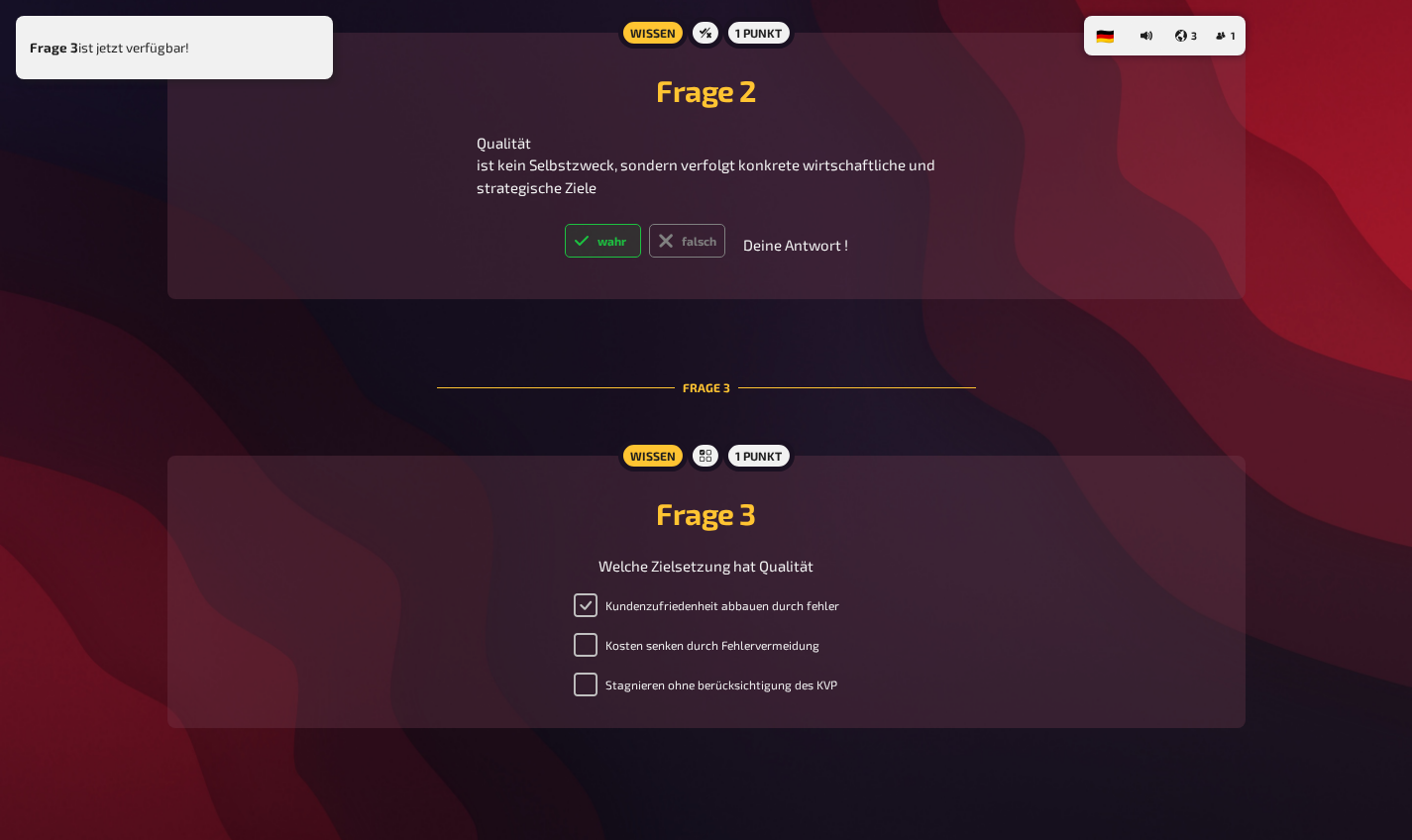scroll, scrollTop: 1136, scrollLeft: 0, axis: vertical 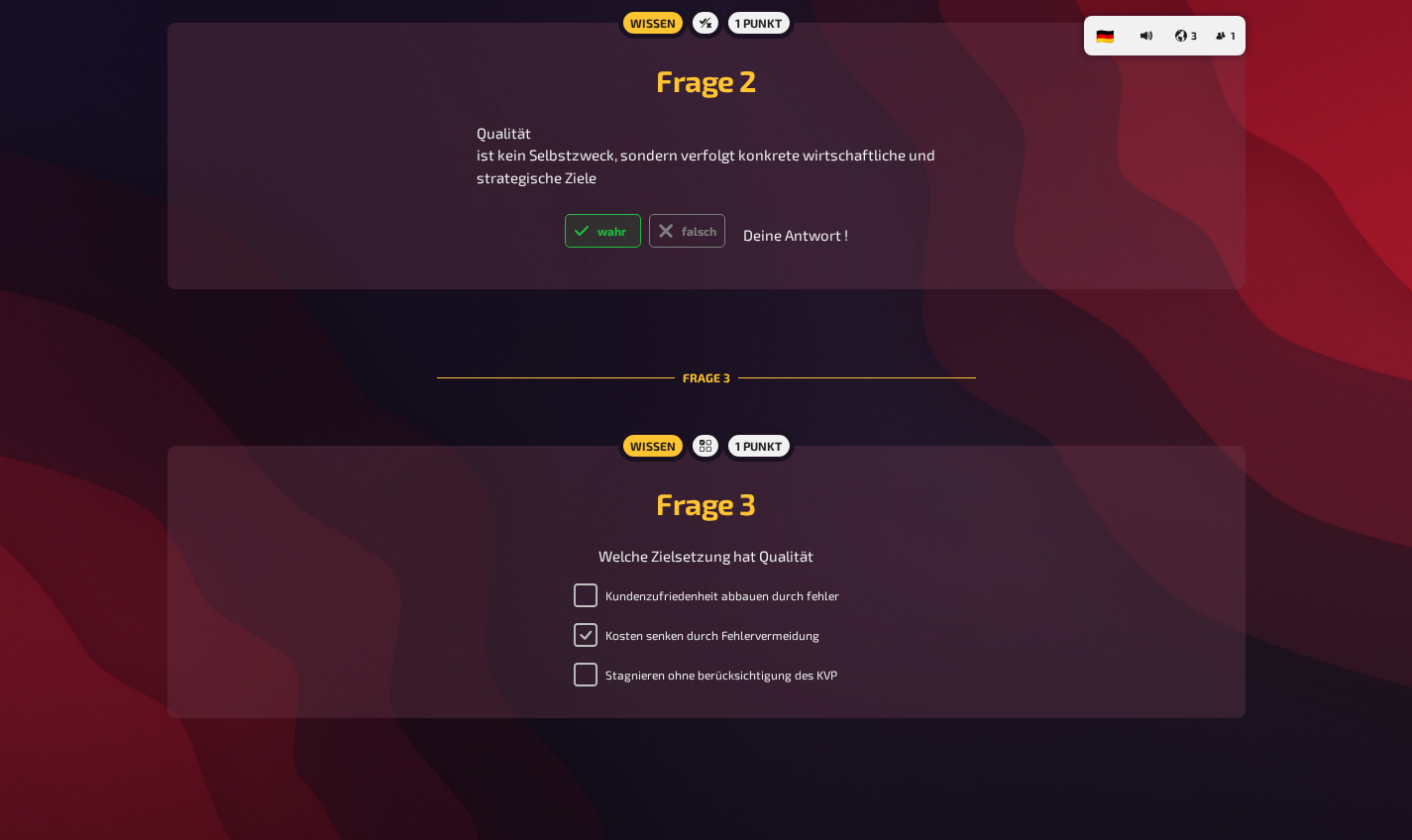 click on "Kosten senken durch Fehlervermeidung" at bounding box center [586, 635] 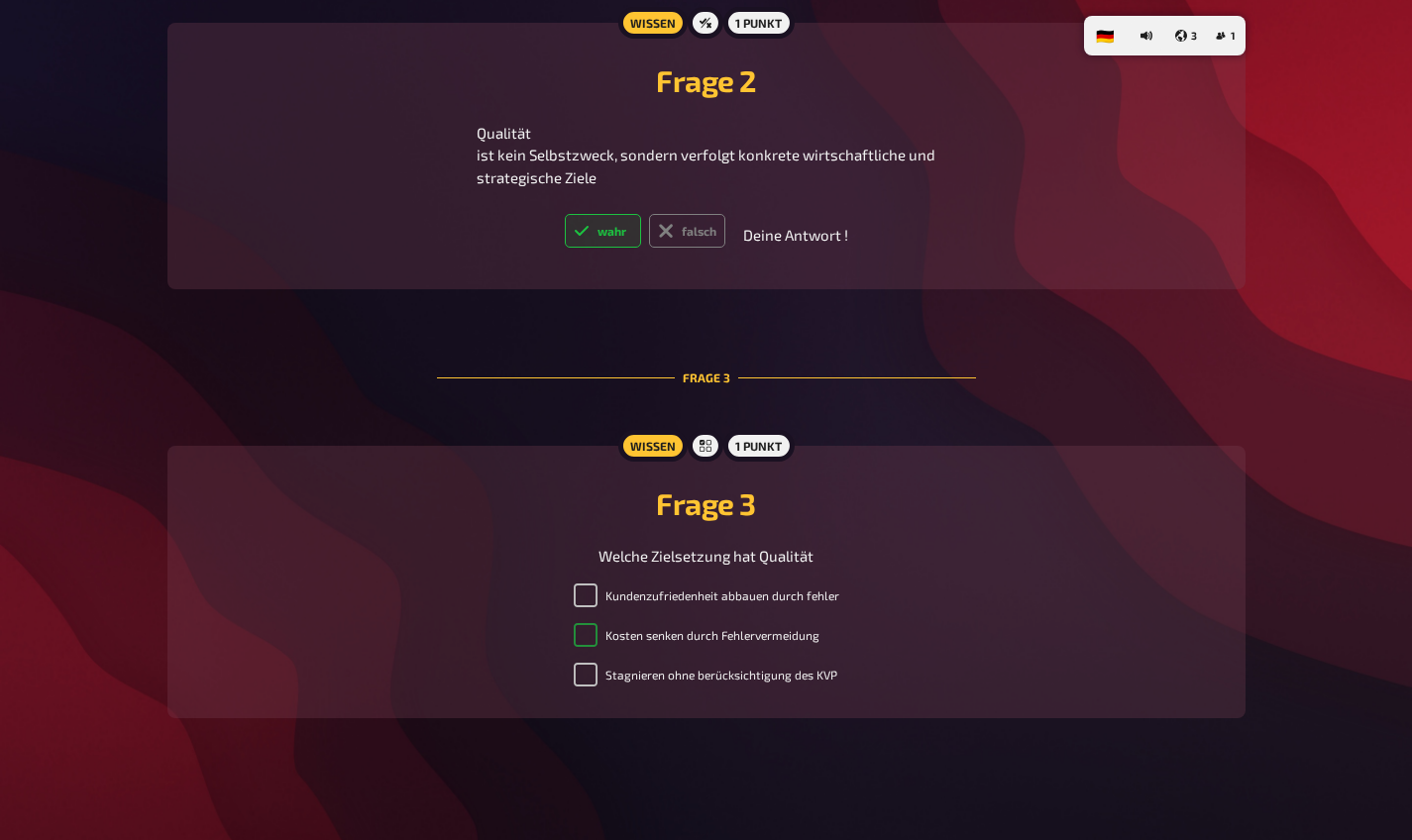 checkbox on "true" 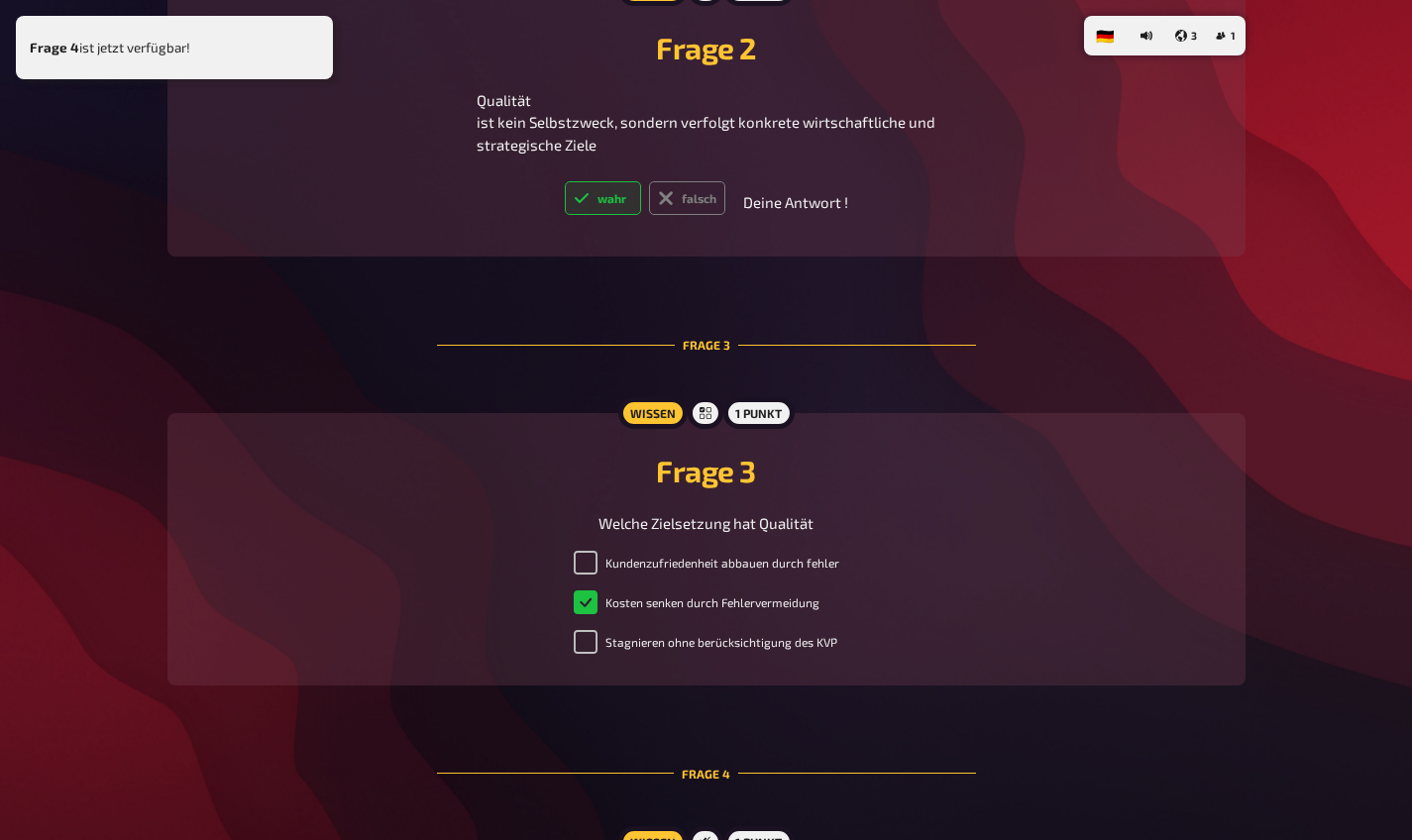 scroll, scrollTop: 1515, scrollLeft: 0, axis: vertical 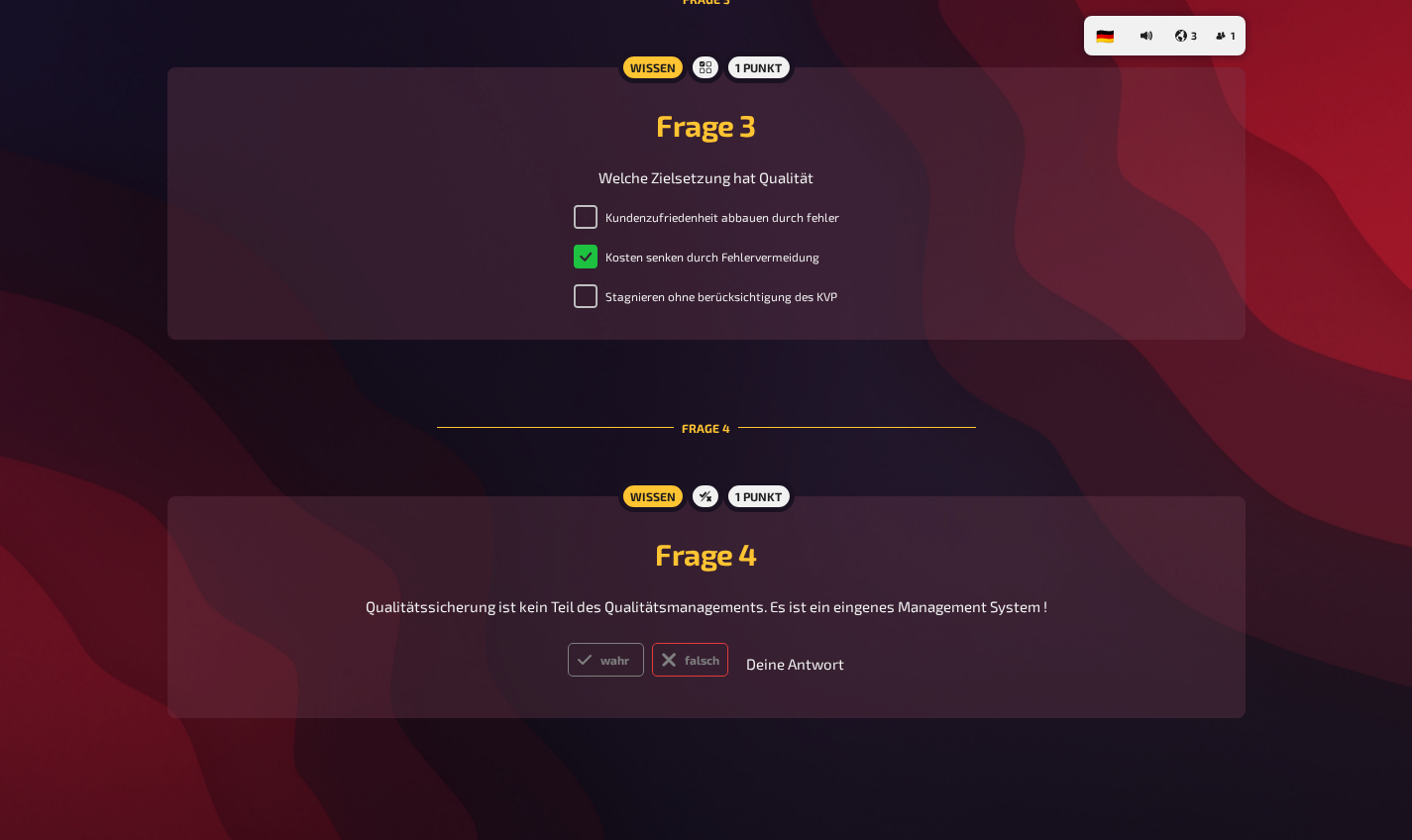 click on "falsch" at bounding box center (690, 660) 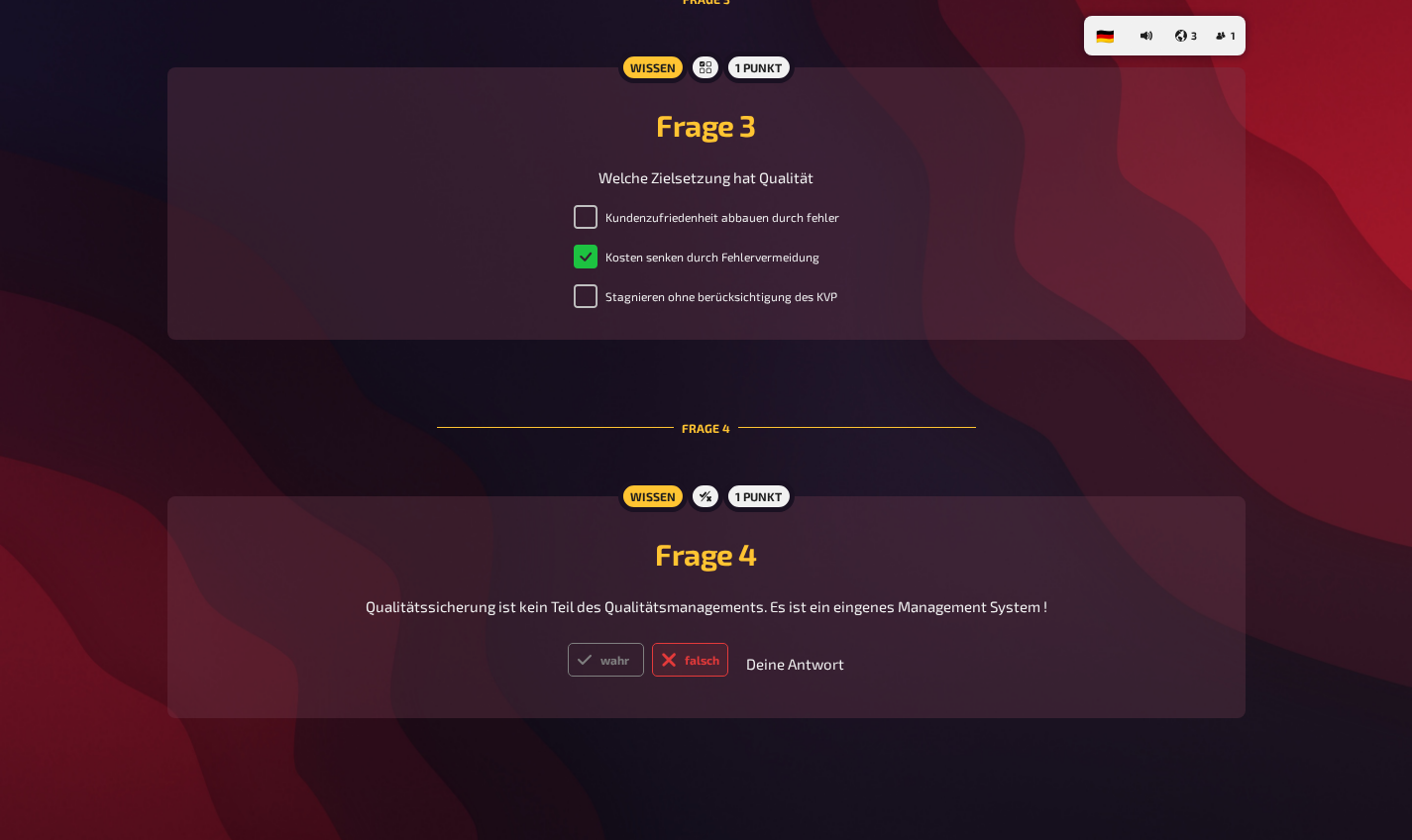 radio on "true" 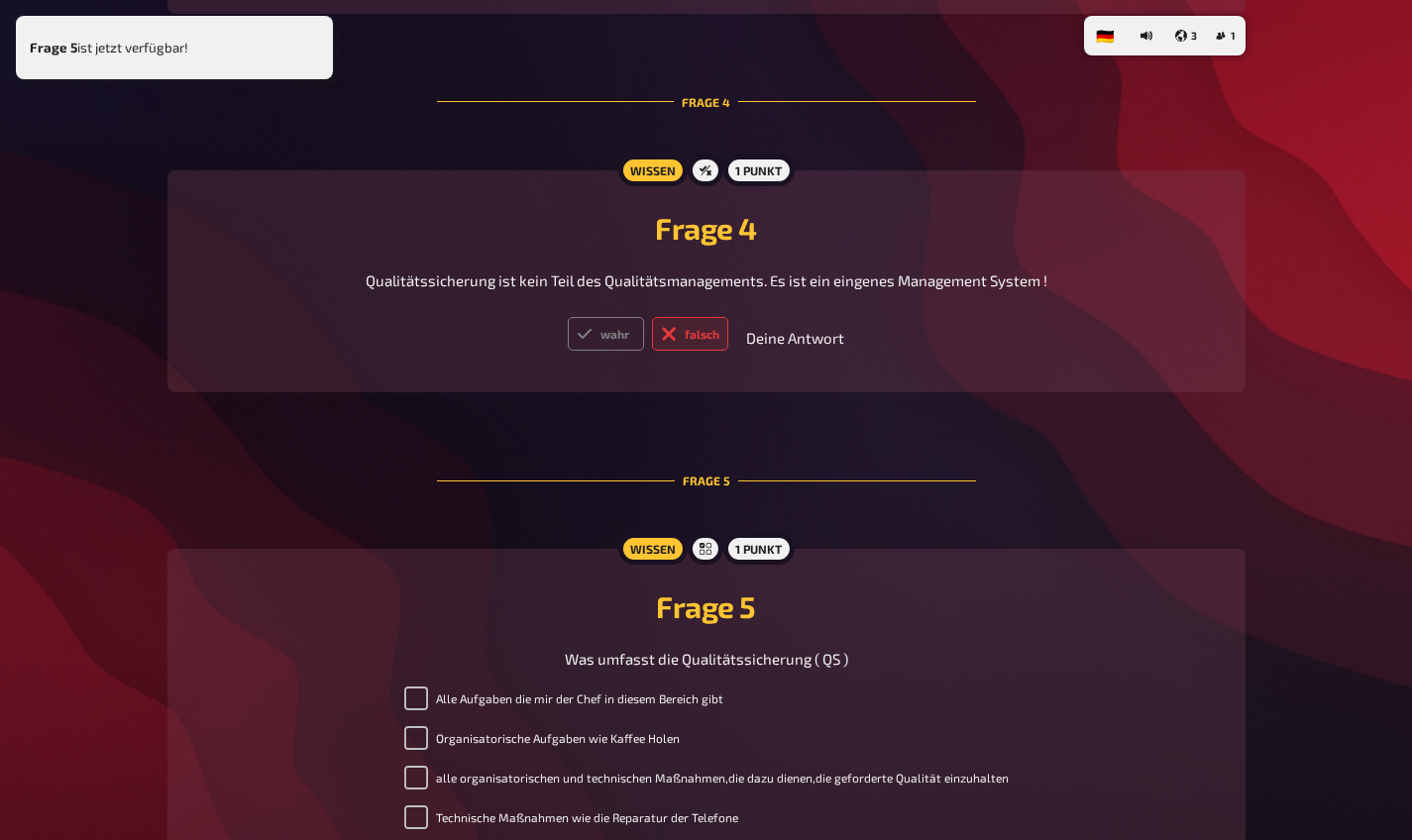 scroll, scrollTop: 1982, scrollLeft: 0, axis: vertical 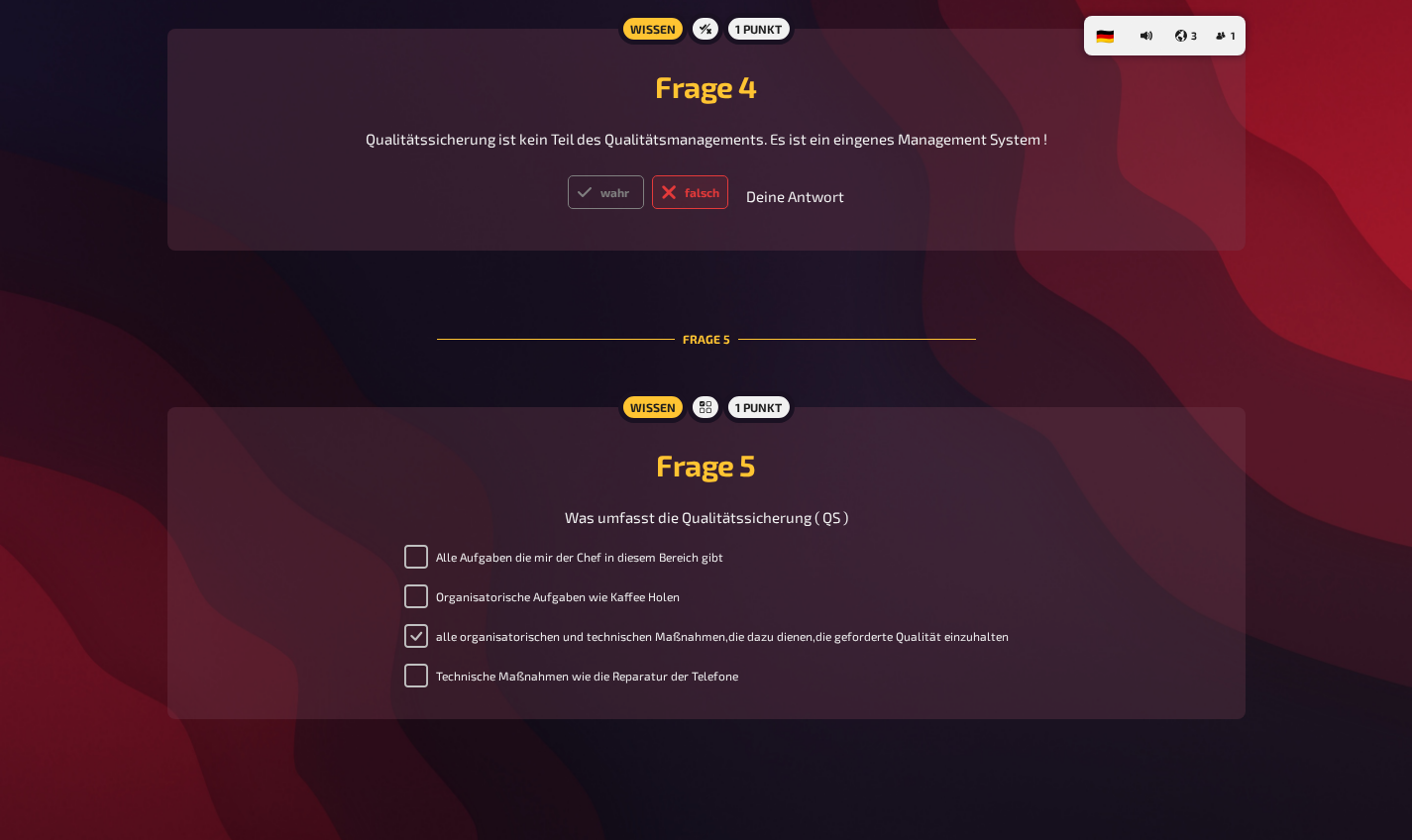 click on "alle organisatorischen und technischen Maßnahmen,die dazu dienen,die geforderte Qualität einzuhalten" at bounding box center [416, 636] 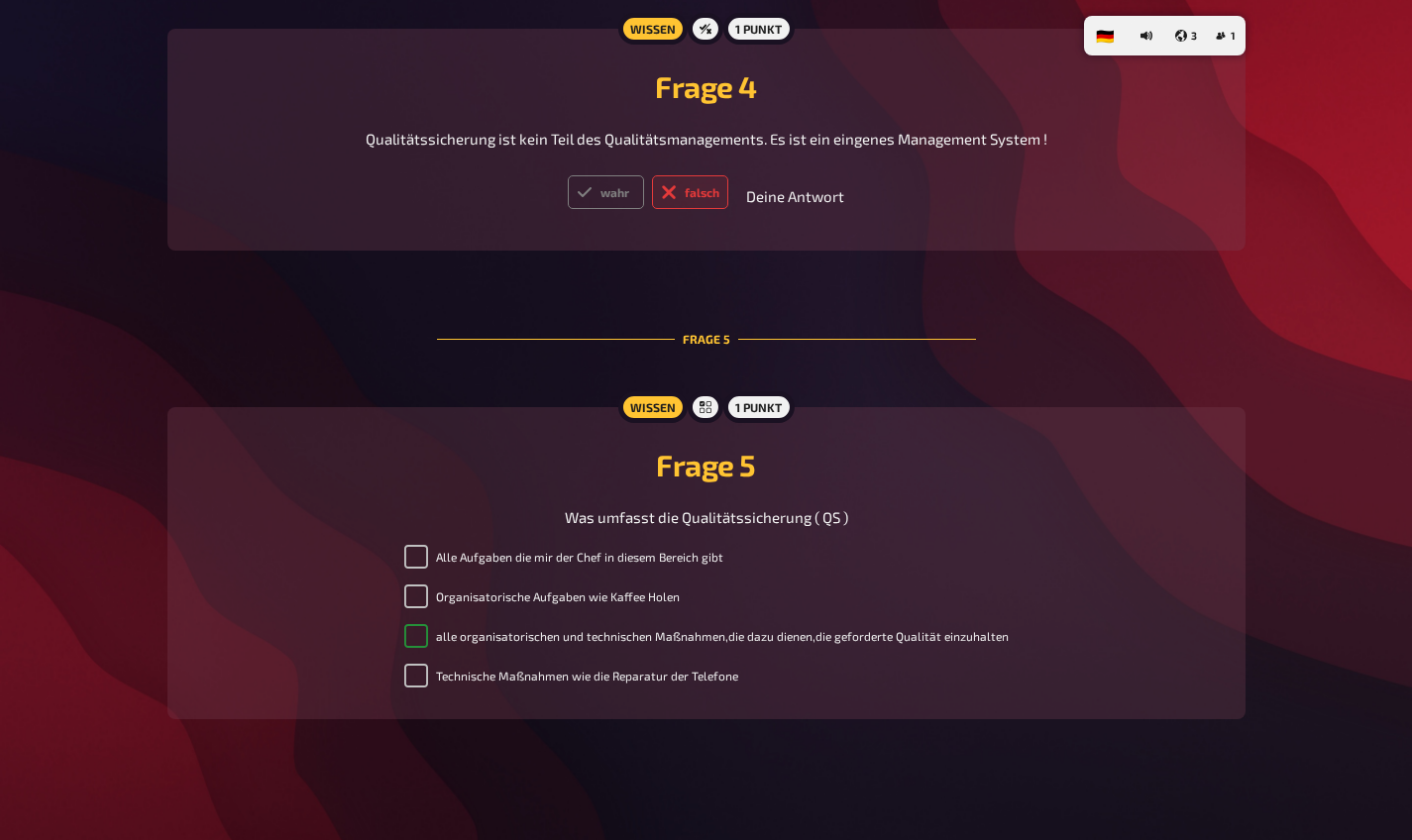 checkbox on "true" 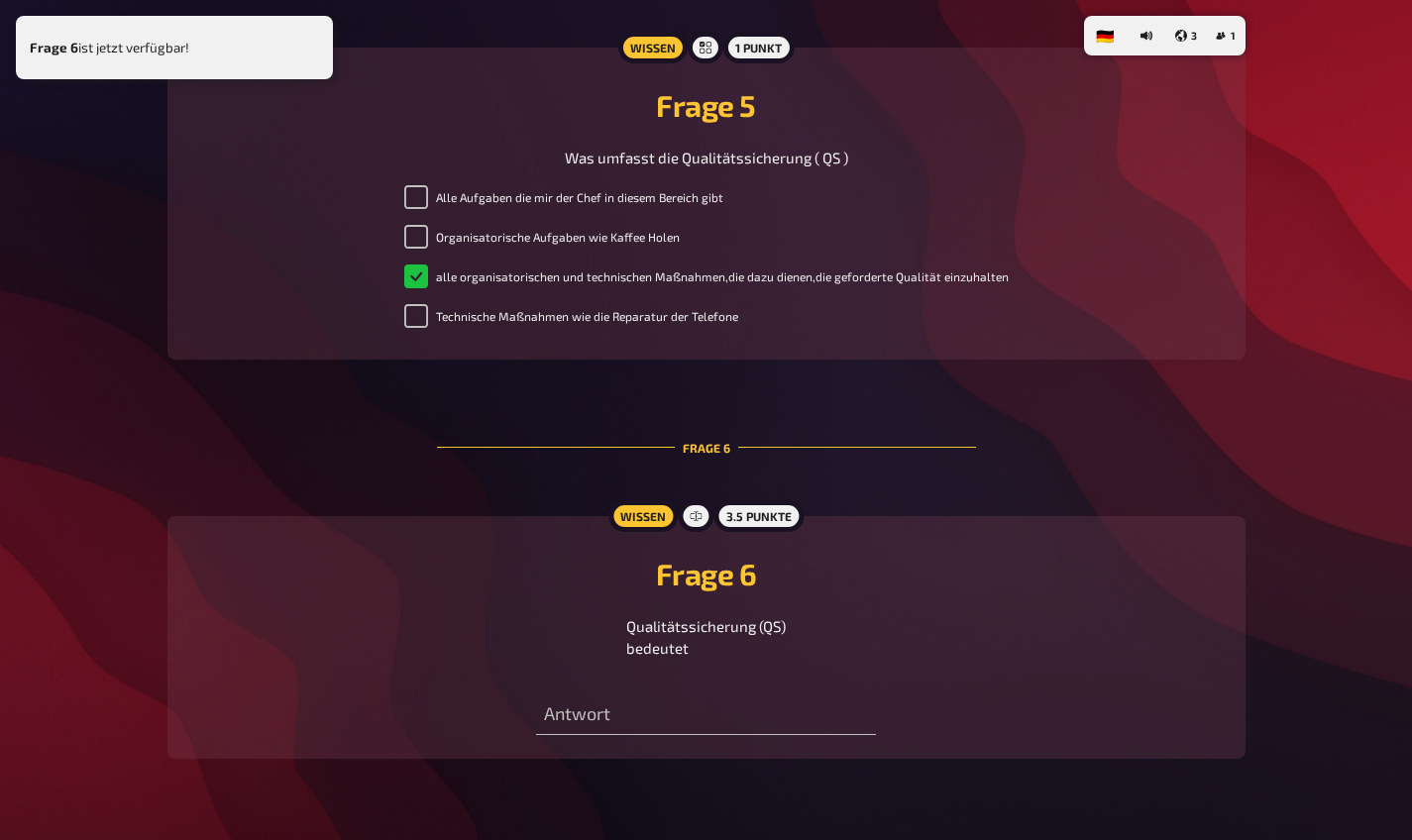 scroll, scrollTop: 2468, scrollLeft: 0, axis: vertical 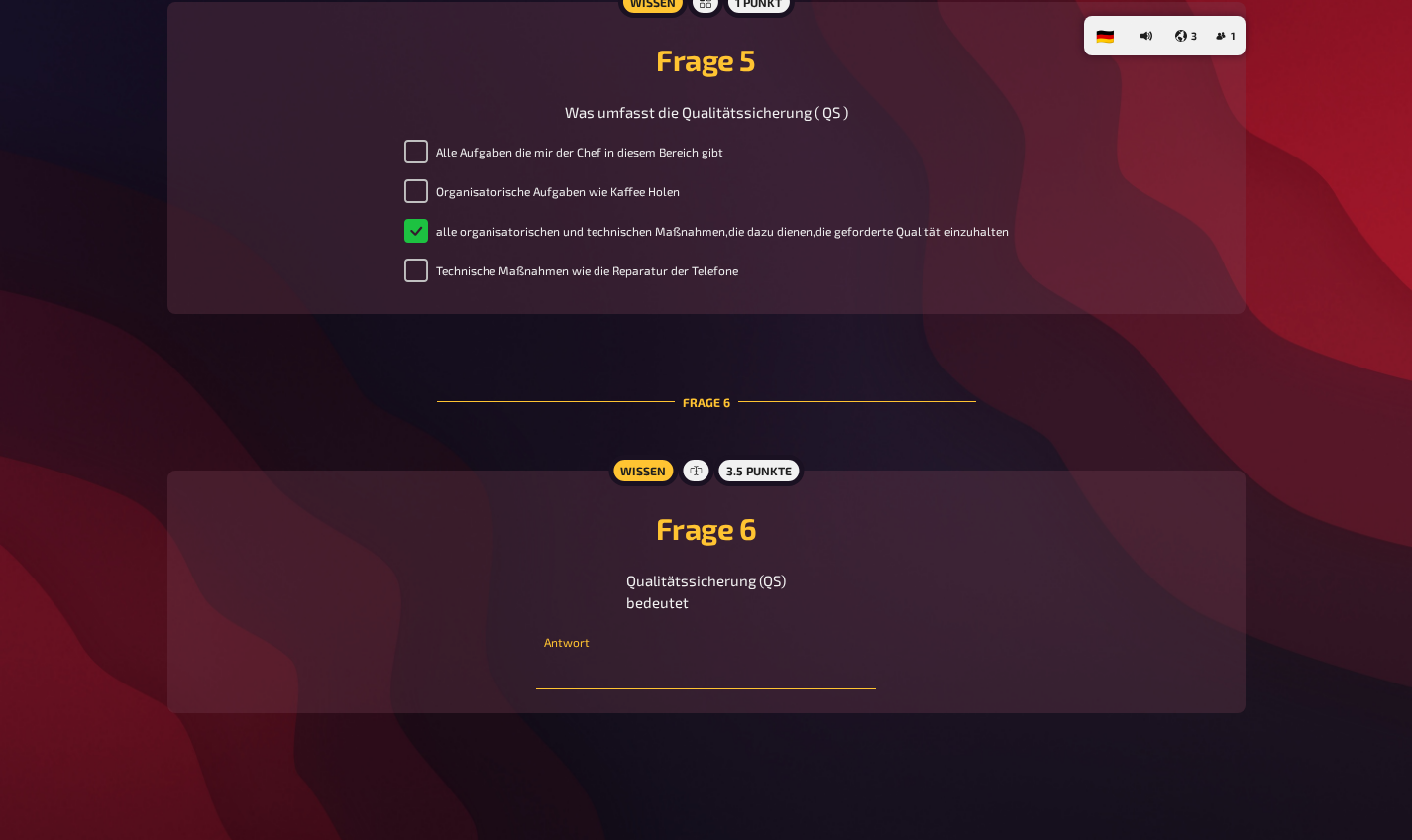 click at bounding box center [706, 670] 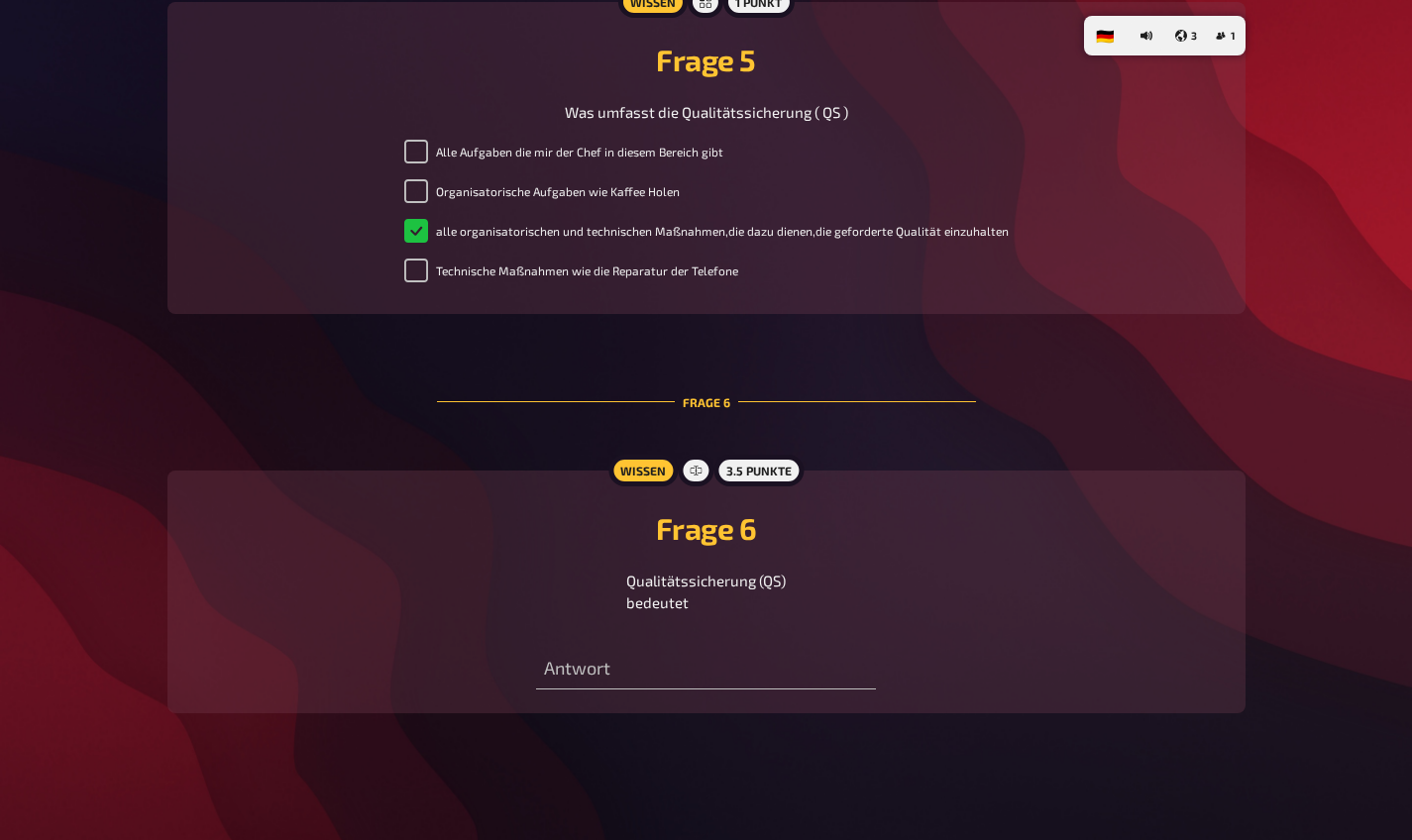 click on "Frage 6 Qualitätssicherung (QS)
bedeutet
Antwort" at bounding box center (706, 591) 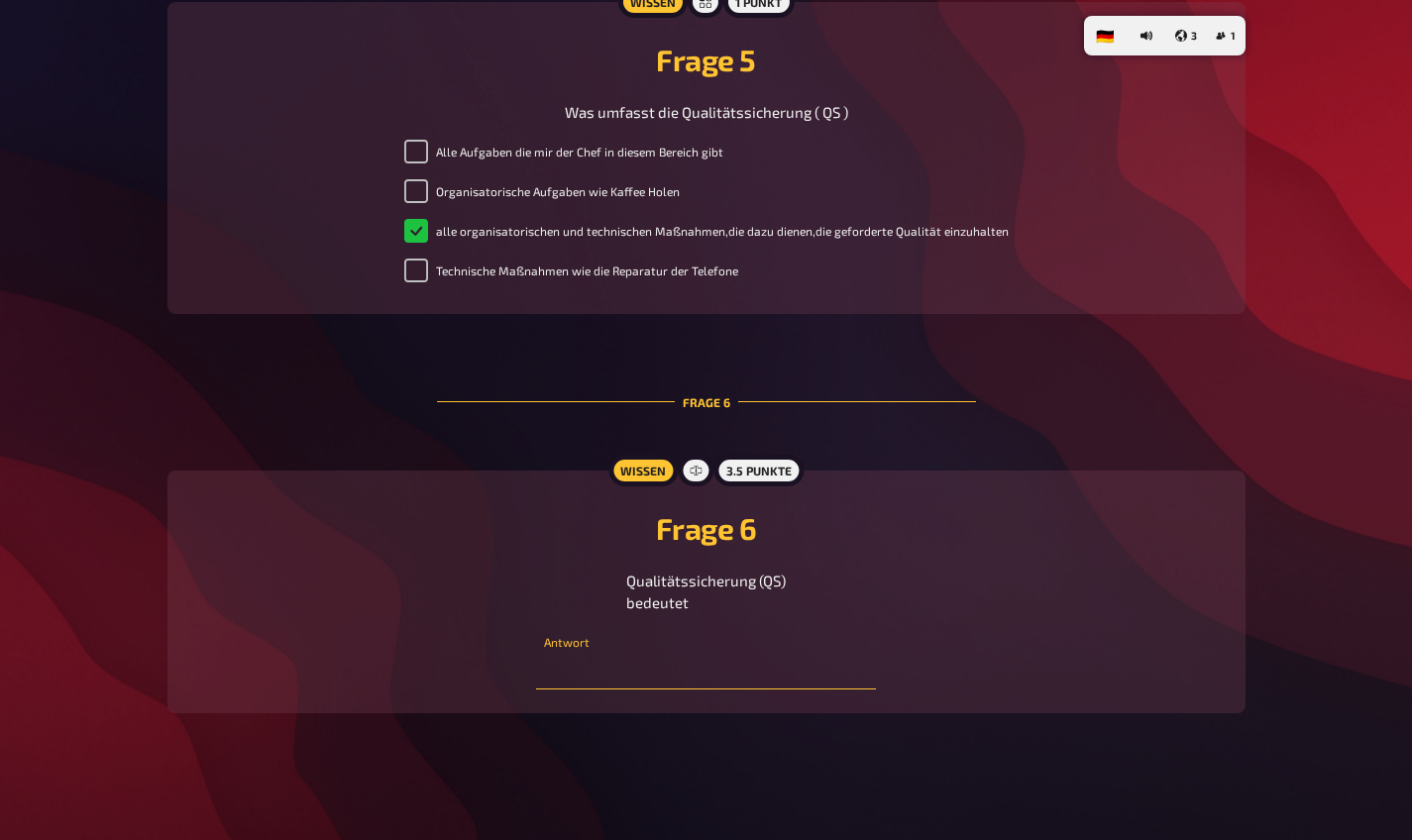click at bounding box center (706, 670) 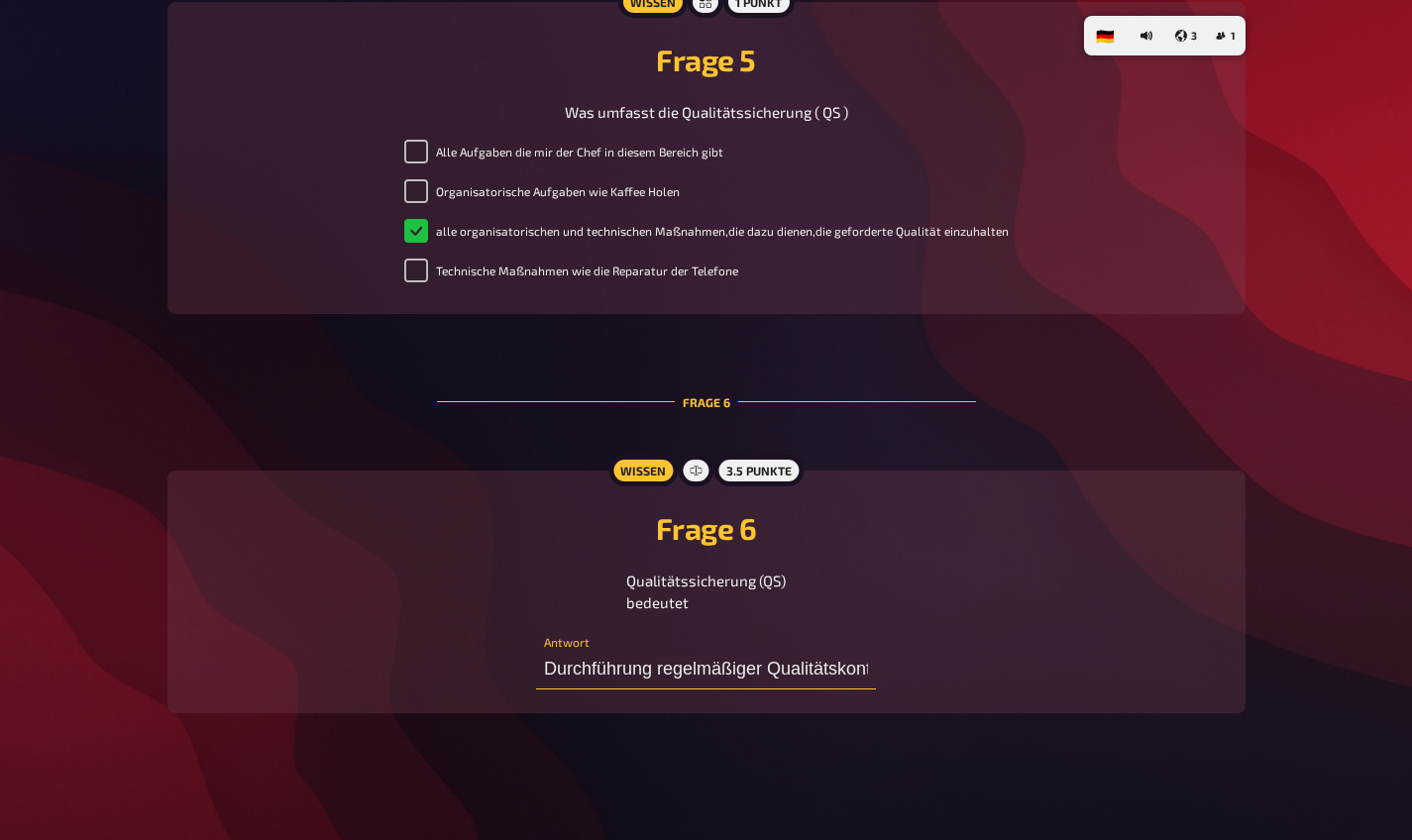 type on "Durchführung regelmäßiger Qualitätskontrollen um sicherzustellen das die Qualitätsanforderungen eingehalten werden" 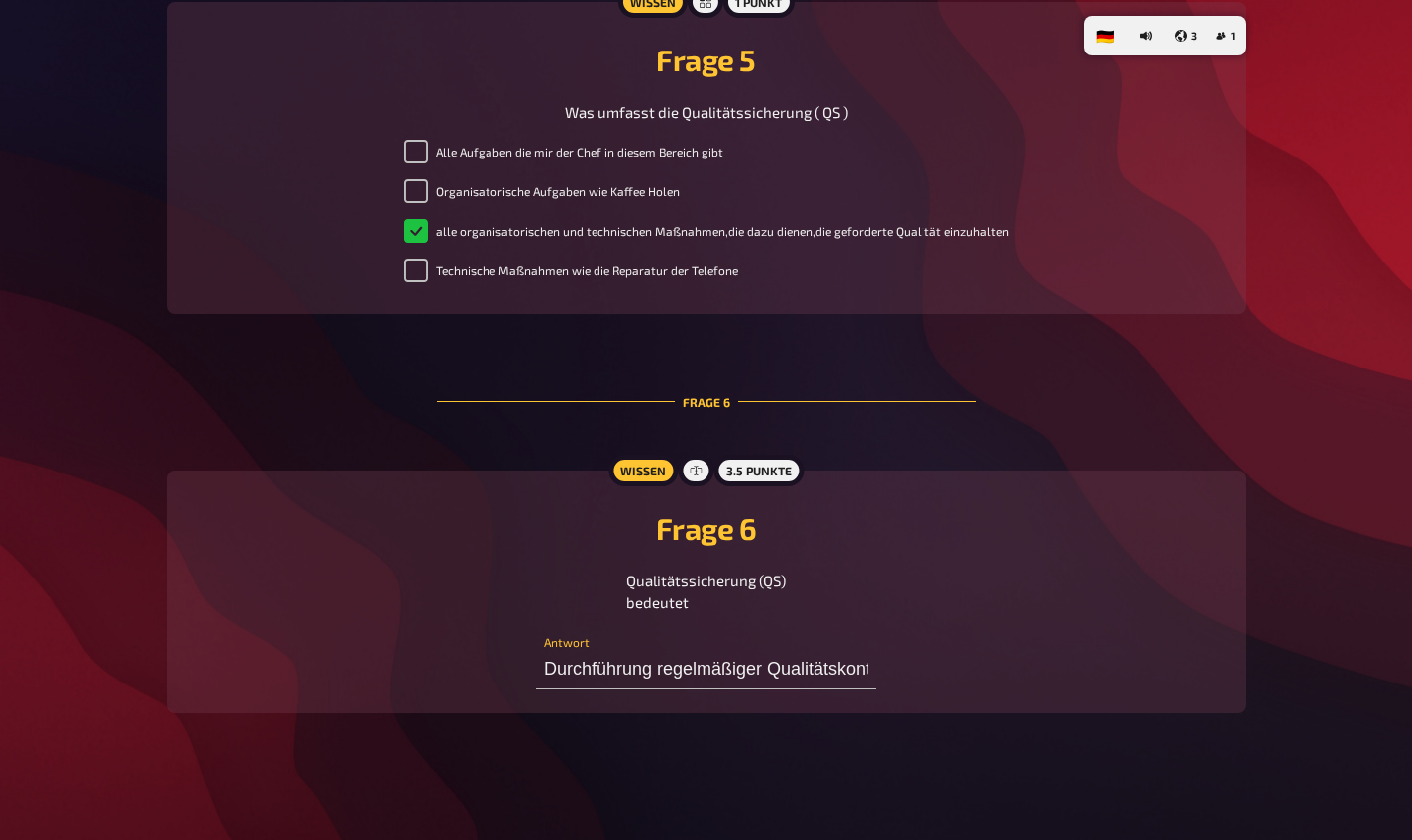 click on "Qualitätssicherung (QS)
bedeutet" at bounding box center [706, 591] 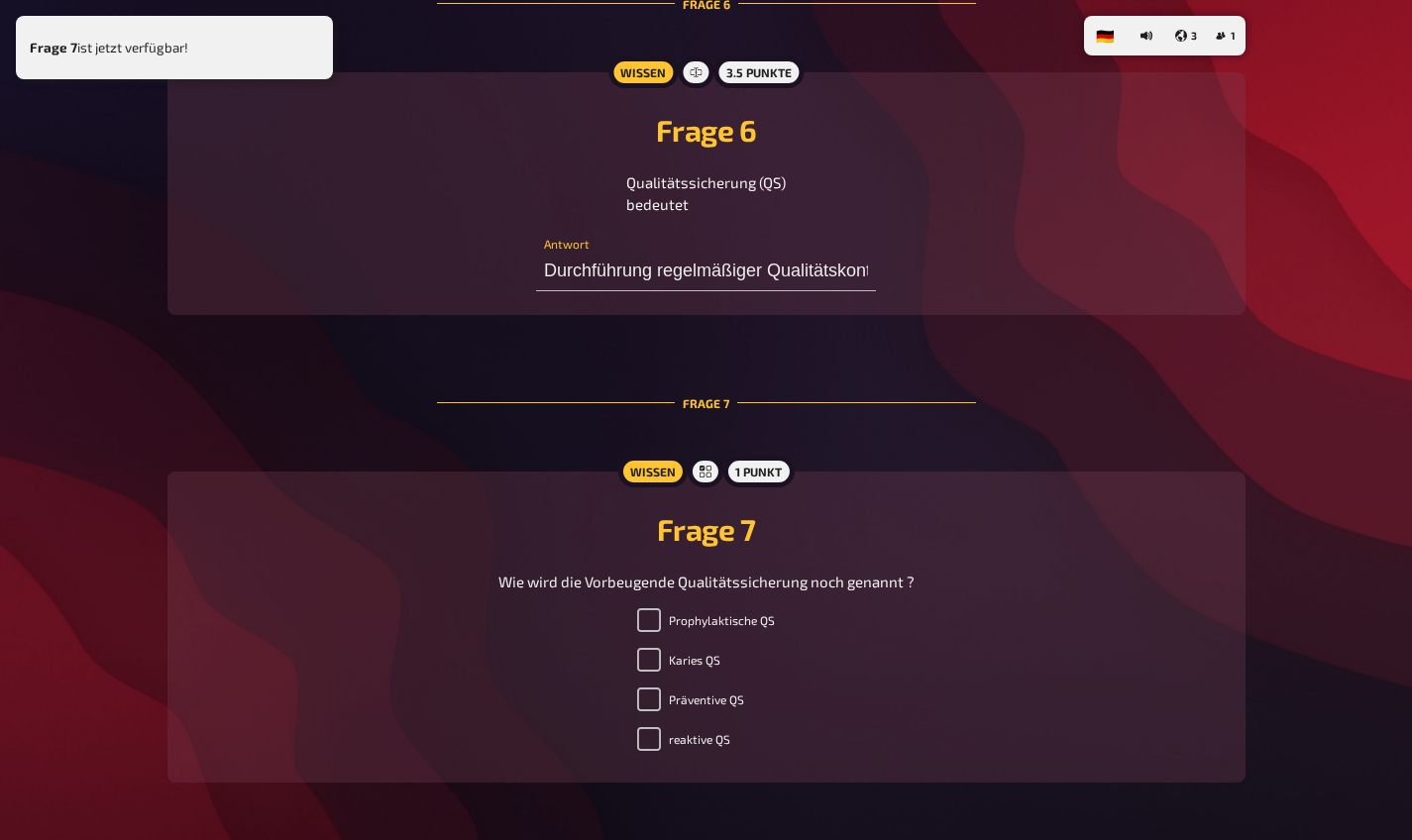 scroll, scrollTop: 2935, scrollLeft: 0, axis: vertical 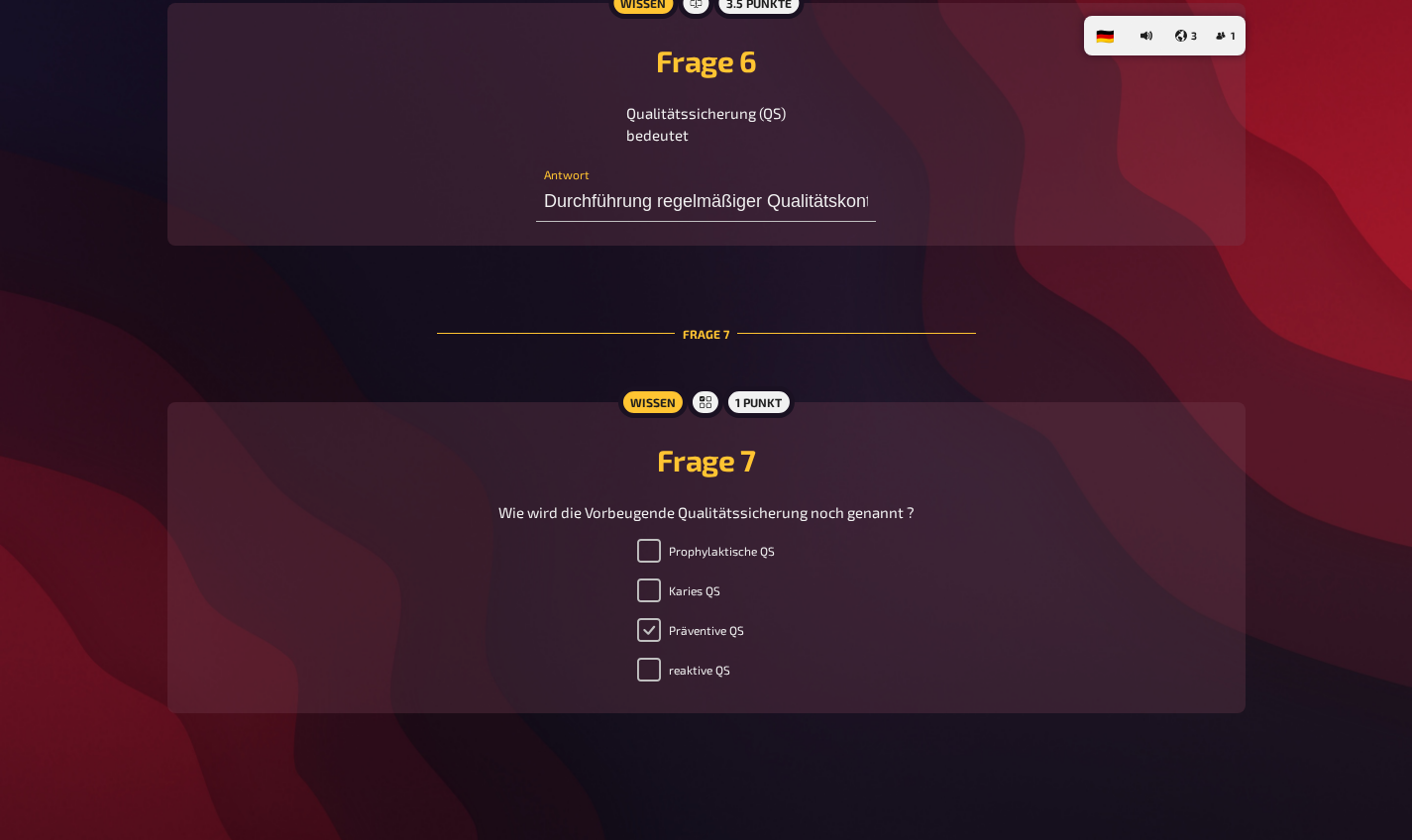 click on "Präventive QS" at bounding box center [649, 630] 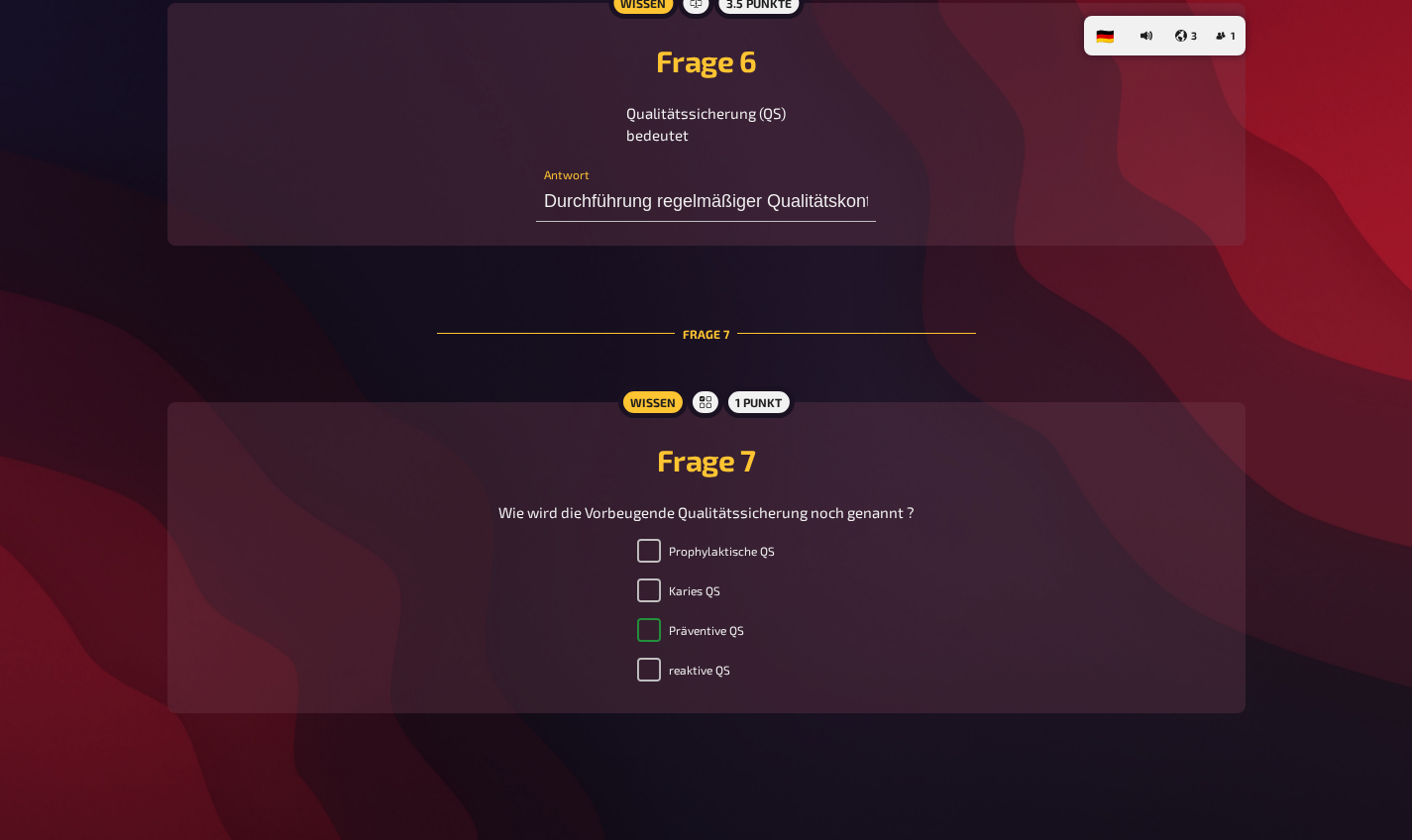 checkbox on "true" 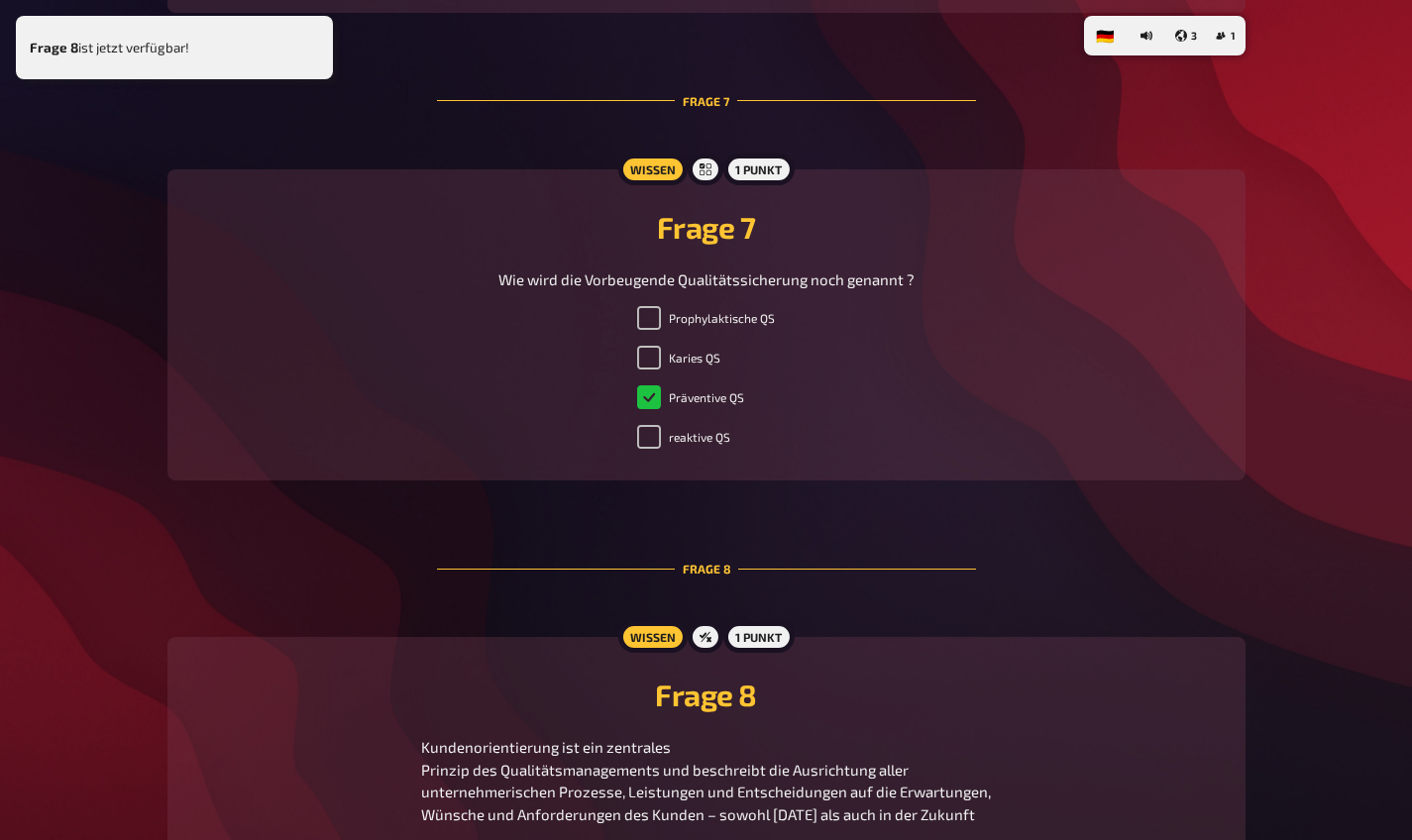 scroll, scrollTop: 3379, scrollLeft: 0, axis: vertical 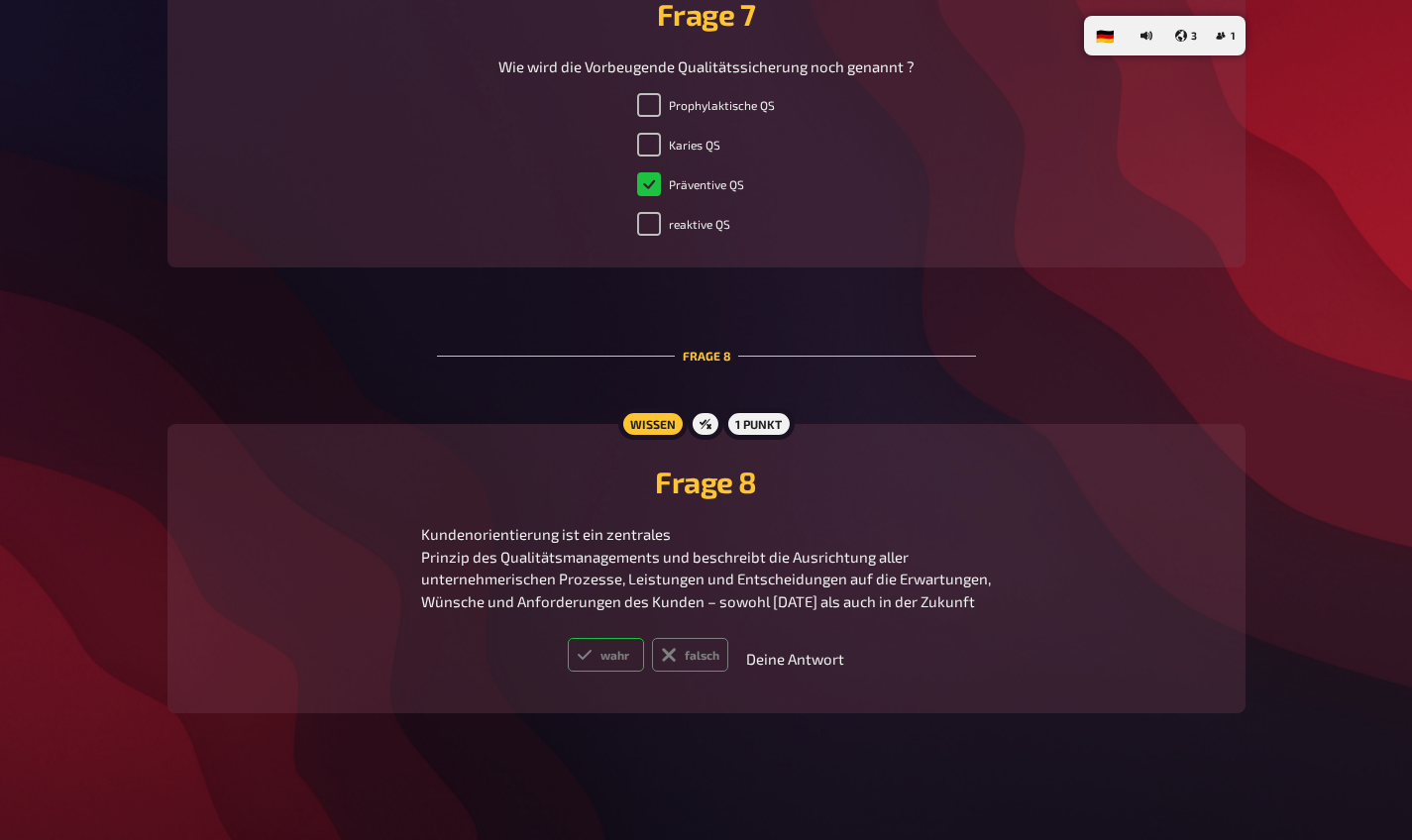 click on "wahr" at bounding box center [605, 655] 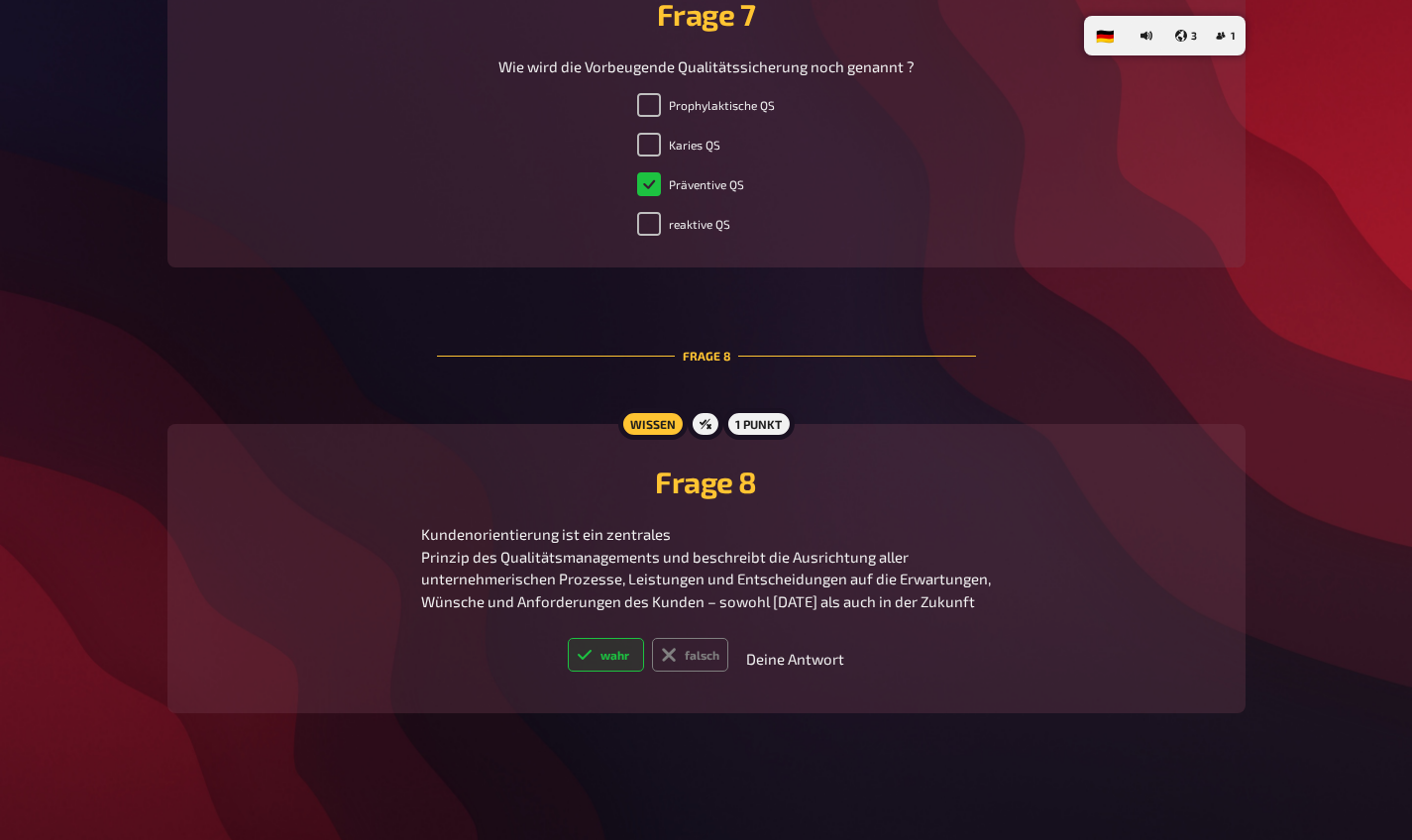radio on "true" 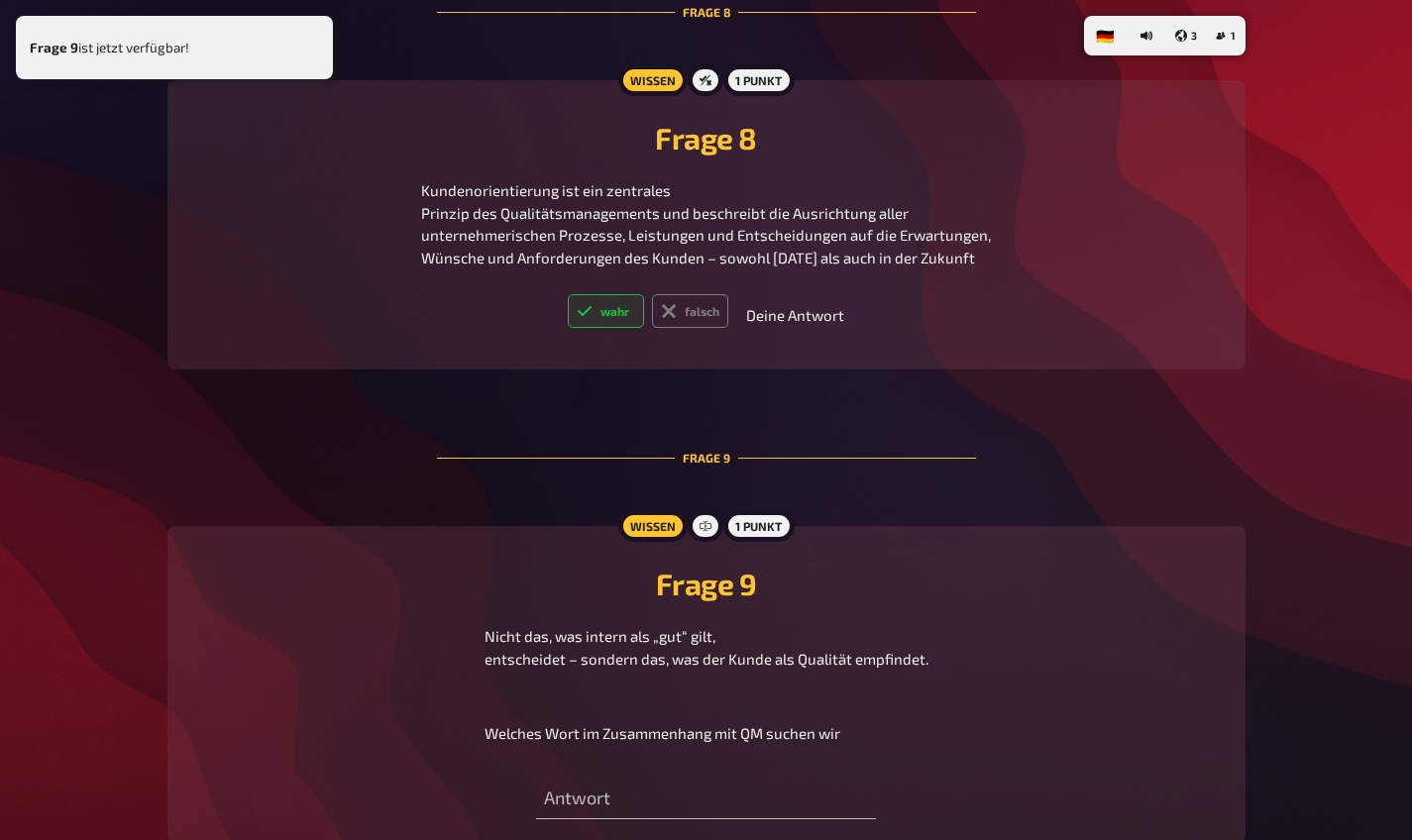 scroll, scrollTop: 3850, scrollLeft: 0, axis: vertical 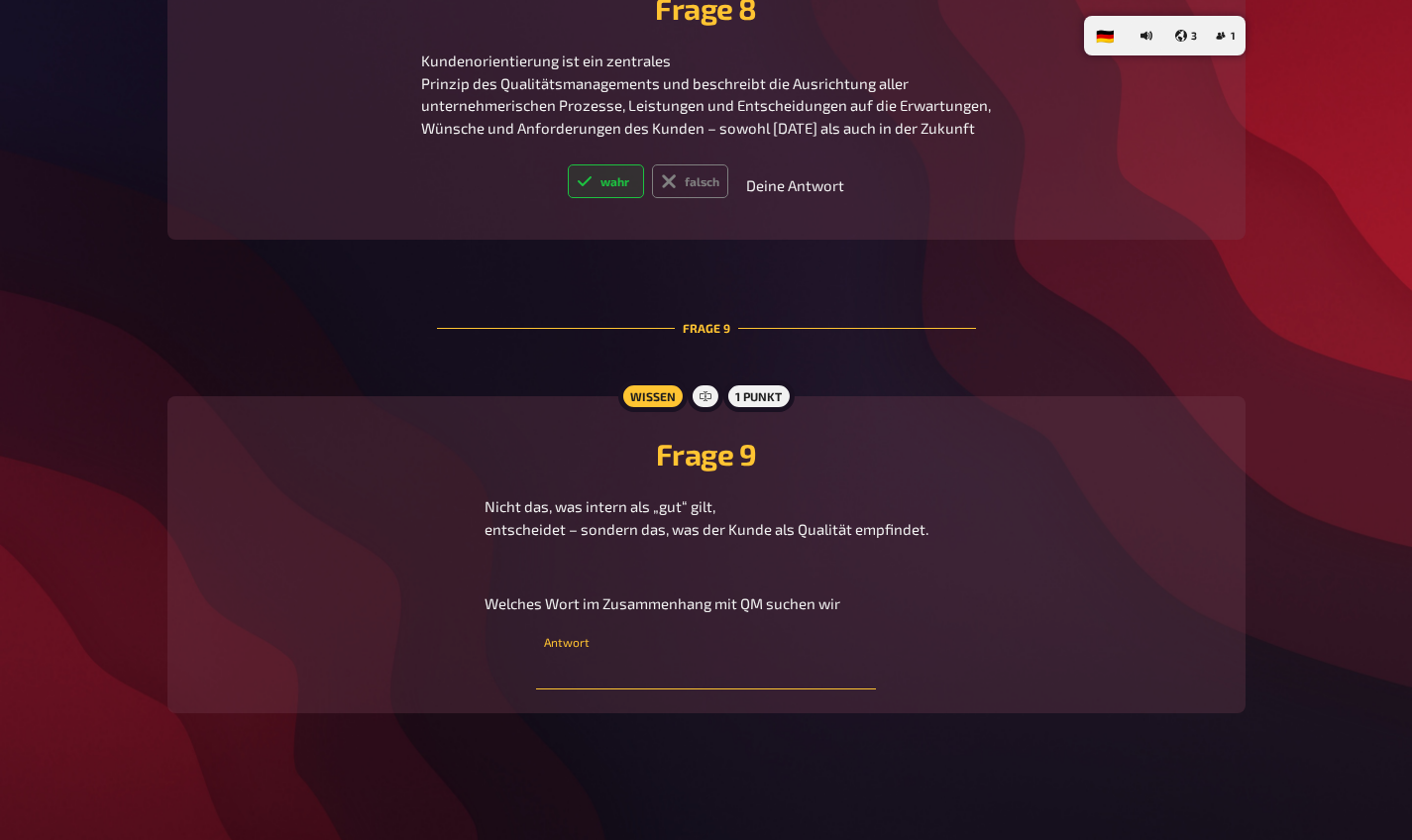 click at bounding box center (706, 670) 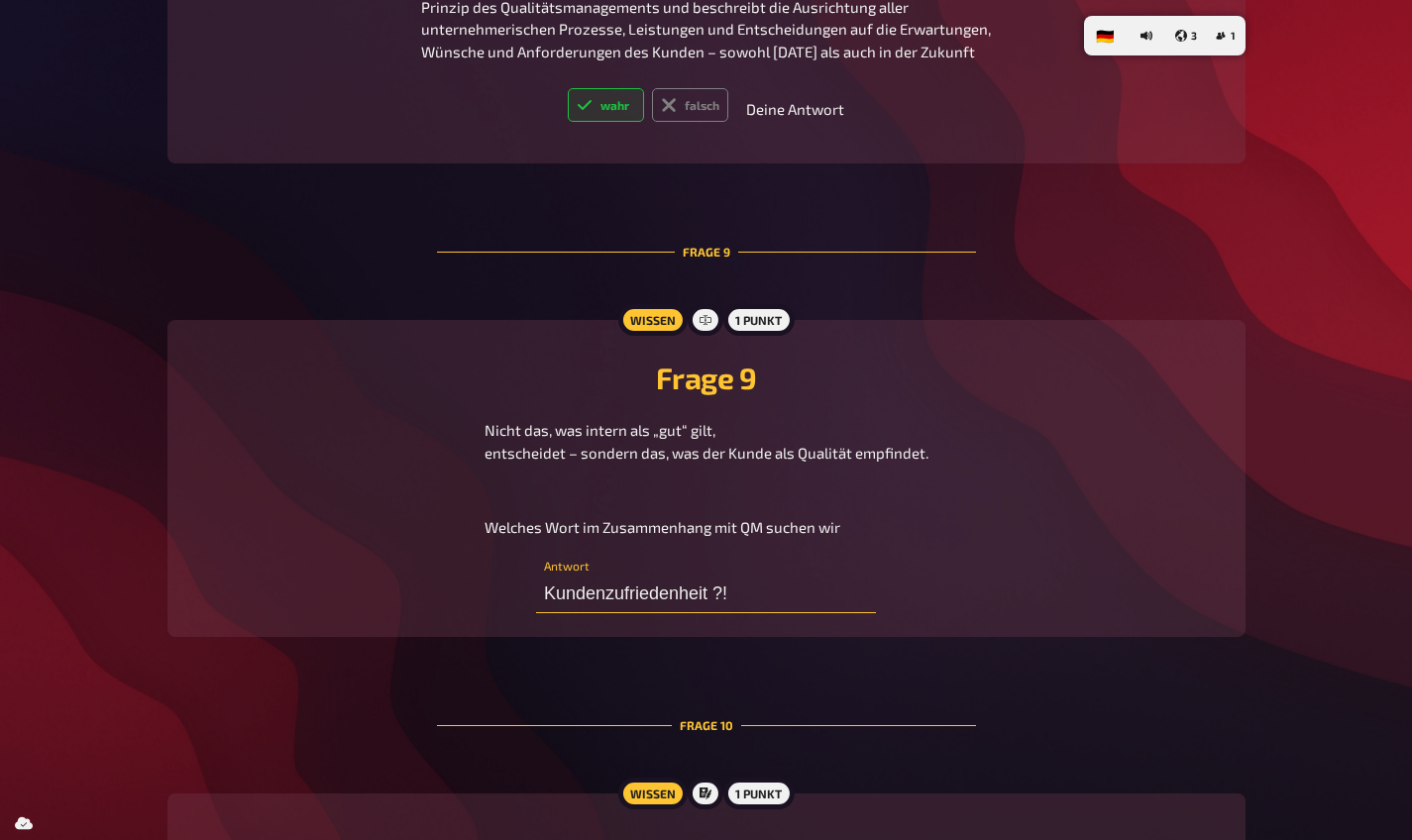 type on "Kundenzufriedenheit ?!" 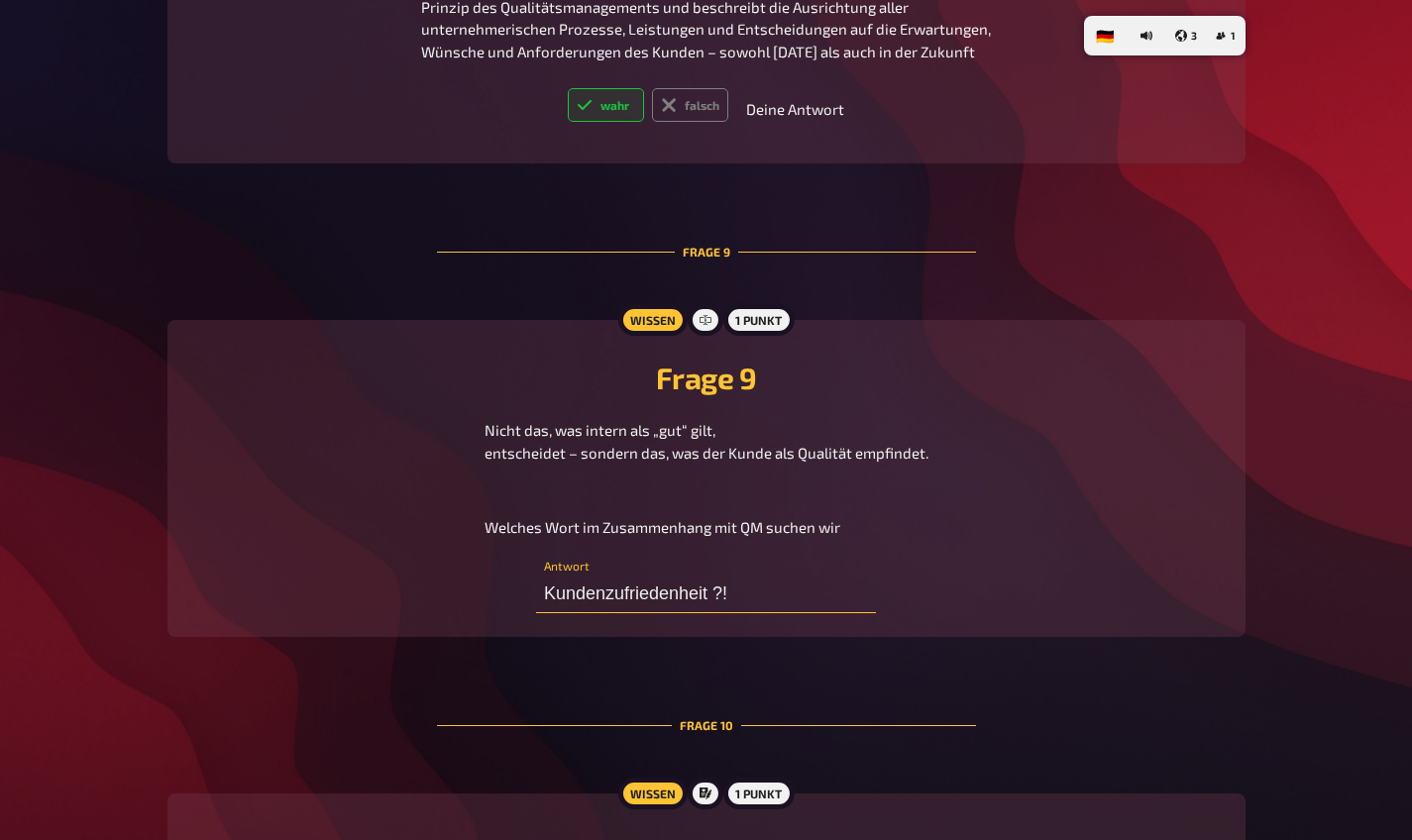 scroll, scrollTop: 4344, scrollLeft: 0, axis: vertical 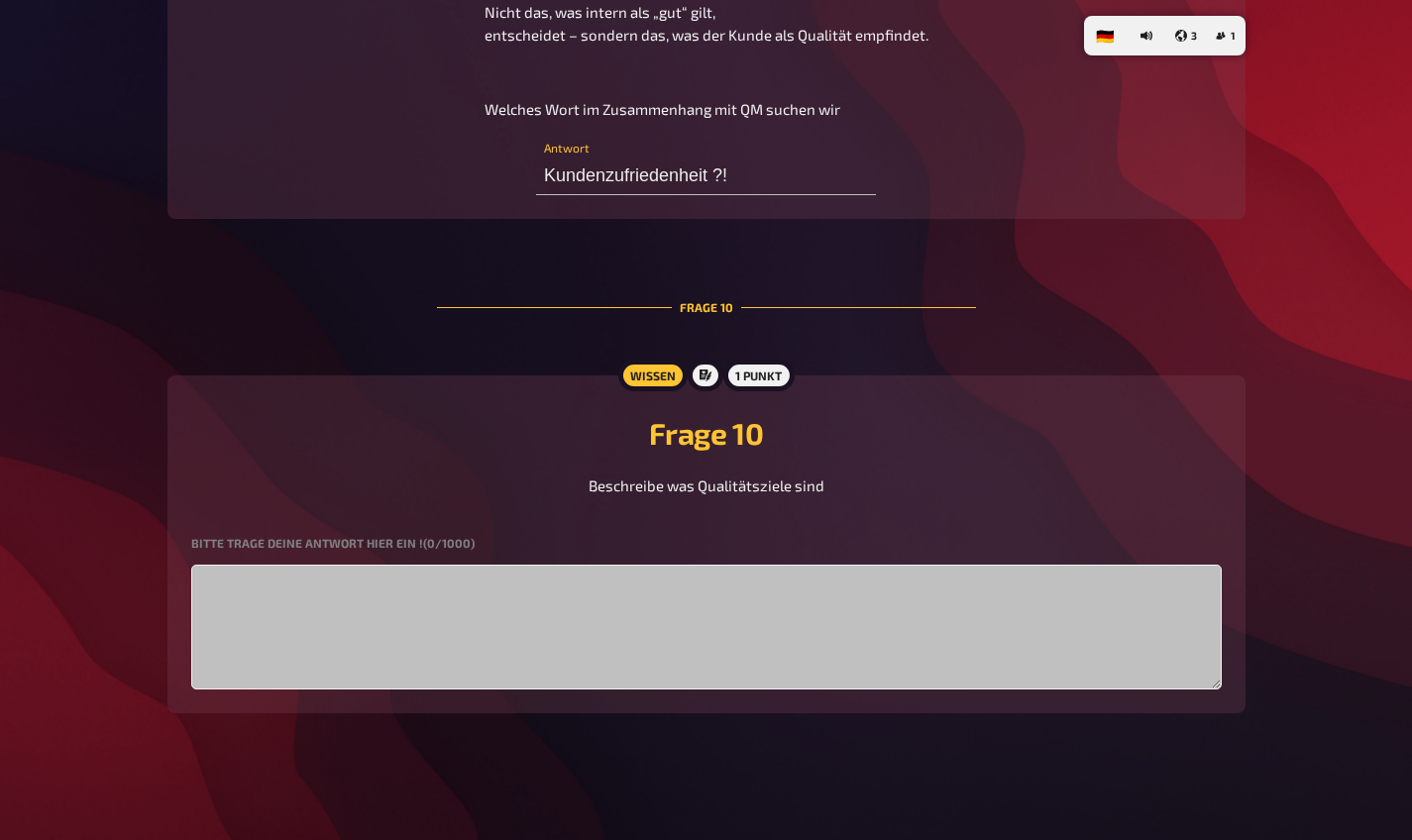click at bounding box center (706, 627) 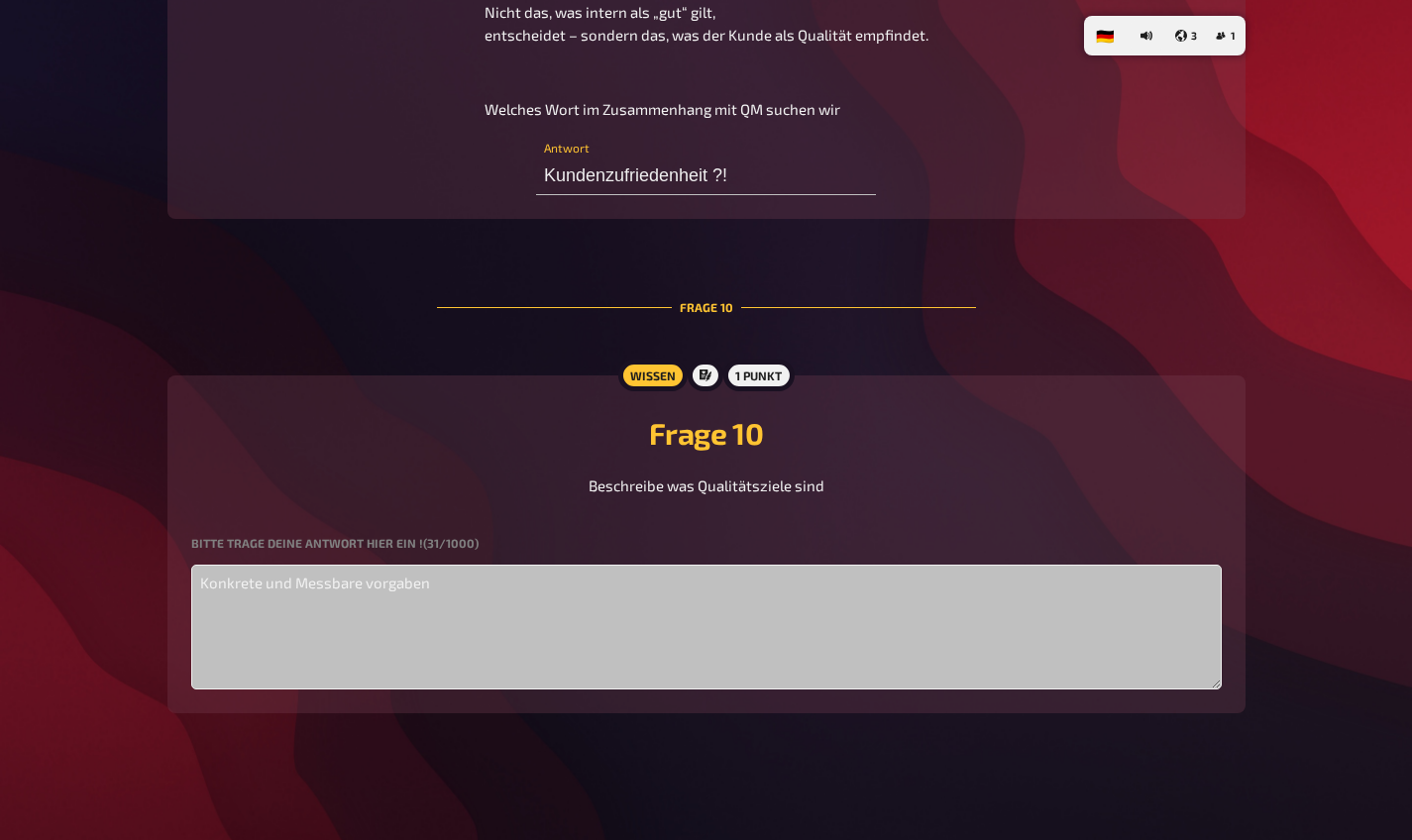 click on "Konkrete und Messbare vorgaben" at bounding box center [706, 627] 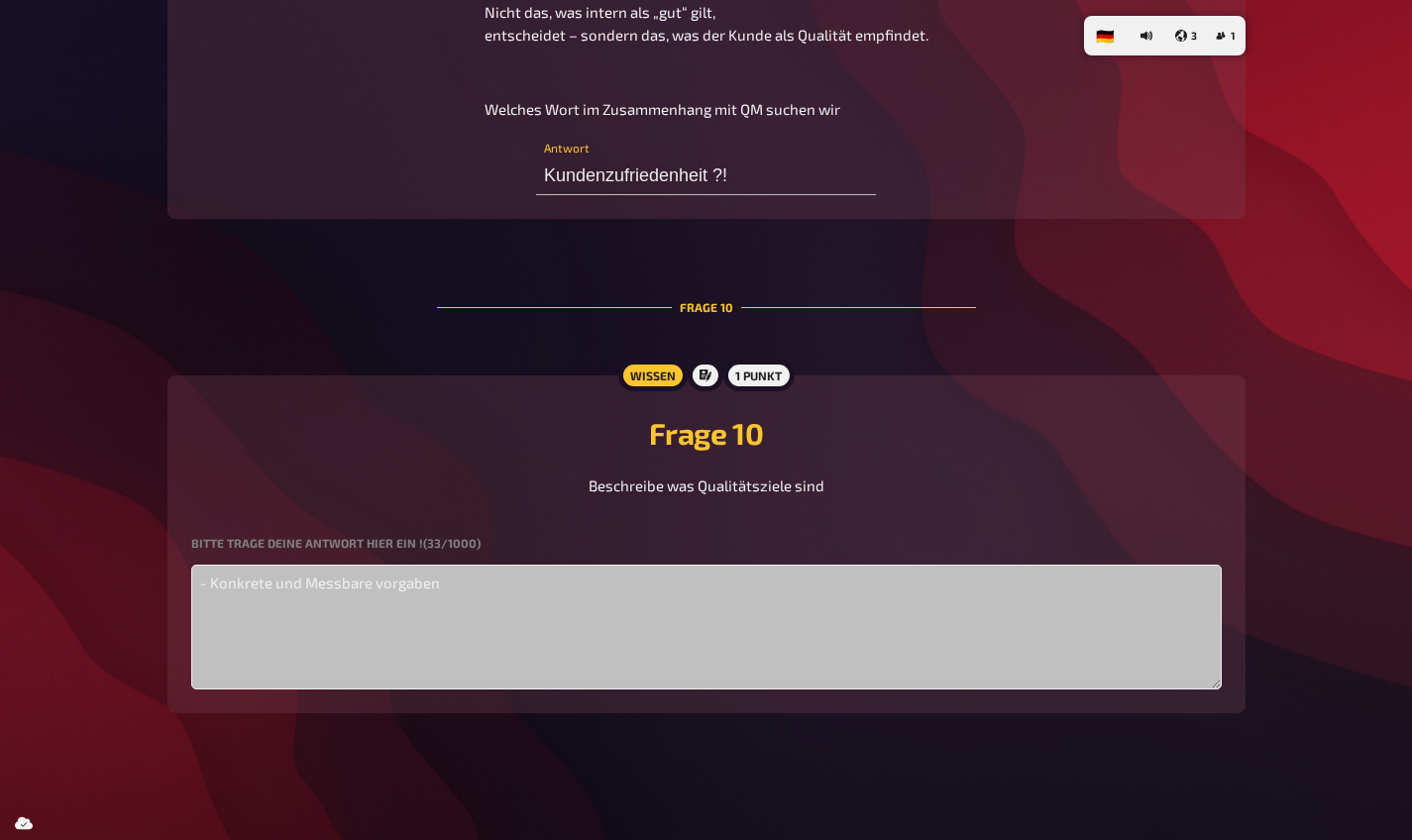 click on "- Konkrete und Messbare vorgaben" at bounding box center [706, 627] 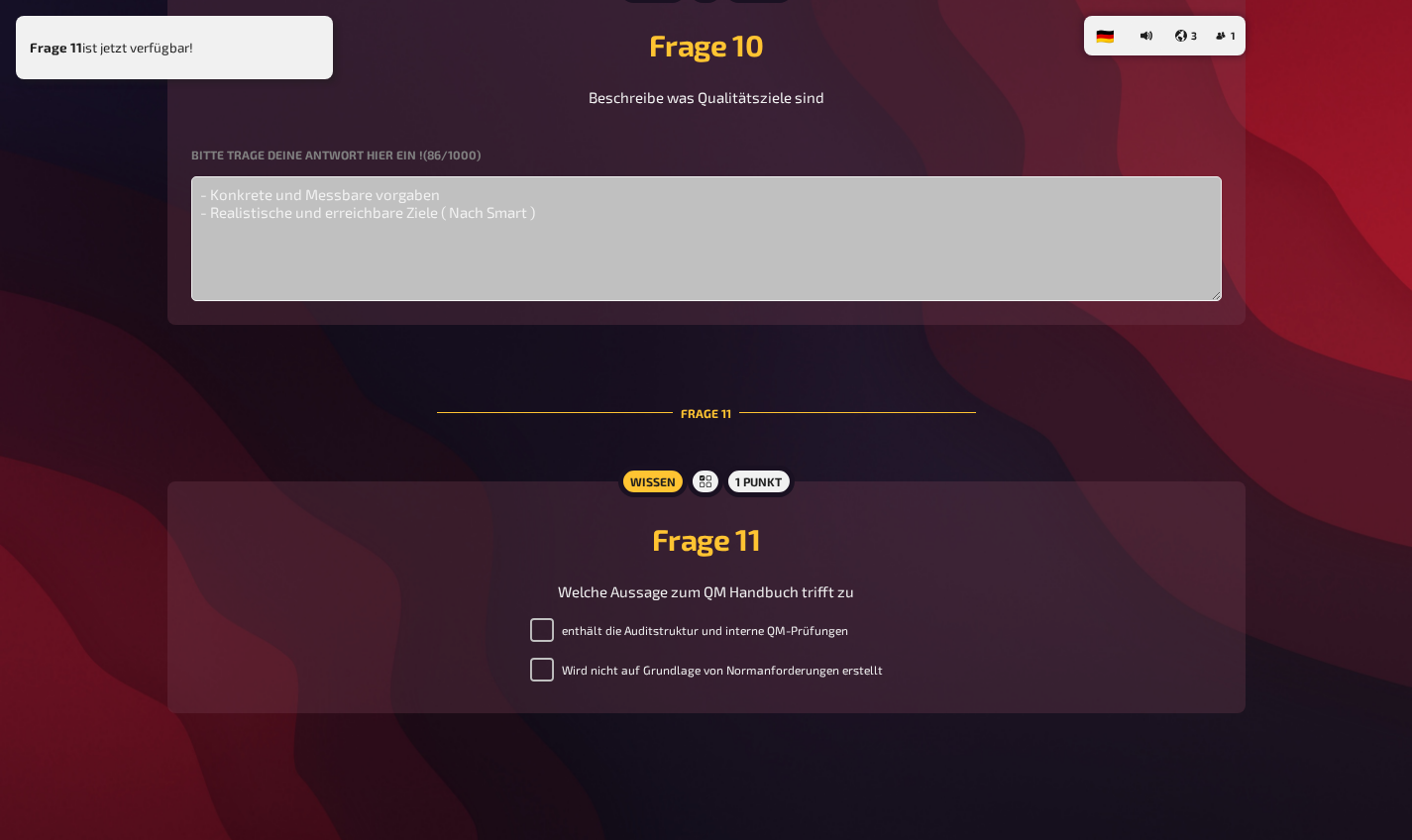 scroll, scrollTop: 4732, scrollLeft: 0, axis: vertical 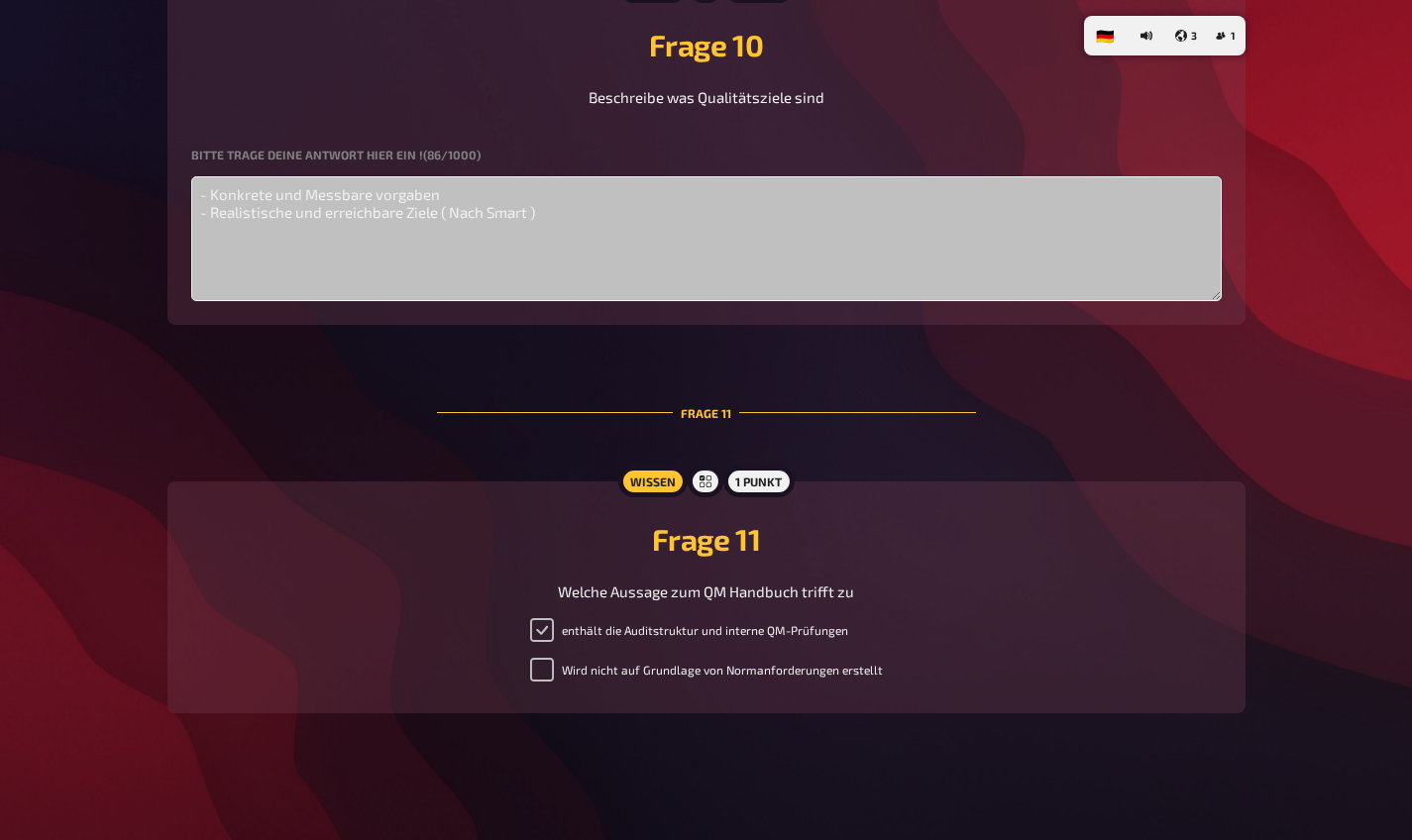 type on "- Konkrete und Messbare vorgaben
- Realistische und erreichbare Ziele ( Nach Smart )" 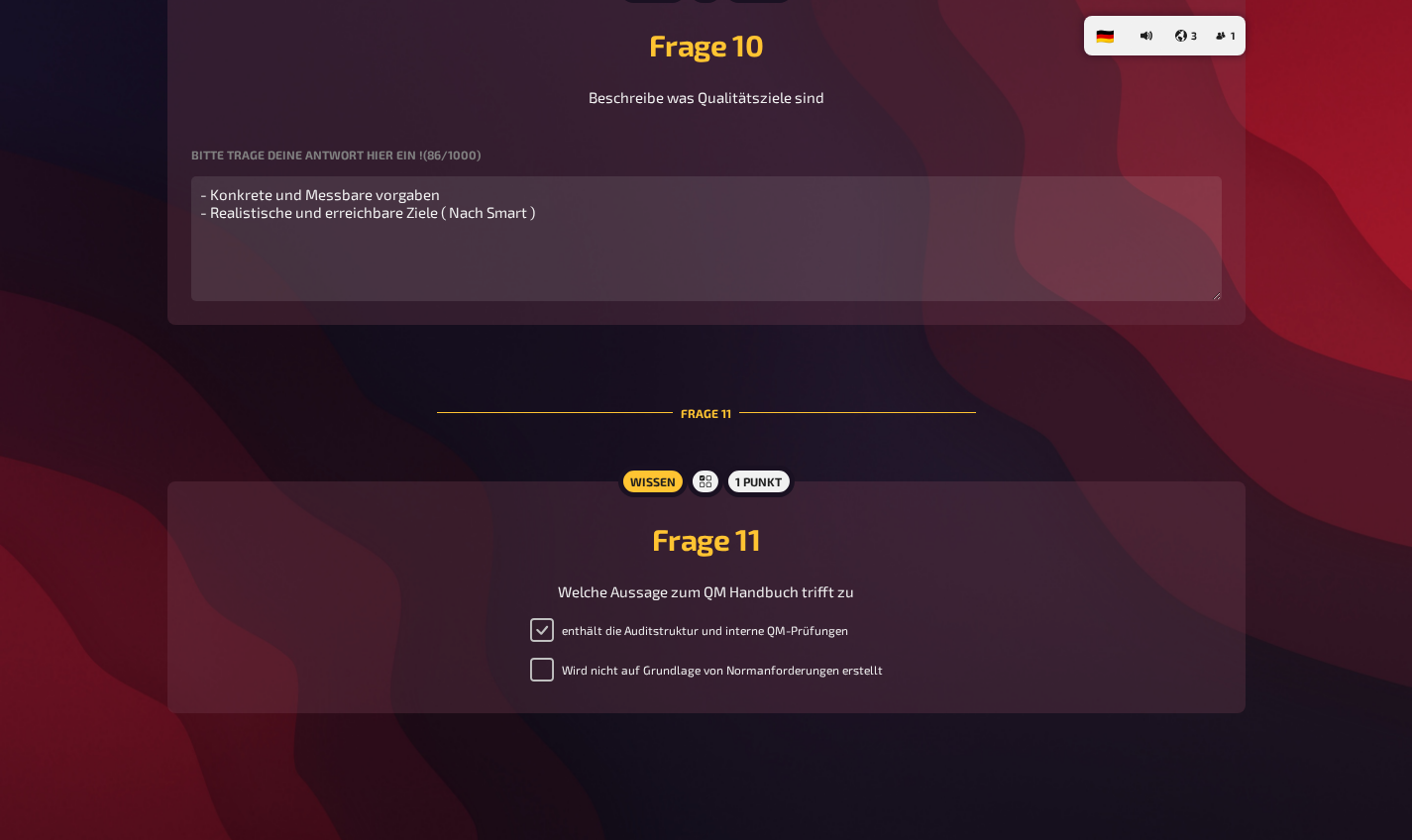 click on "enthält die Auditstruktur und interne QM-Prüfungen" at bounding box center (542, 630) 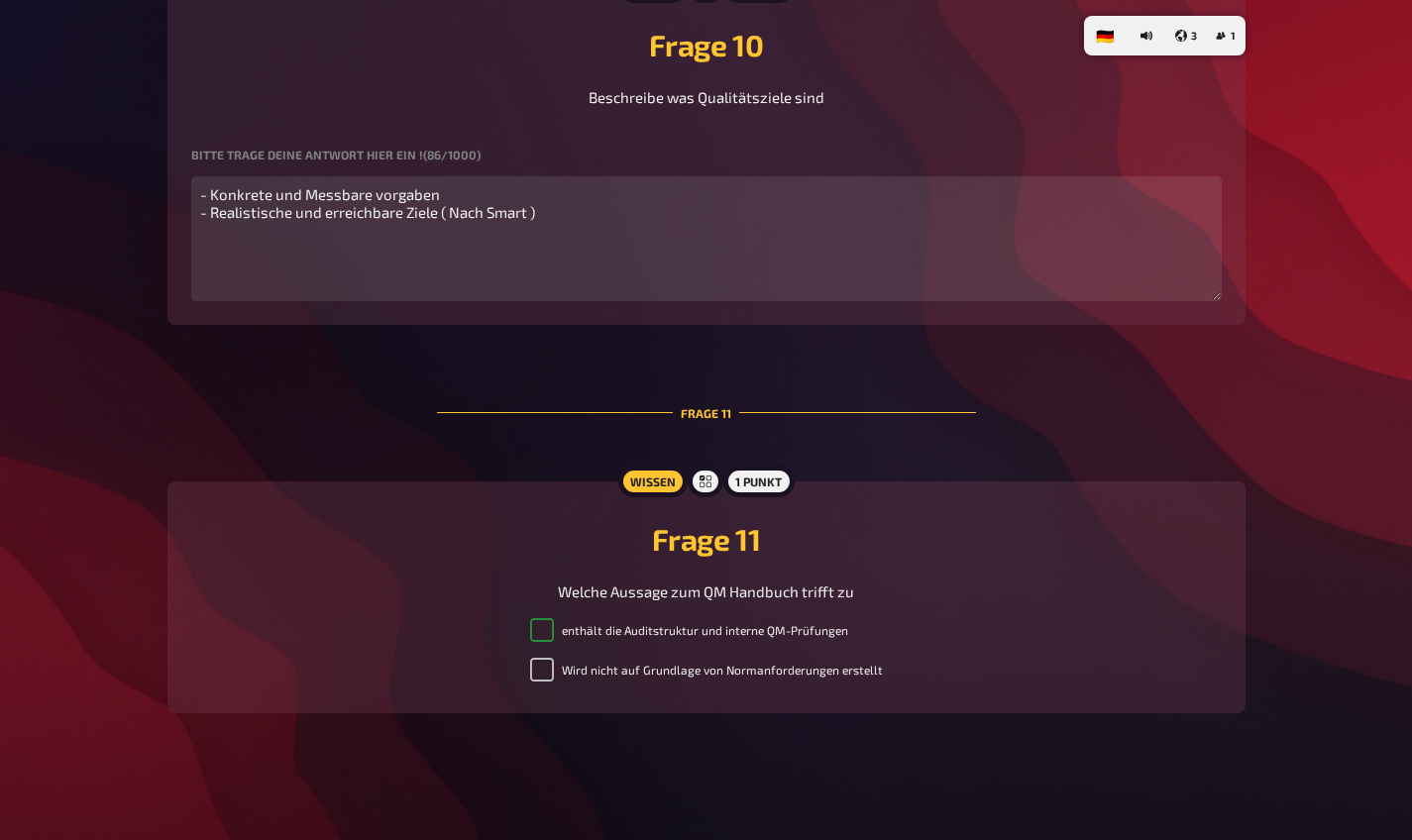 checkbox on "true" 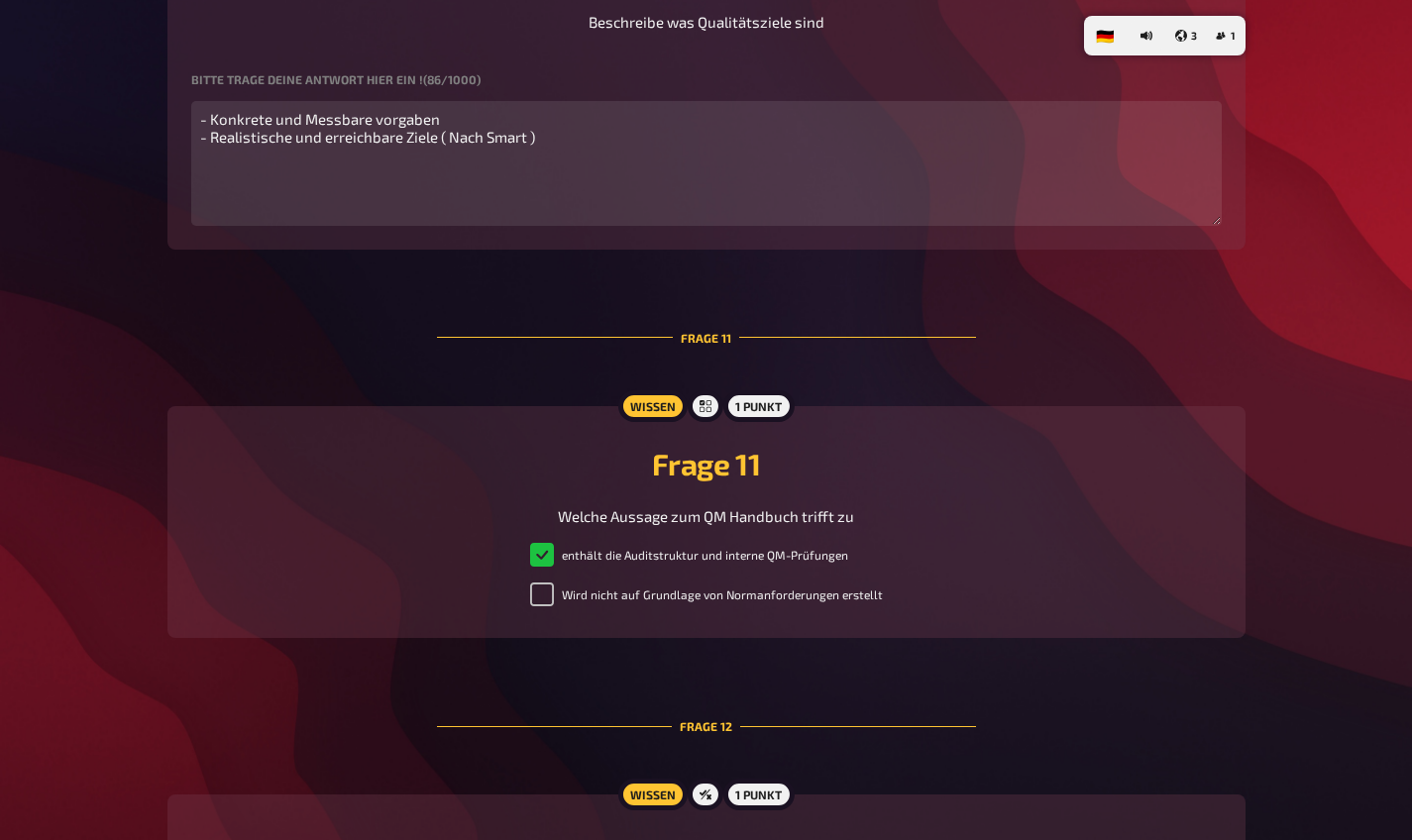 scroll, scrollTop: 5110, scrollLeft: 0, axis: vertical 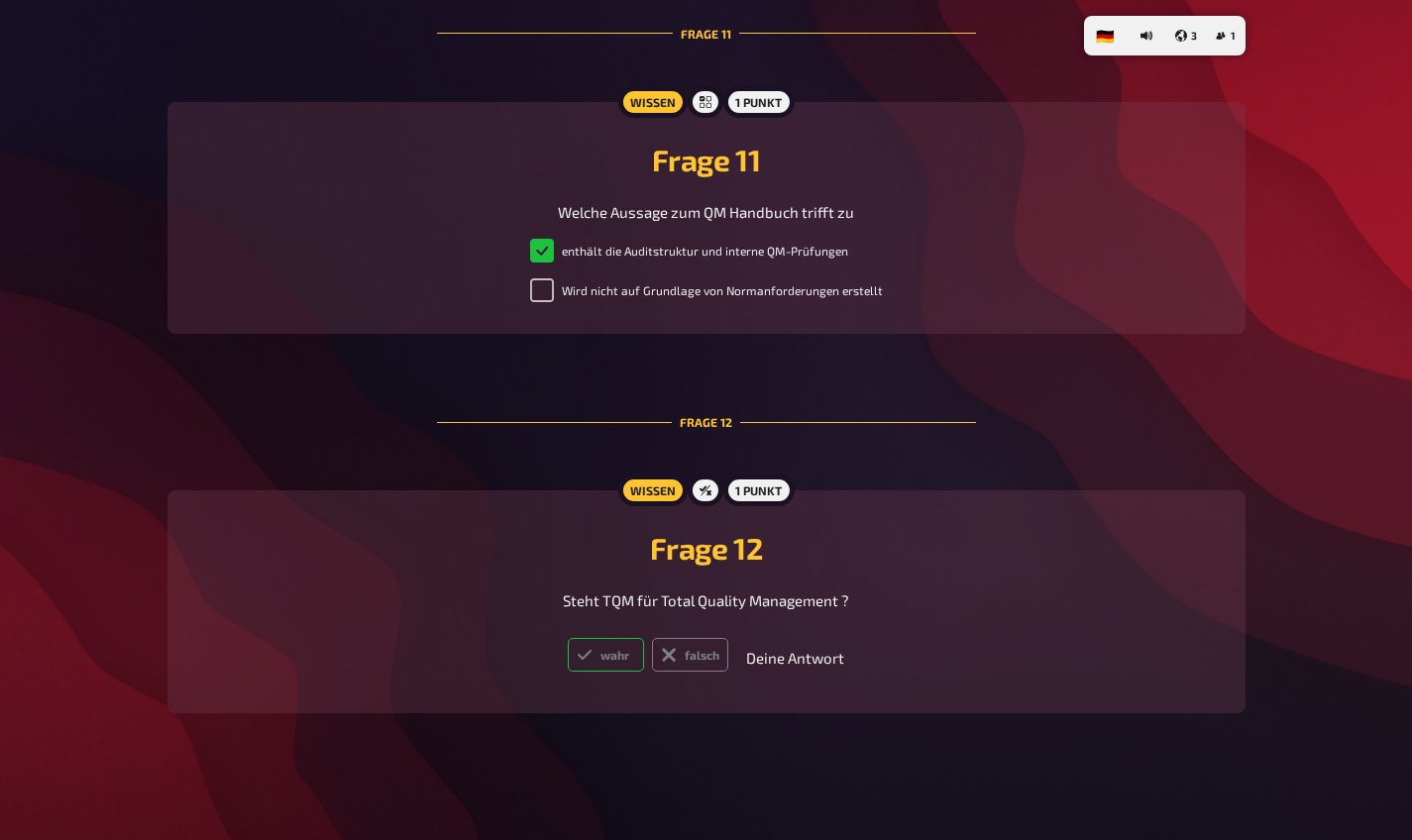 click on "wahr" at bounding box center (605, 655) 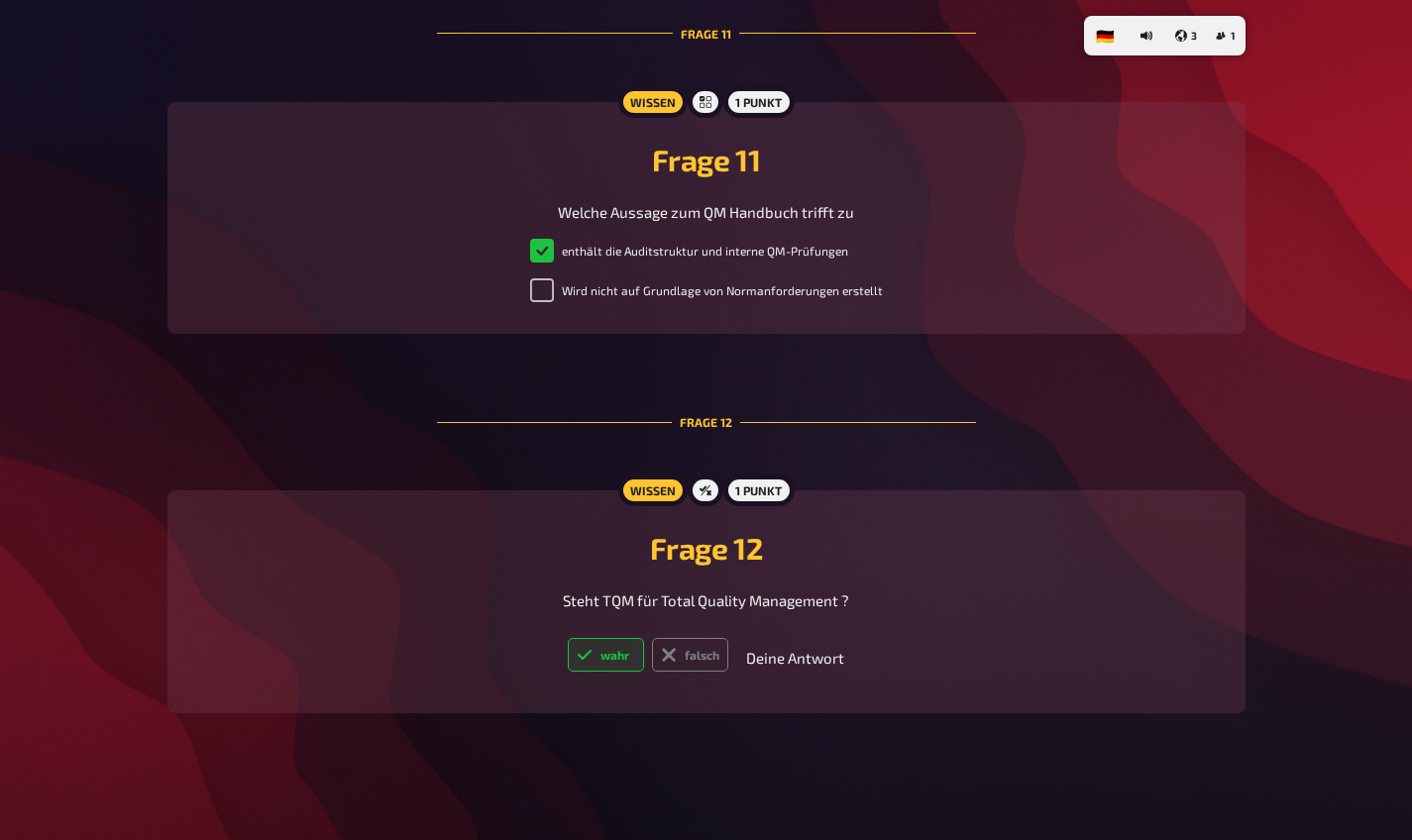 radio on "true" 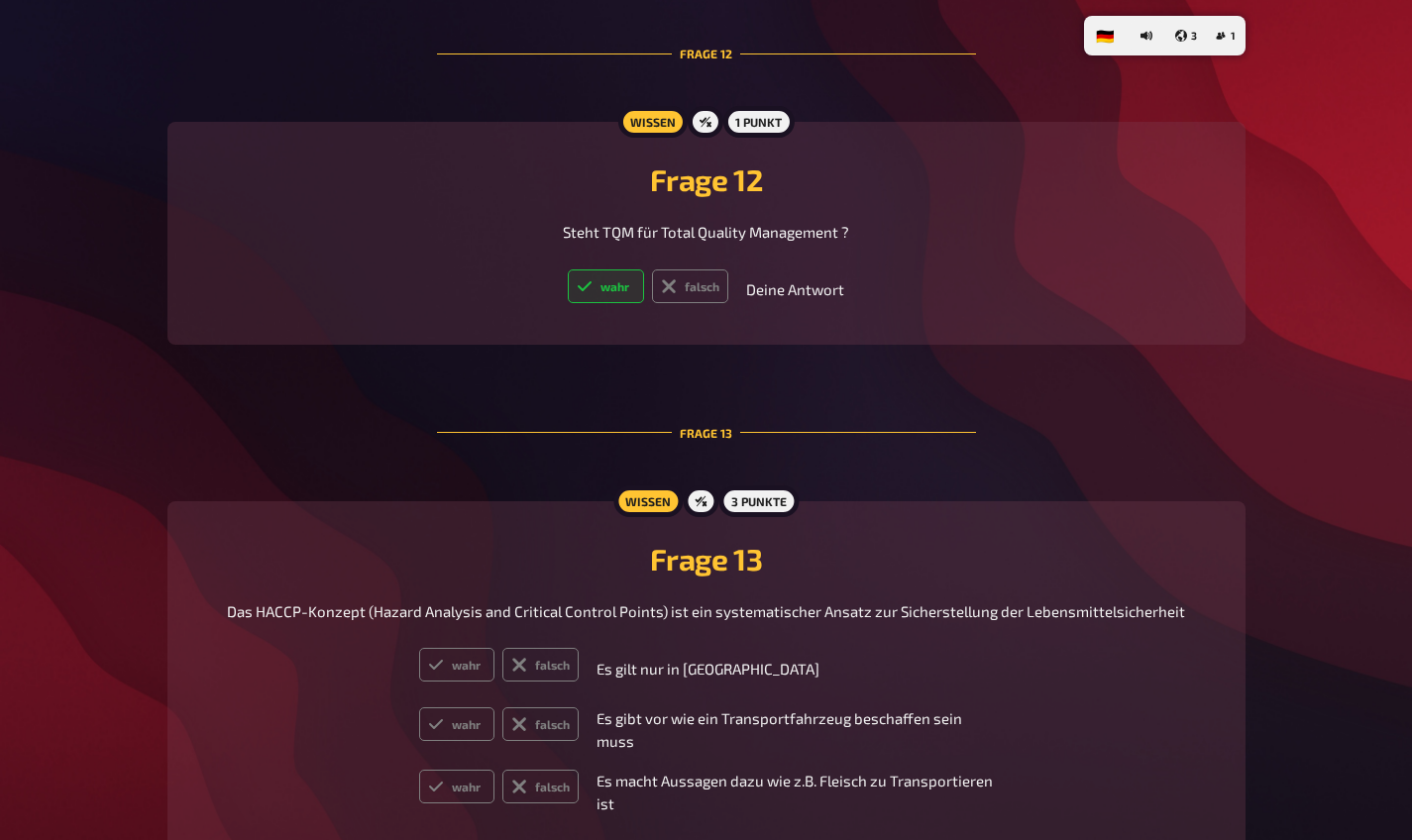 scroll, scrollTop: 5610, scrollLeft: 0, axis: vertical 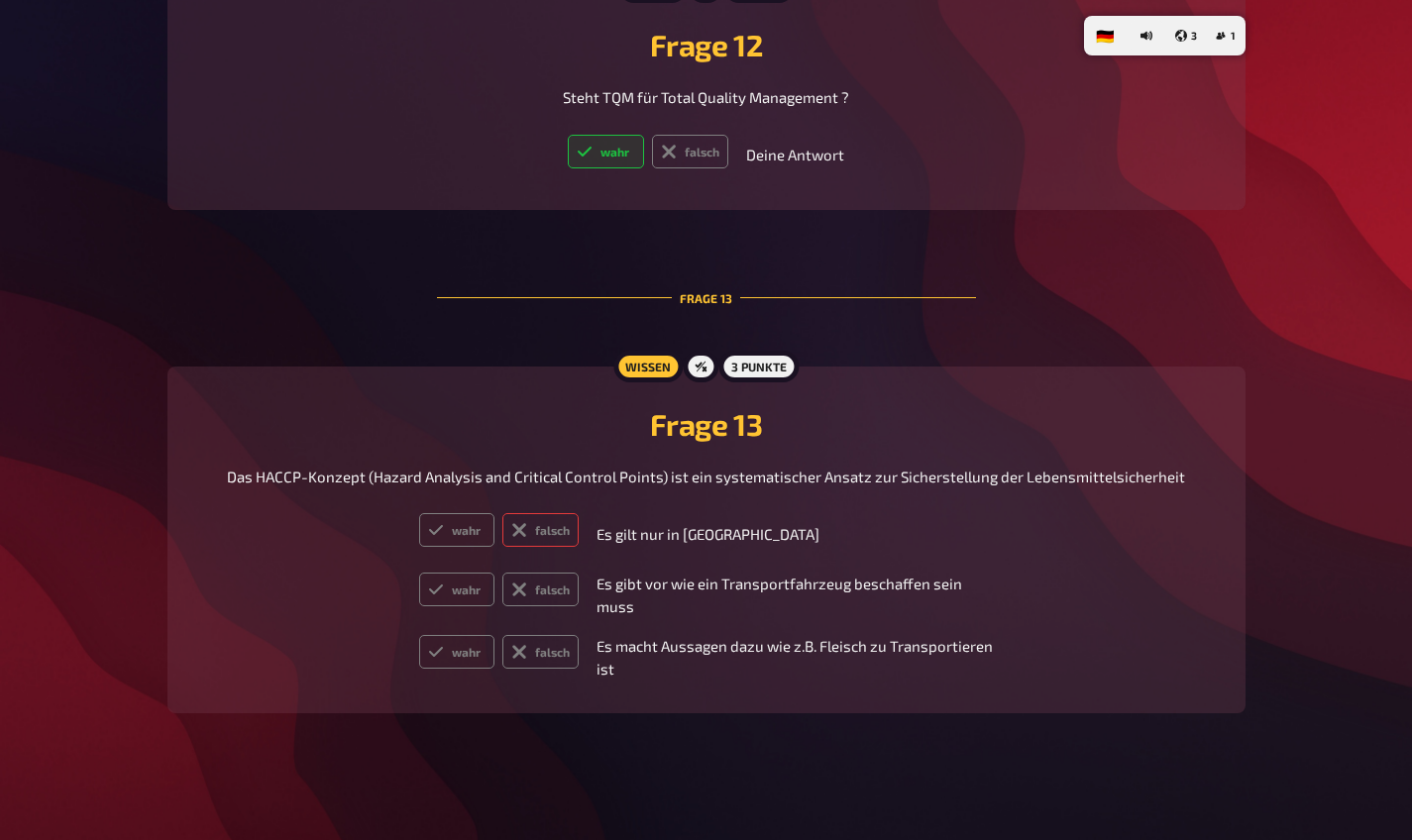 click on "falsch" at bounding box center [540, 530] 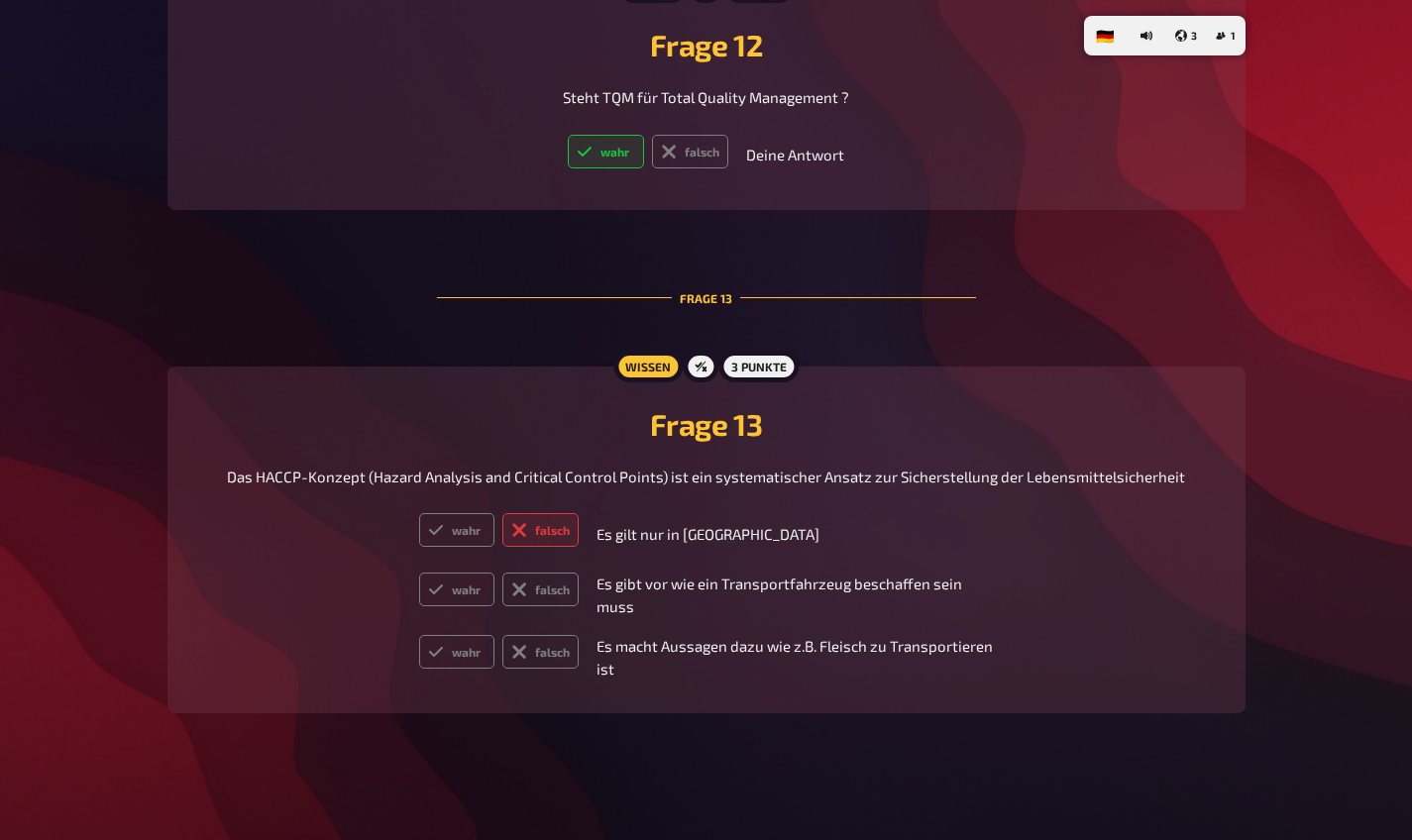 radio on "true" 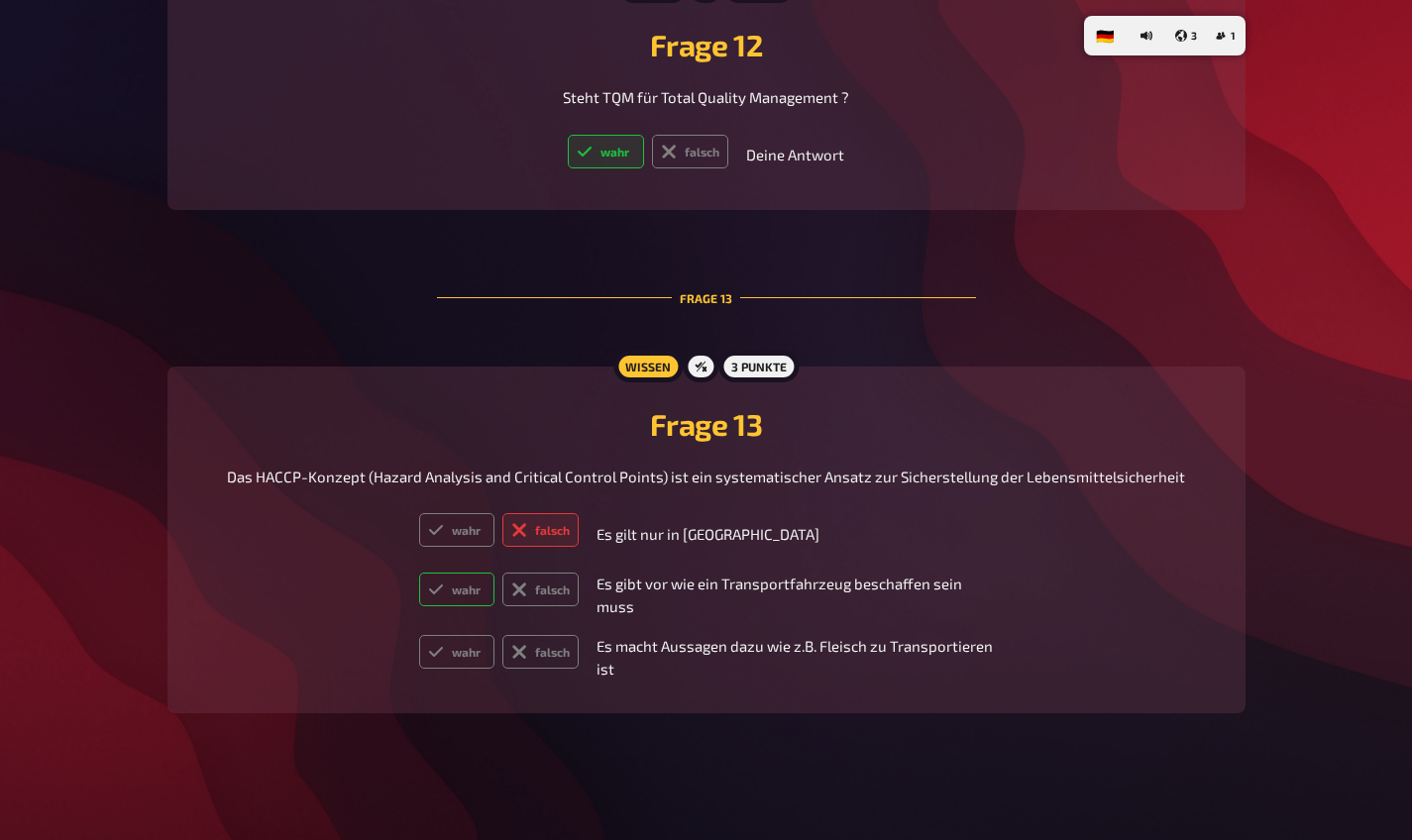 click on "wahr" at bounding box center [457, 589] 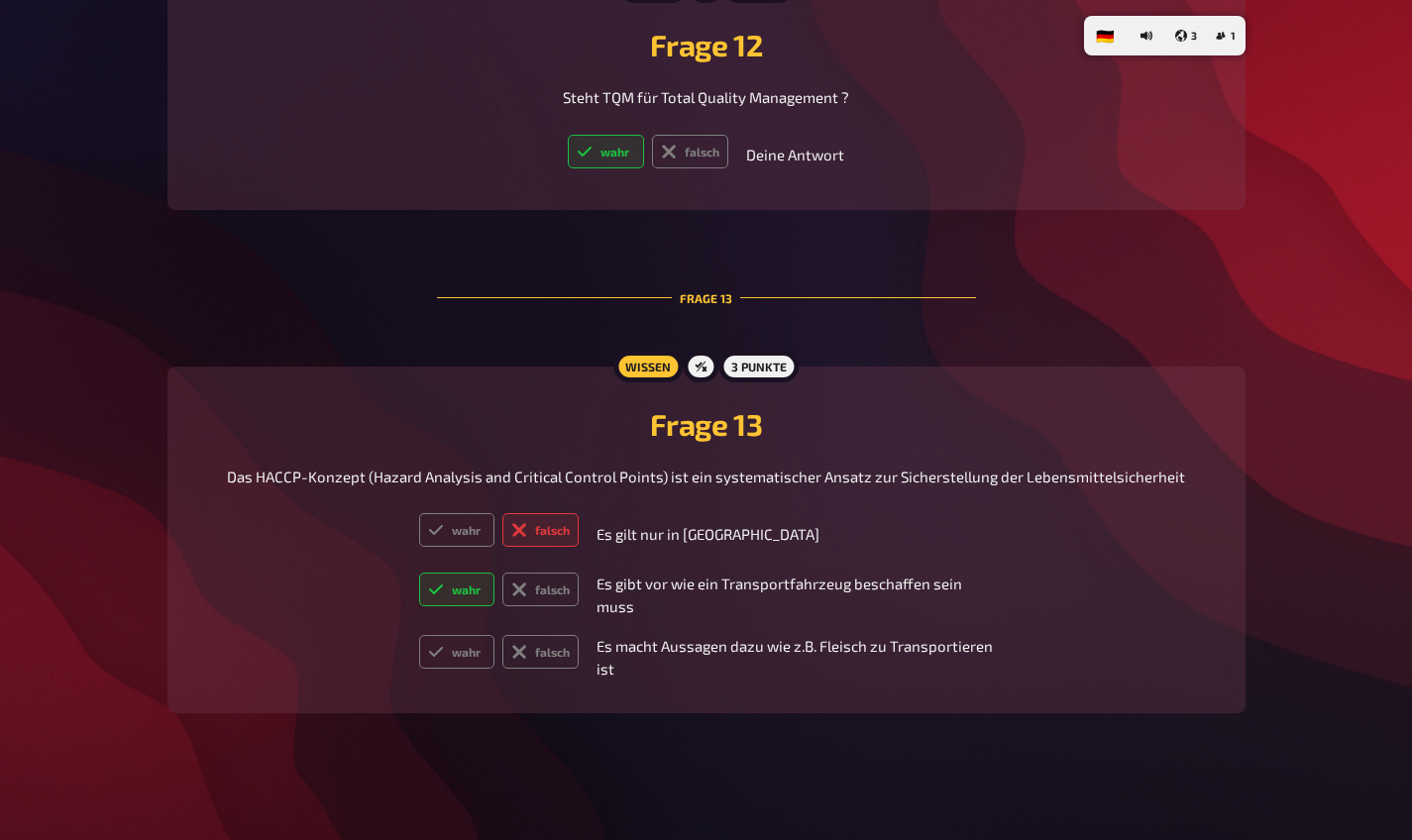 radio on "true" 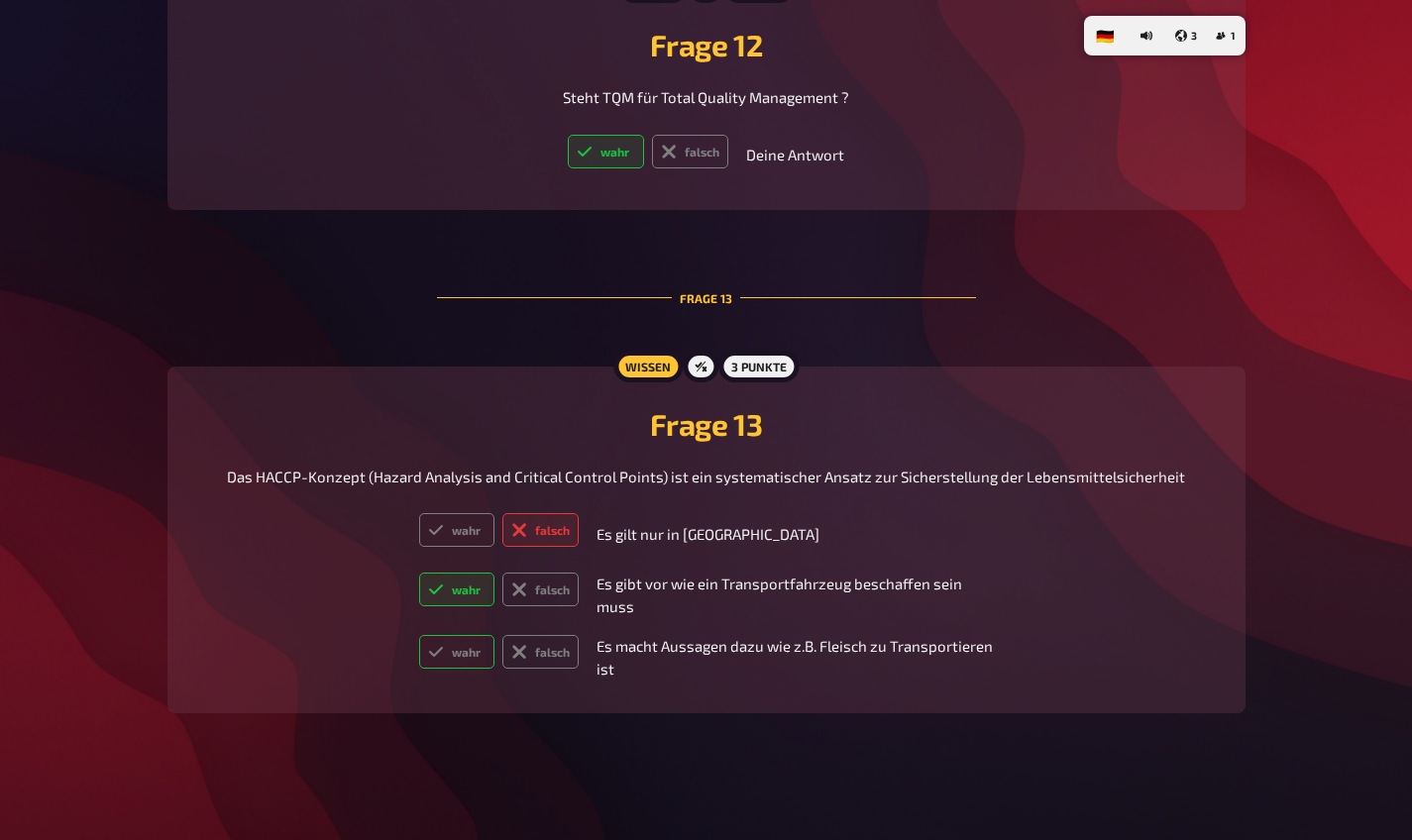 click on "wahr" at bounding box center [457, 652] 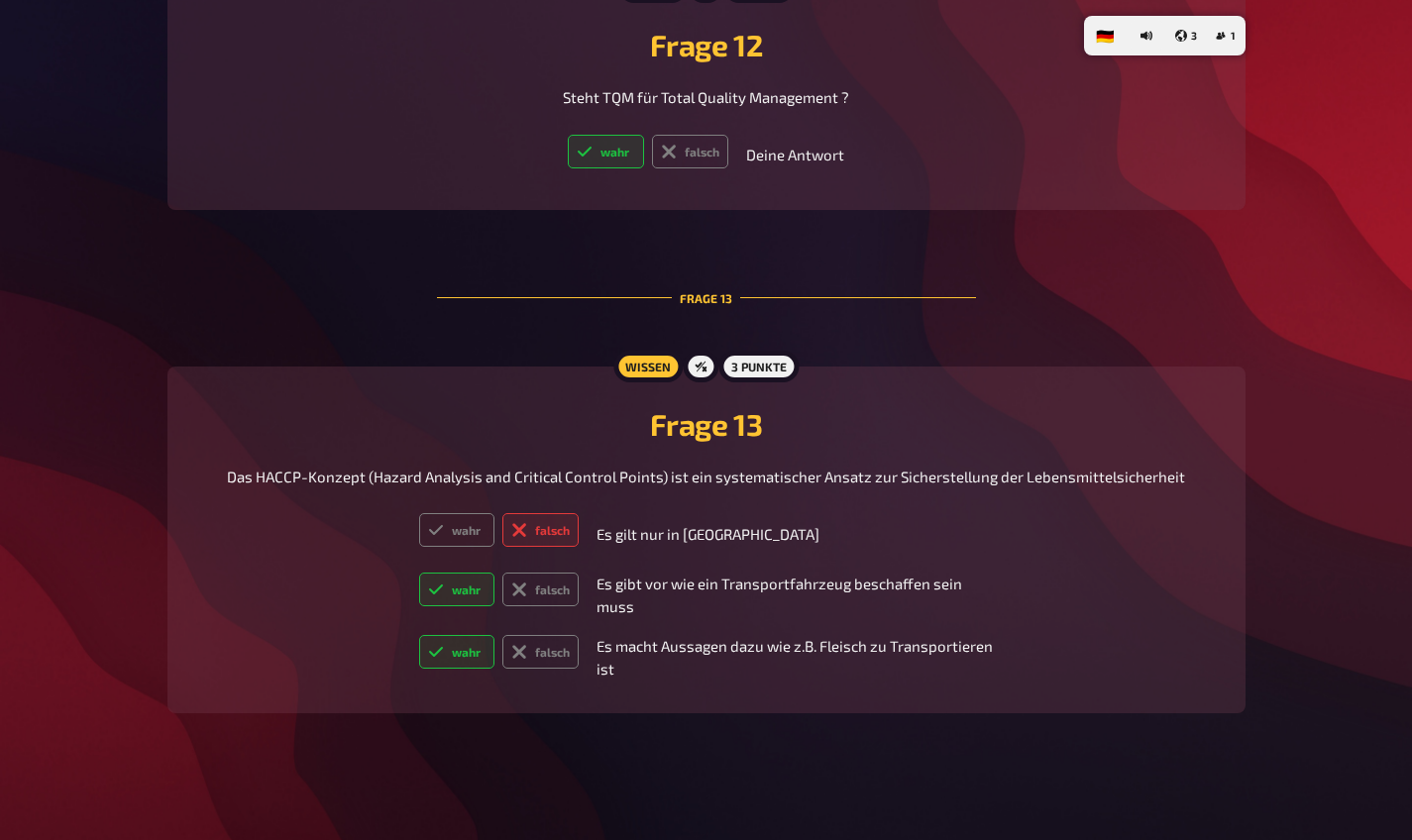 radio on "true" 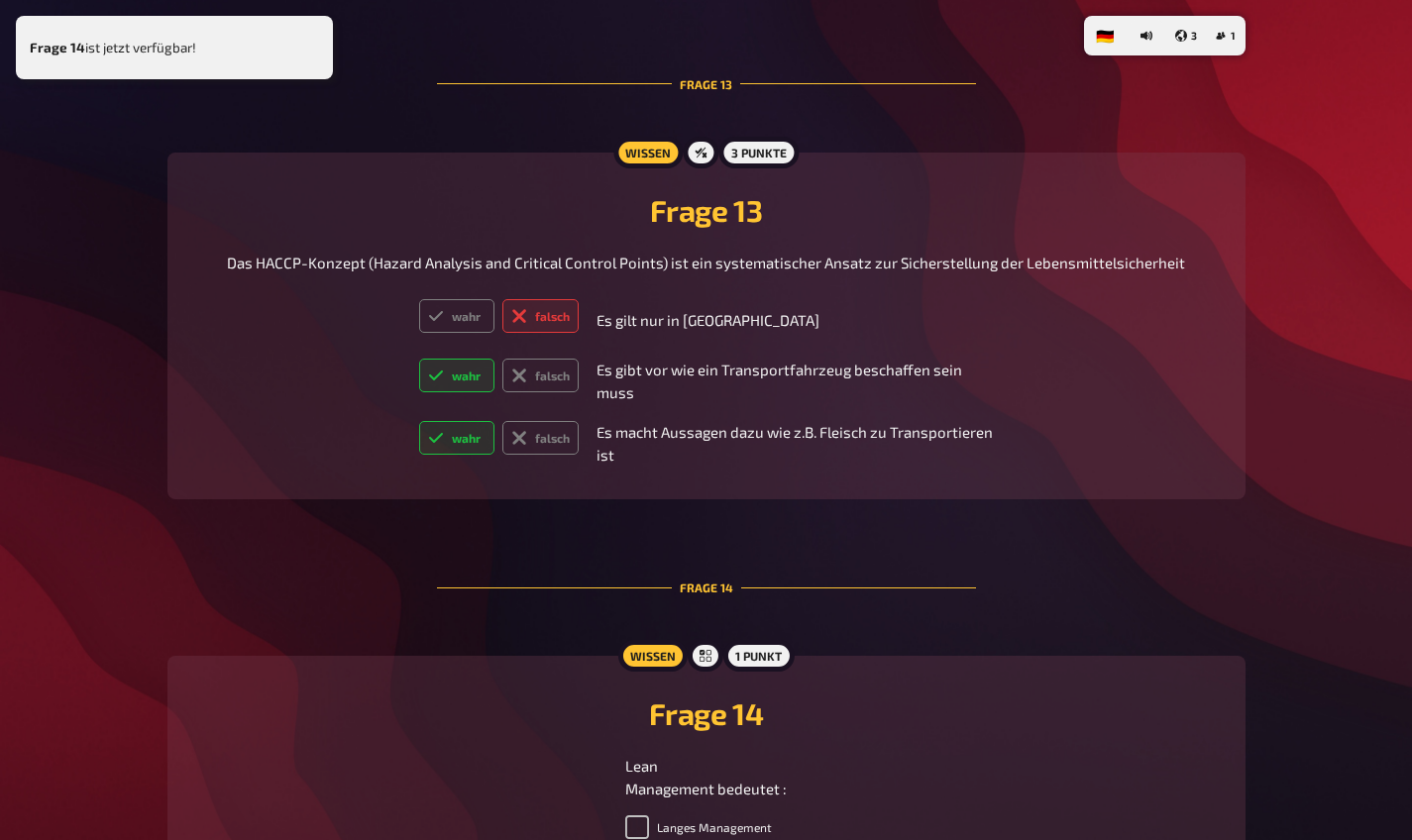 scroll, scrollTop: 6059, scrollLeft: 0, axis: vertical 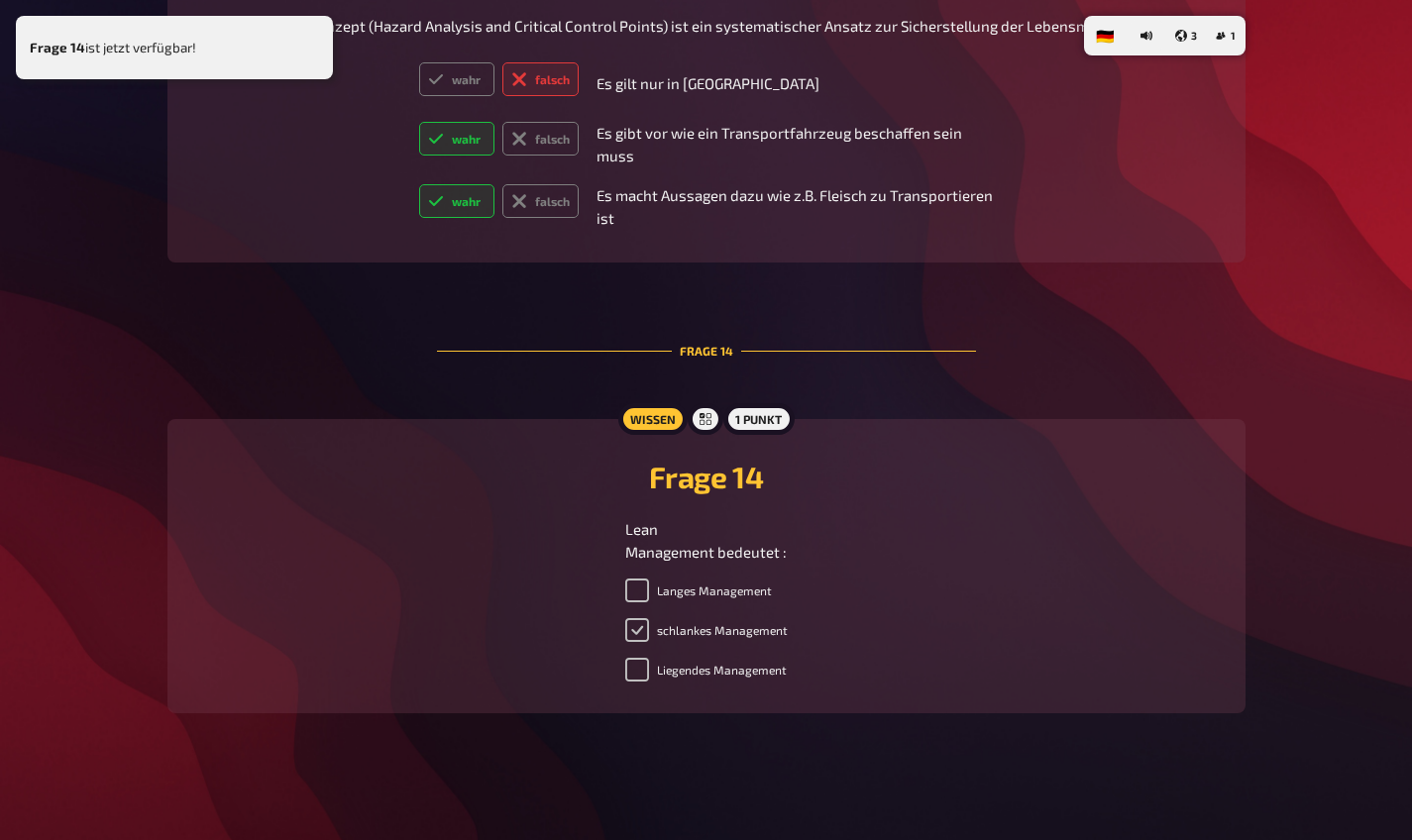 click on "schlankes Management" at bounding box center [637, 630] 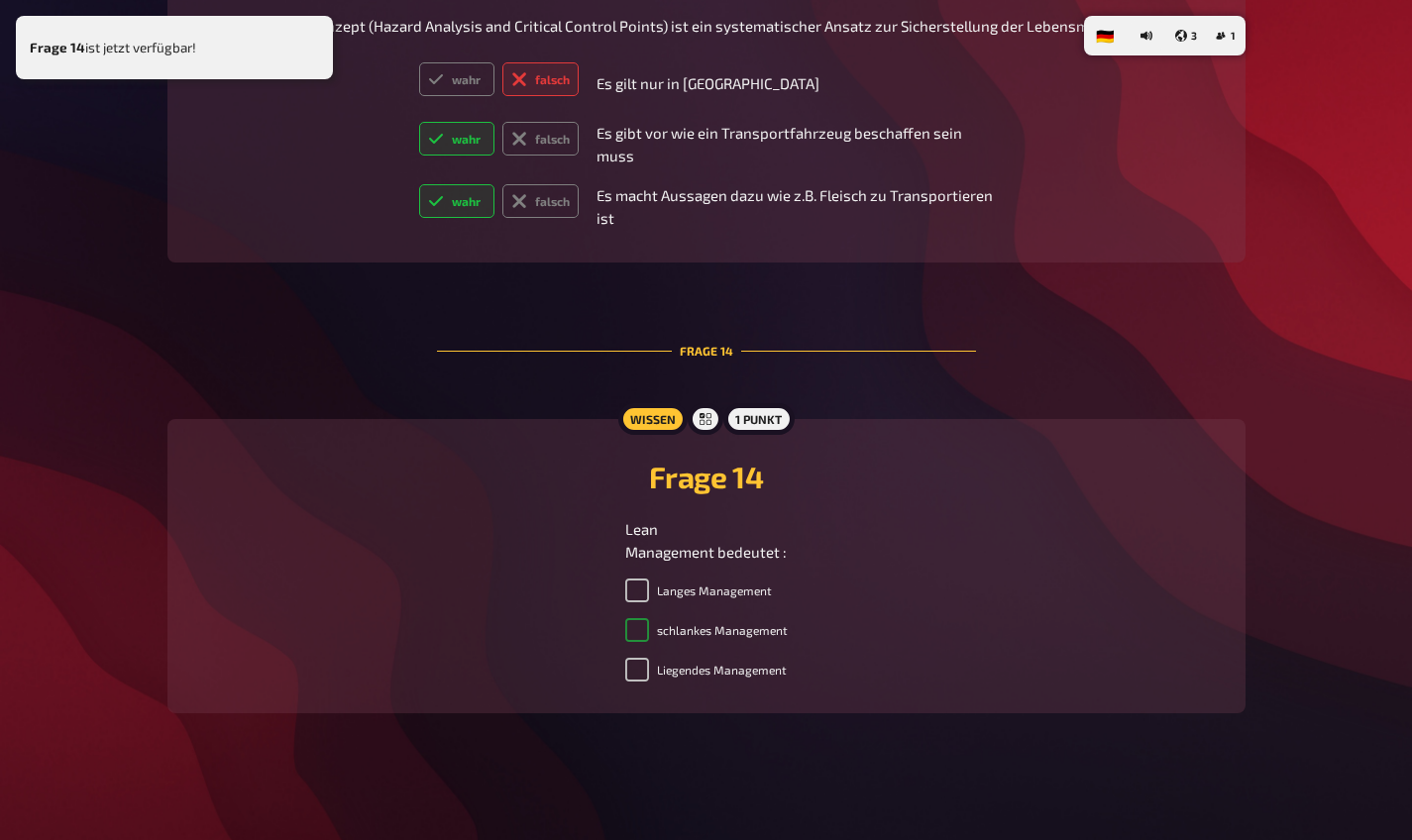 checkbox on "true" 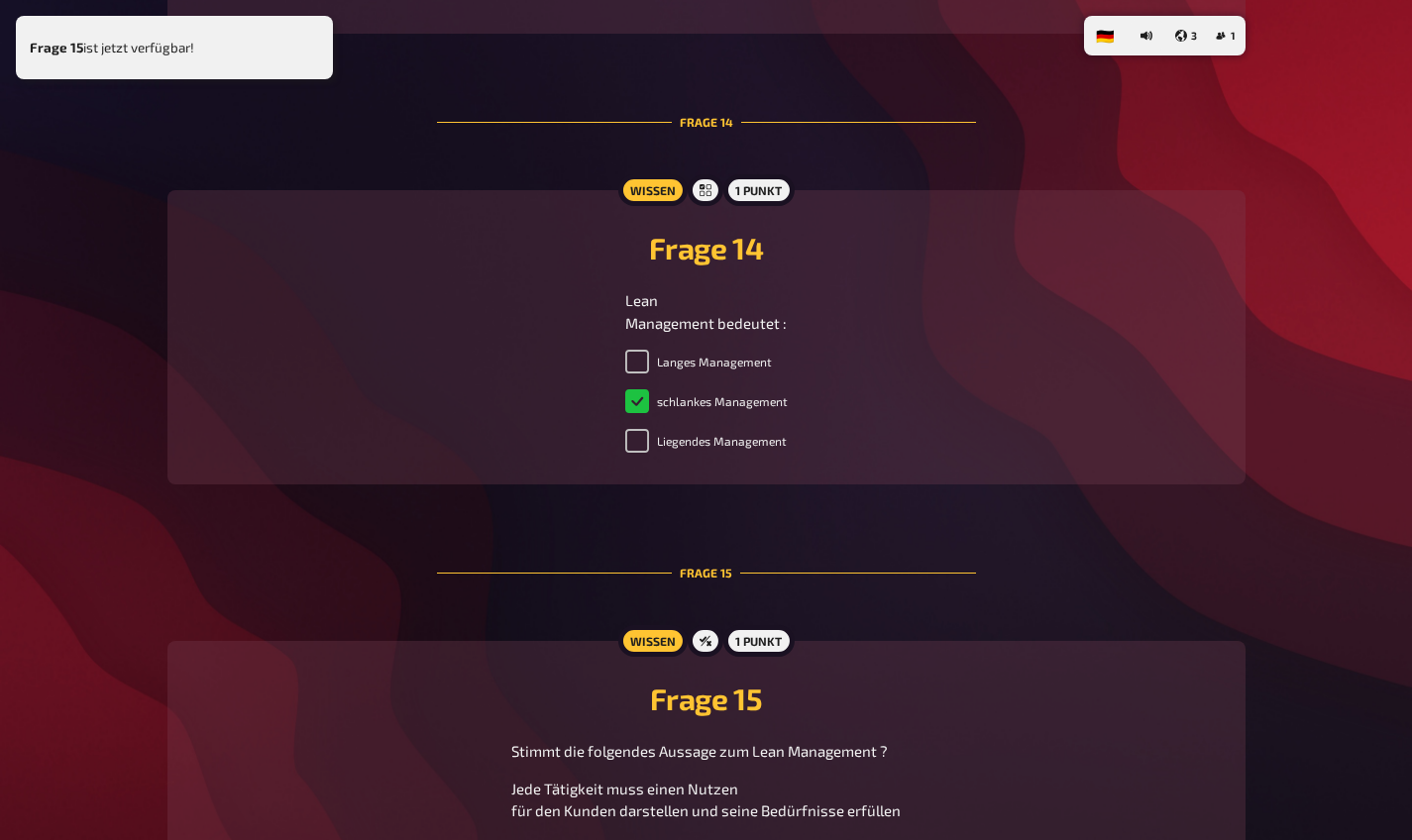 scroll, scrollTop: 6496, scrollLeft: 0, axis: vertical 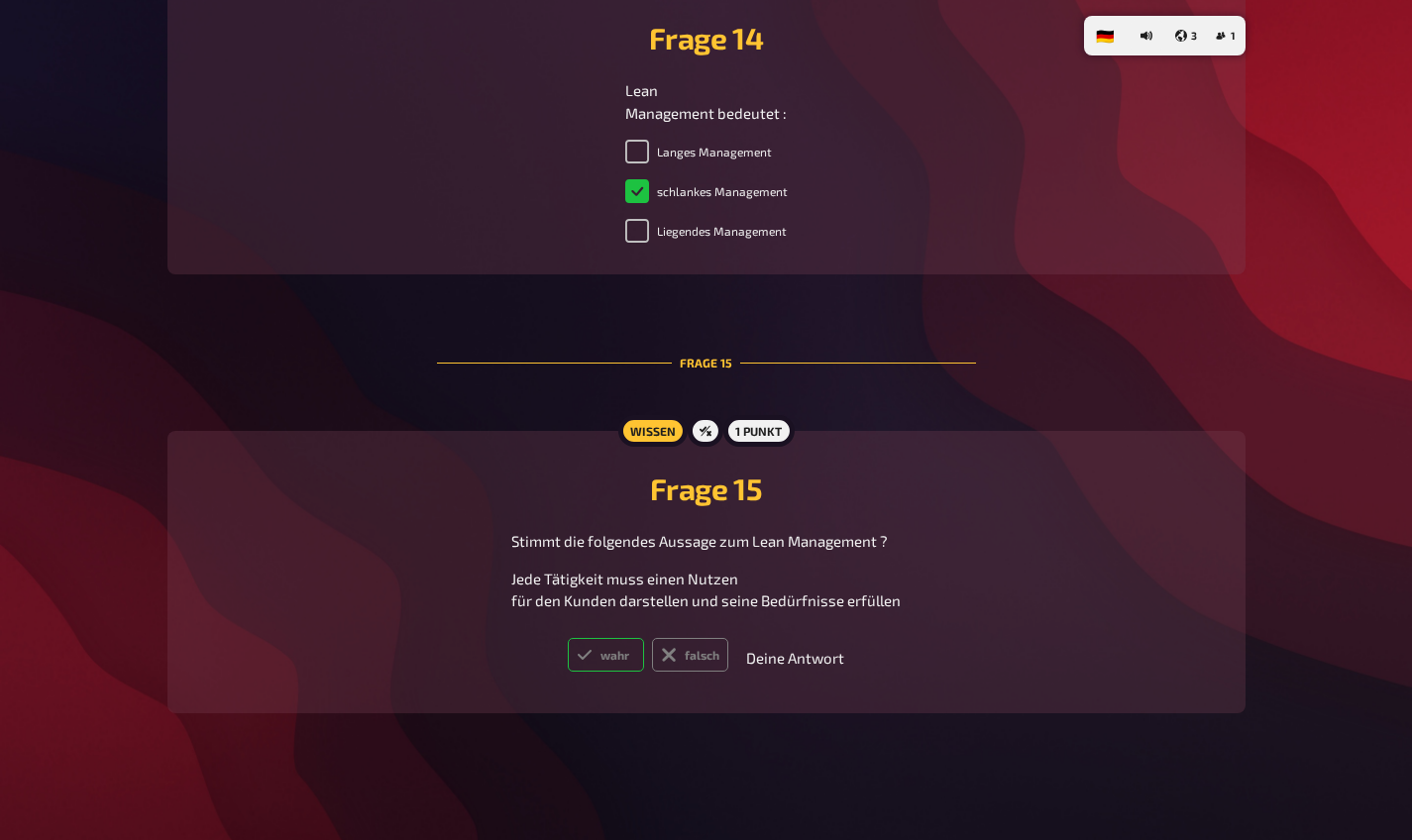 click on "wahr" at bounding box center (605, 655) 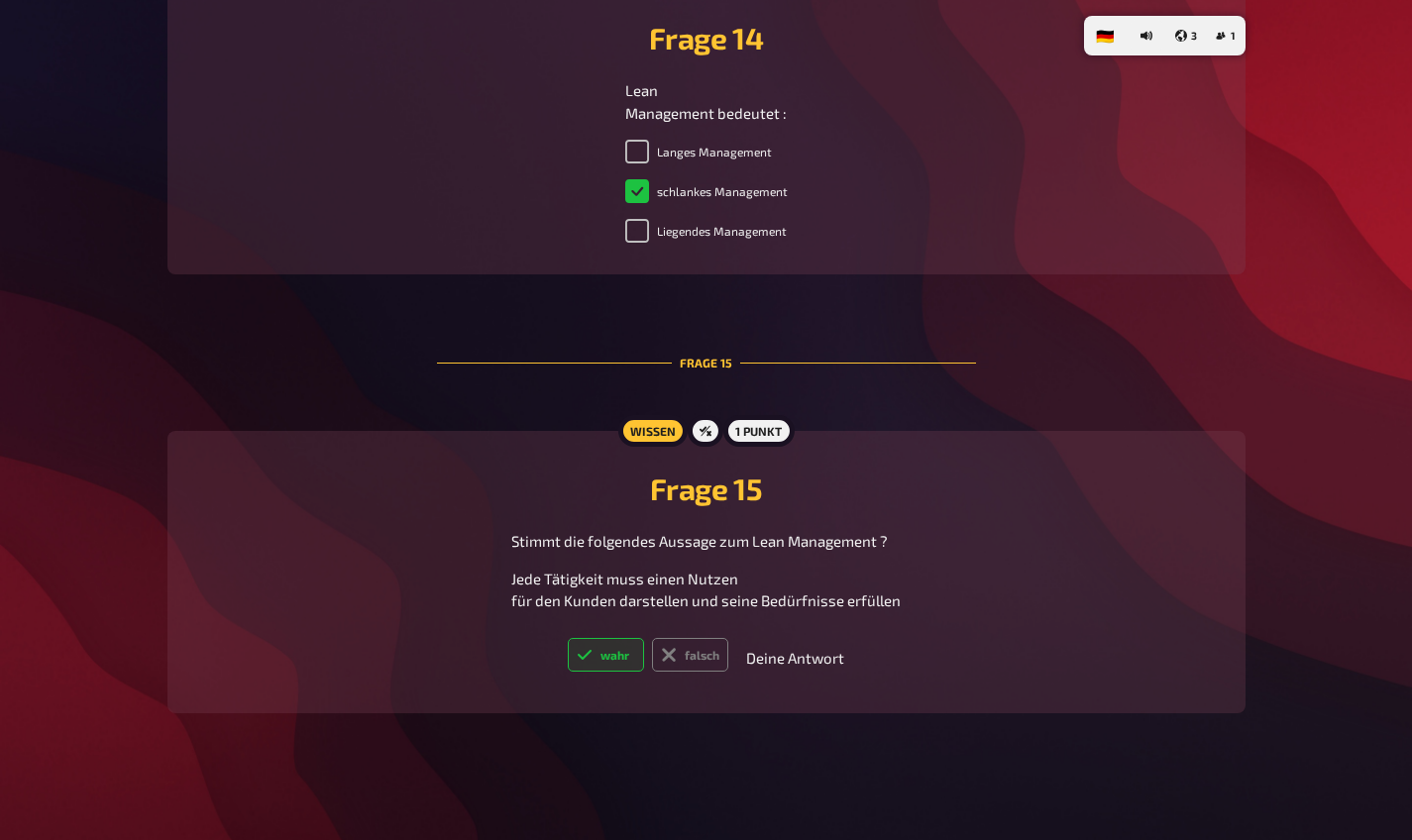 radio on "true" 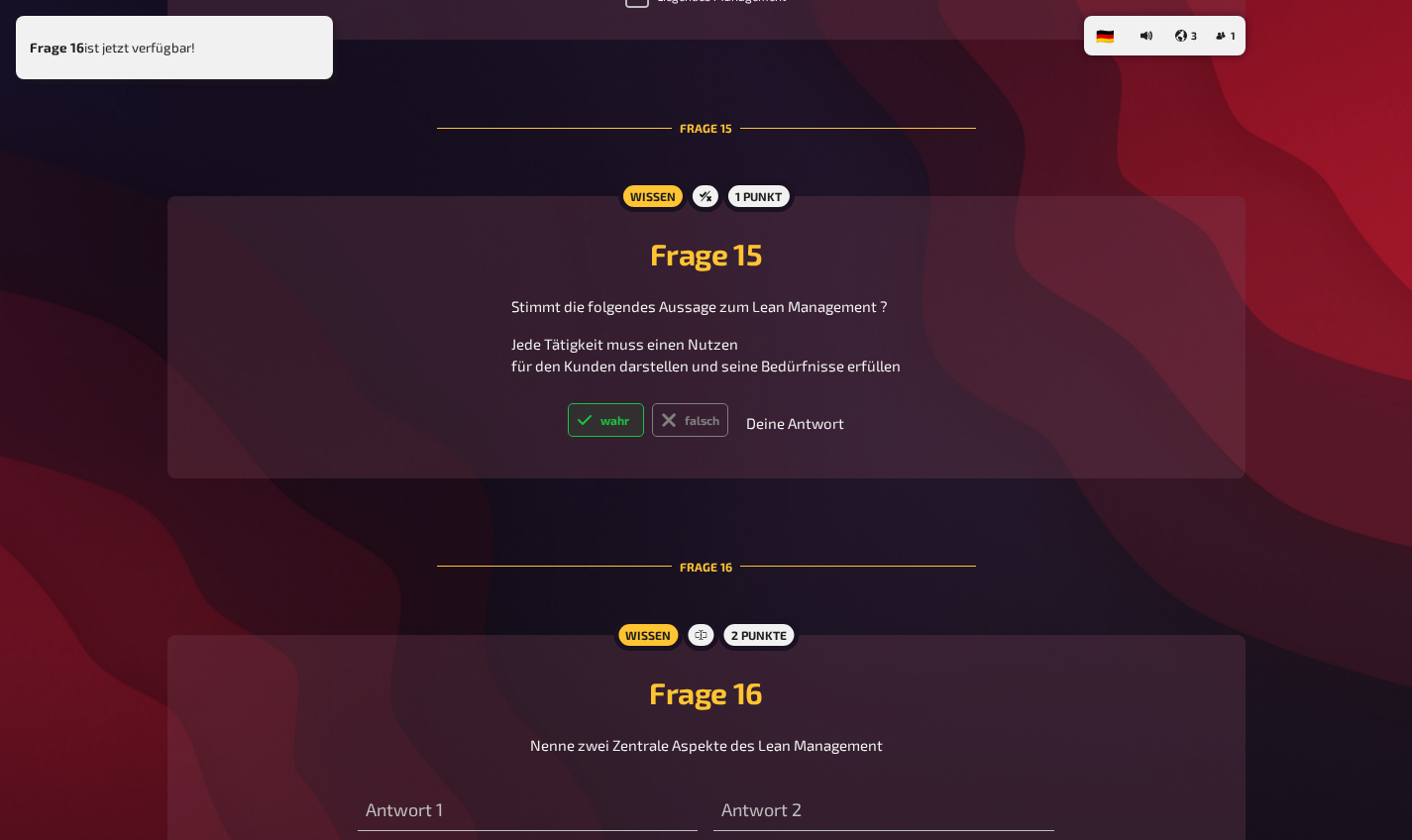 scroll, scrollTop: 6873, scrollLeft: 0, axis: vertical 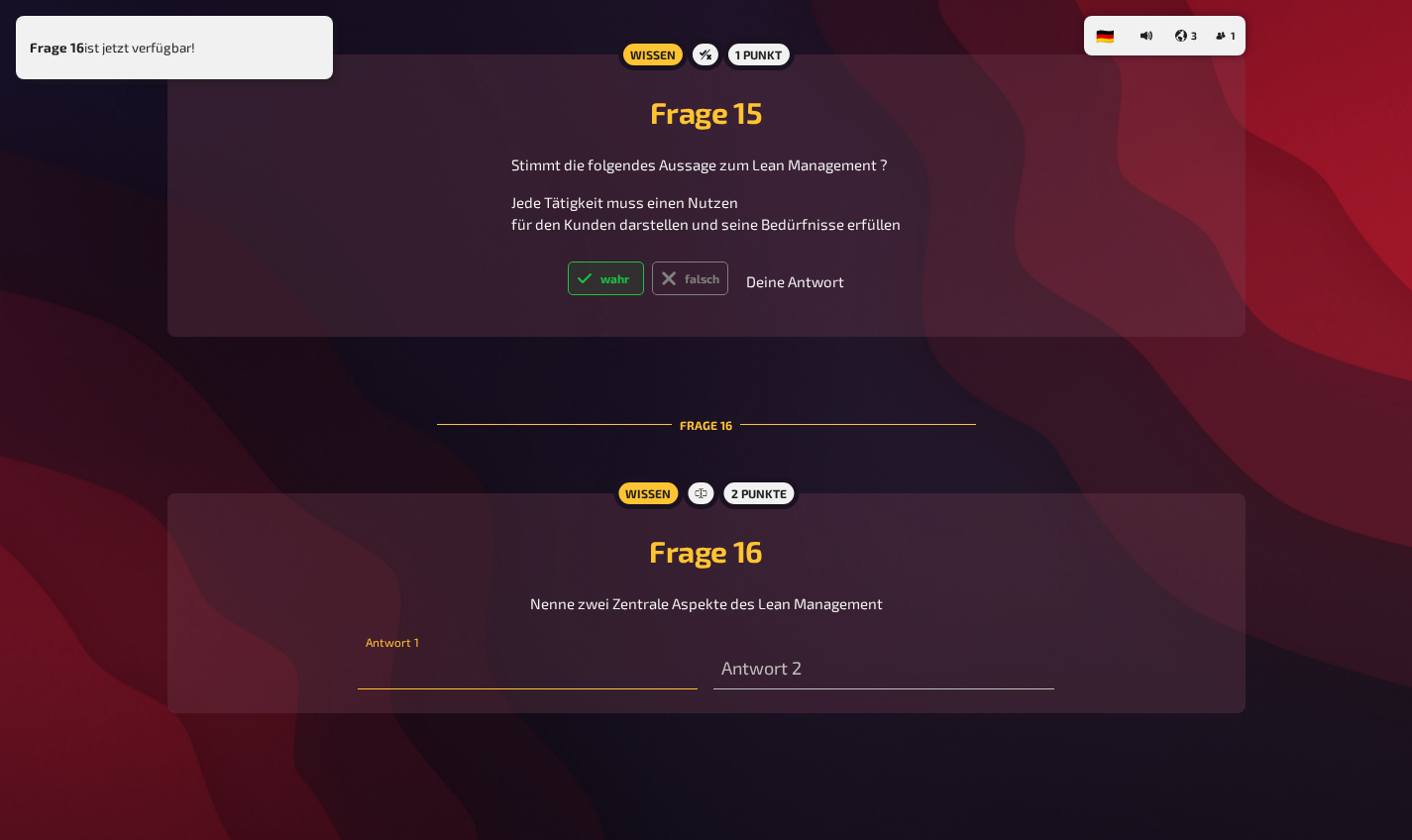 click at bounding box center (527, 670) 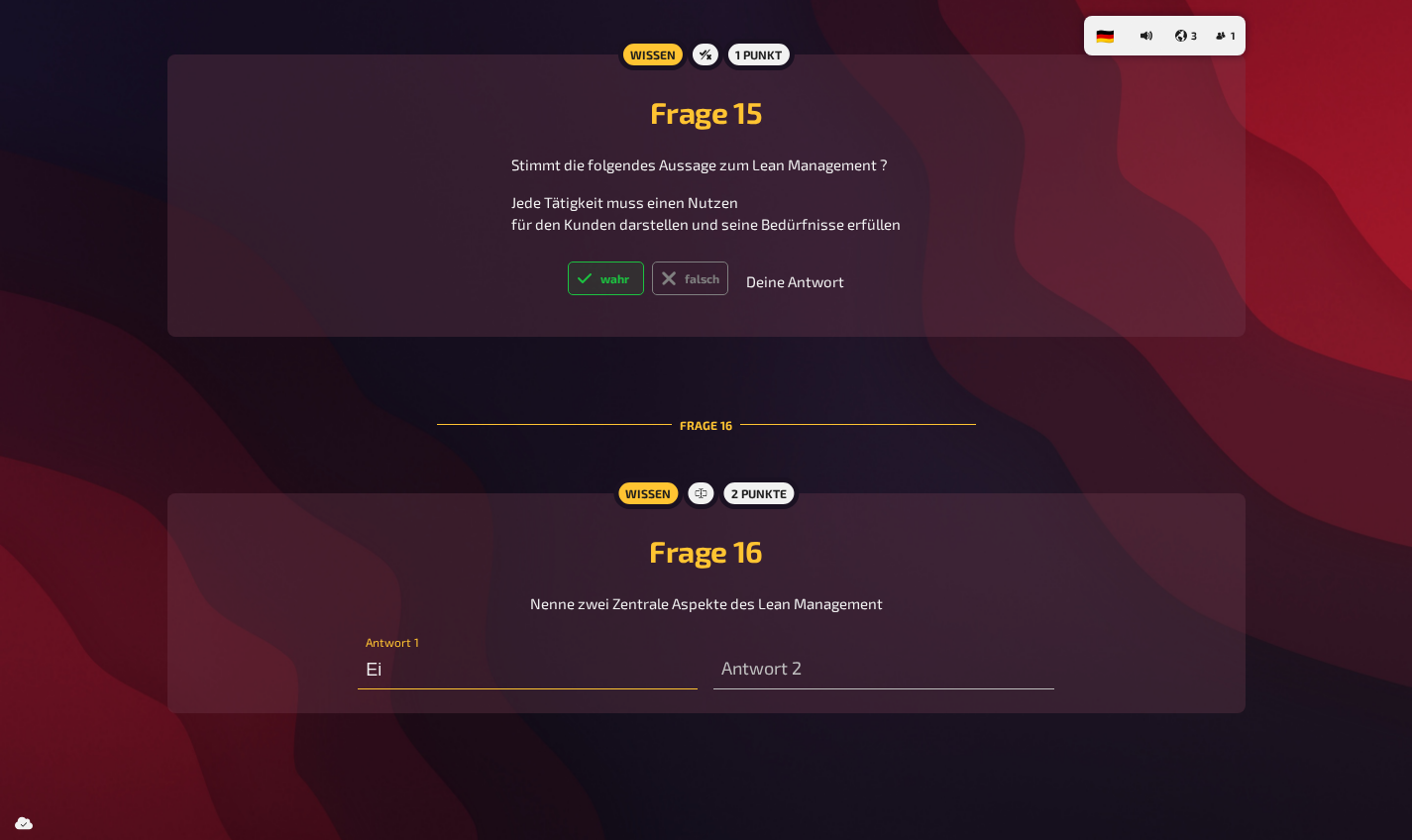 type on "E" 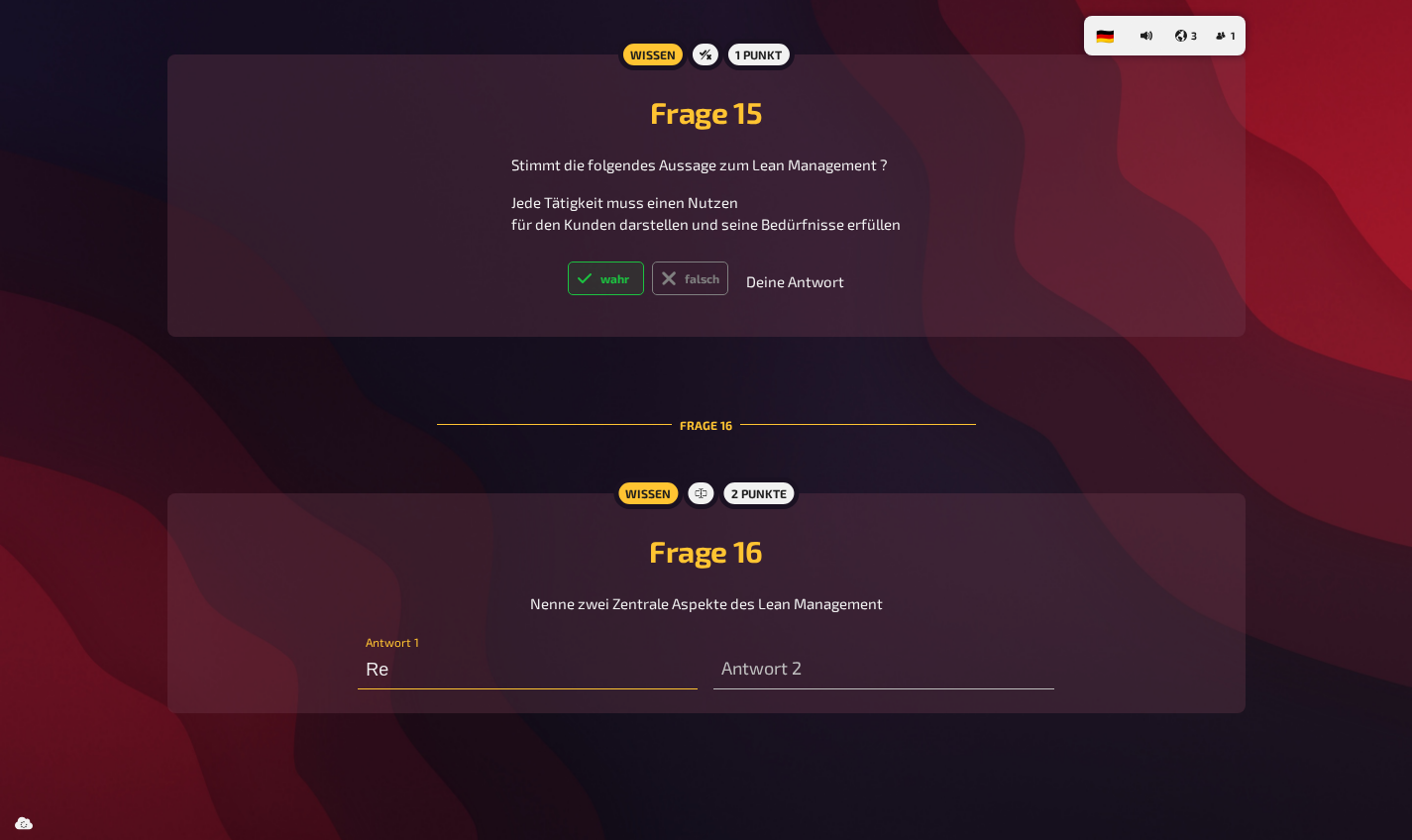 type on "R" 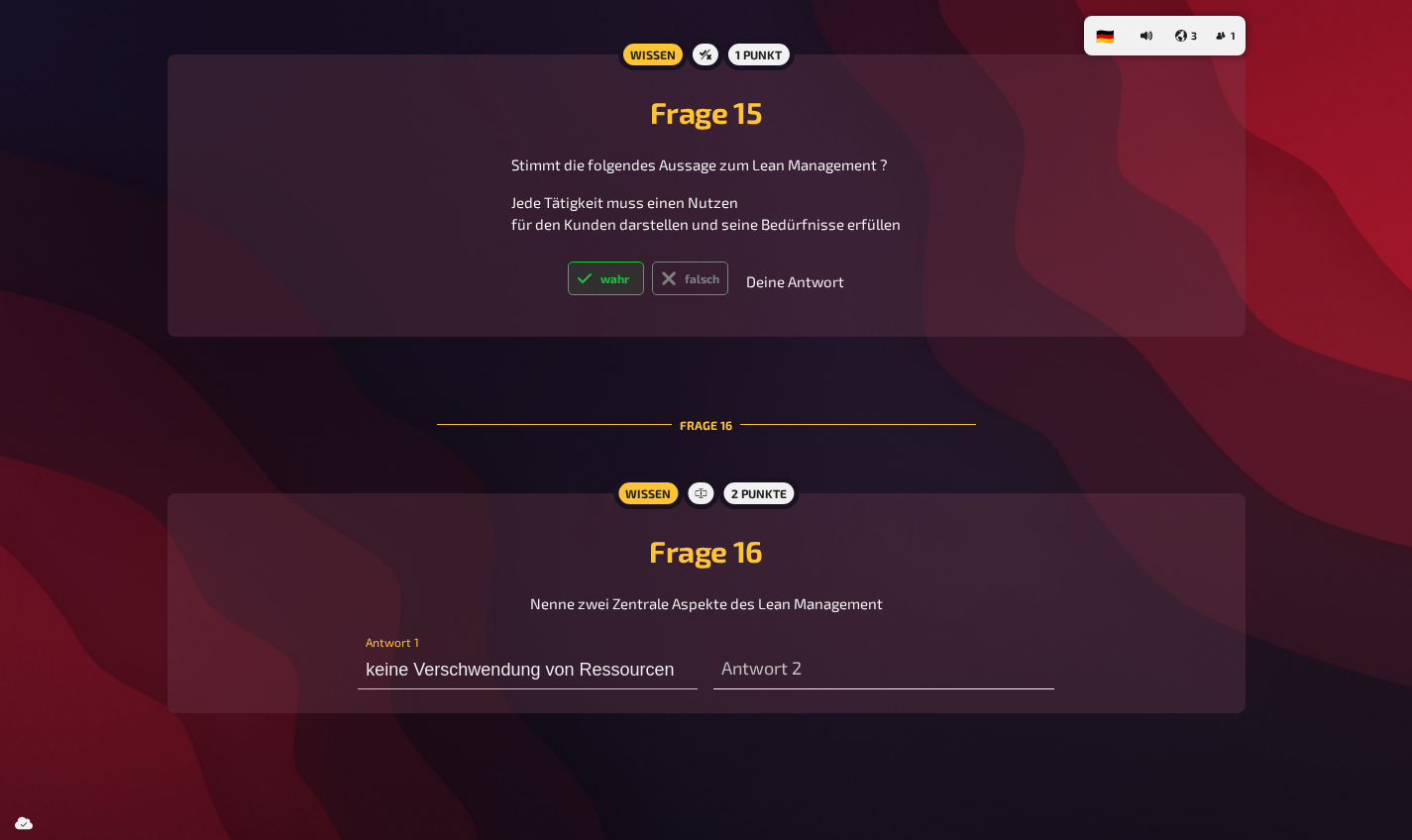 type on "keine Verschwendung von Ressourcen" 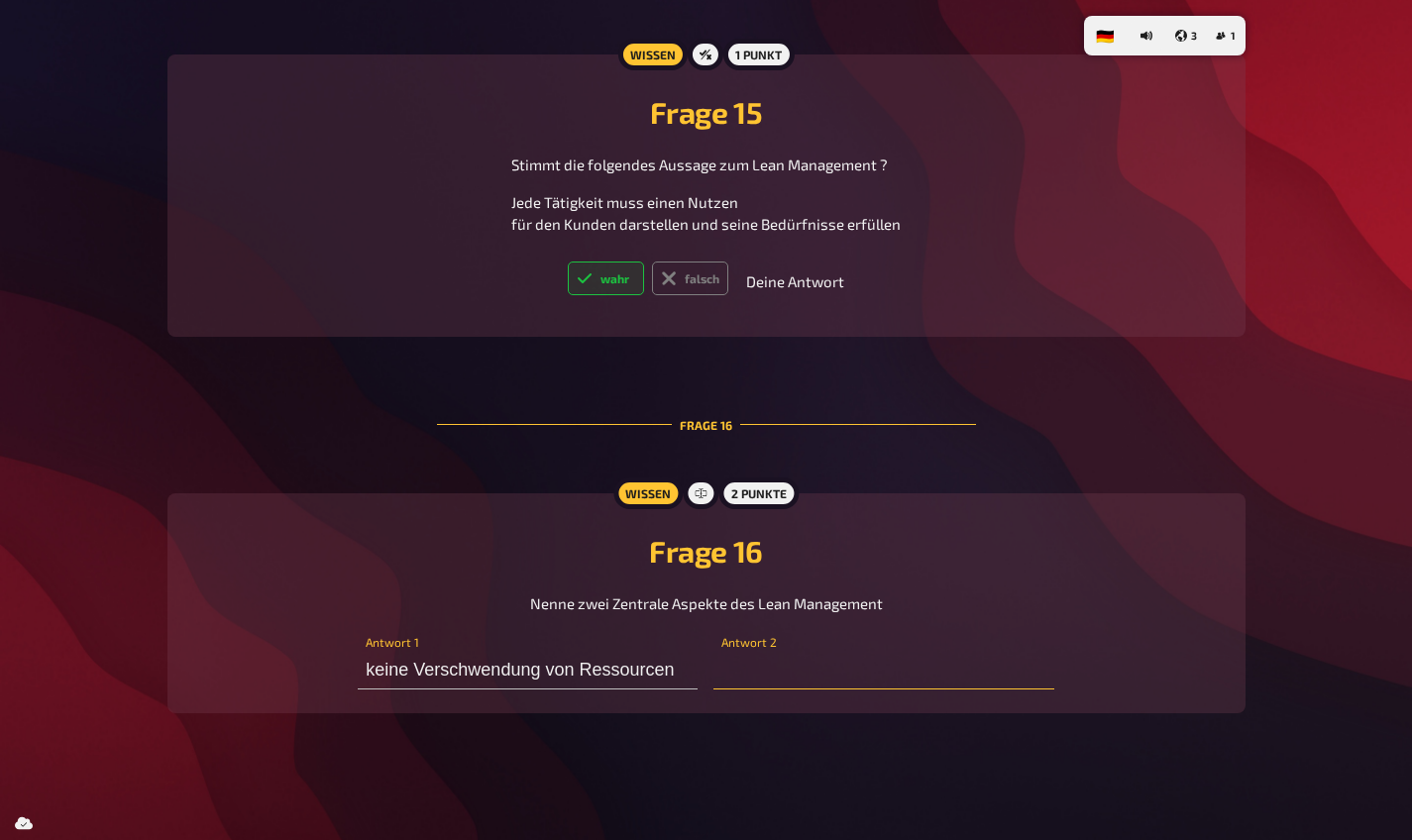 click at bounding box center (883, 670) 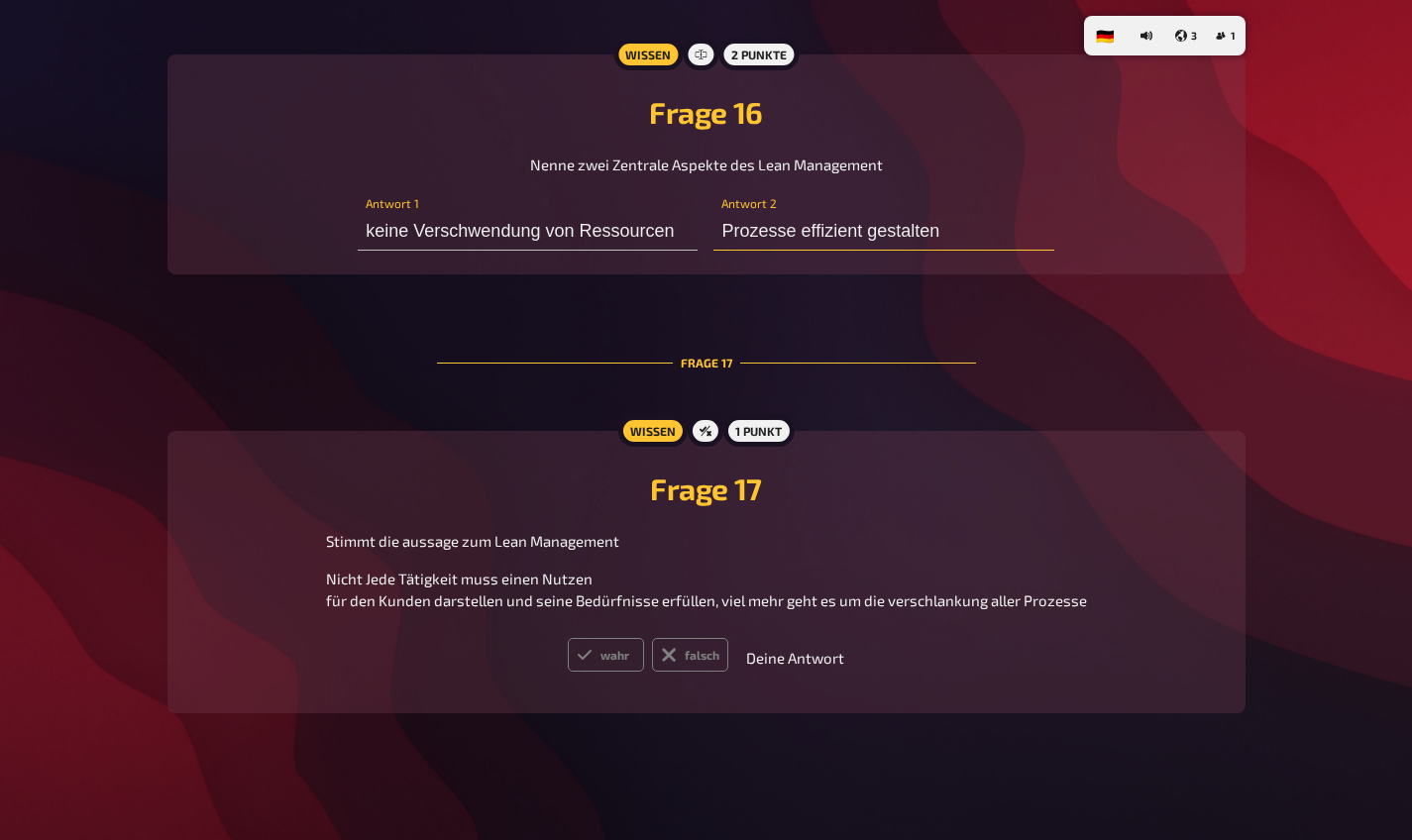 scroll, scrollTop: 7309, scrollLeft: 0, axis: vertical 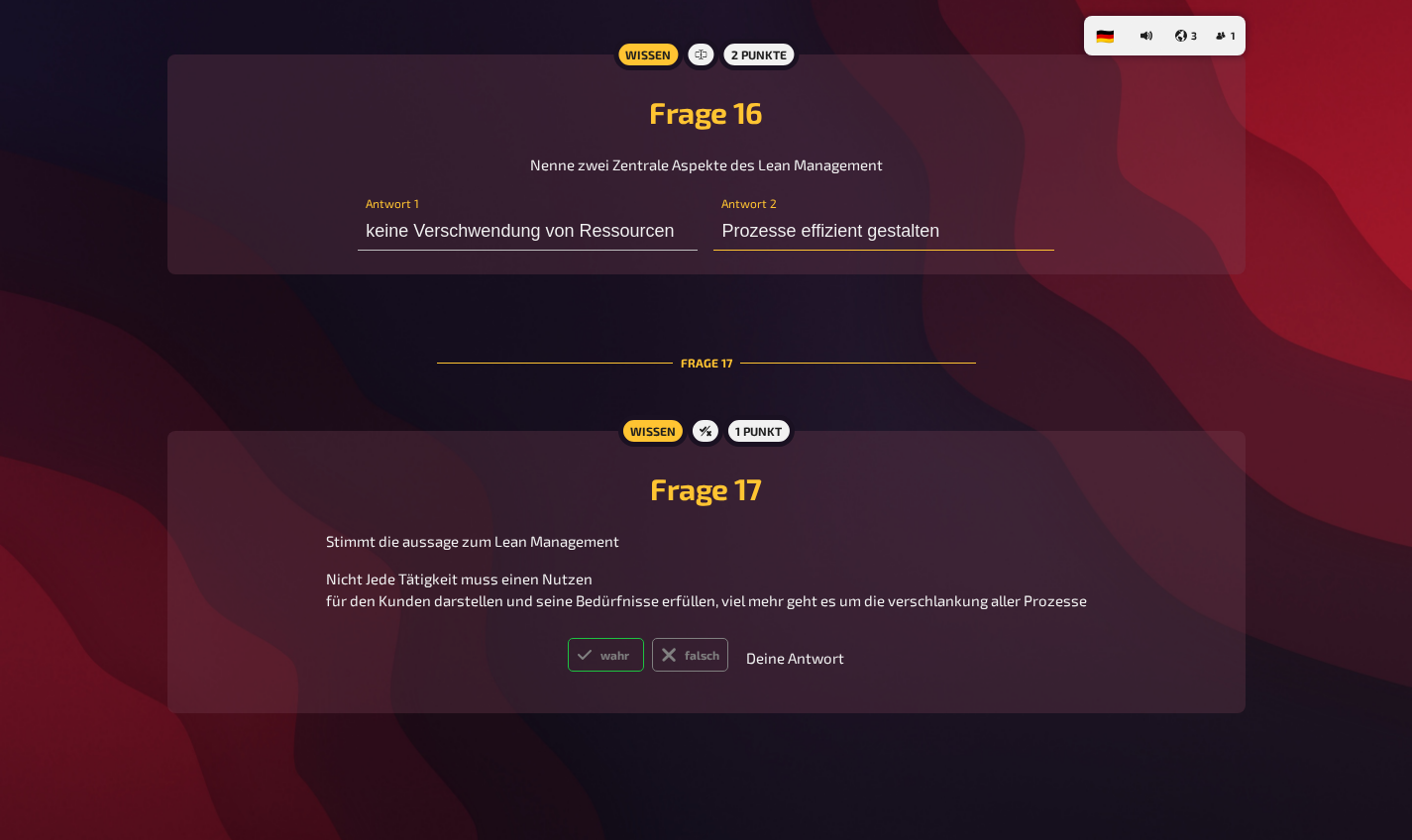 type on "Prozesse effizient gestalten" 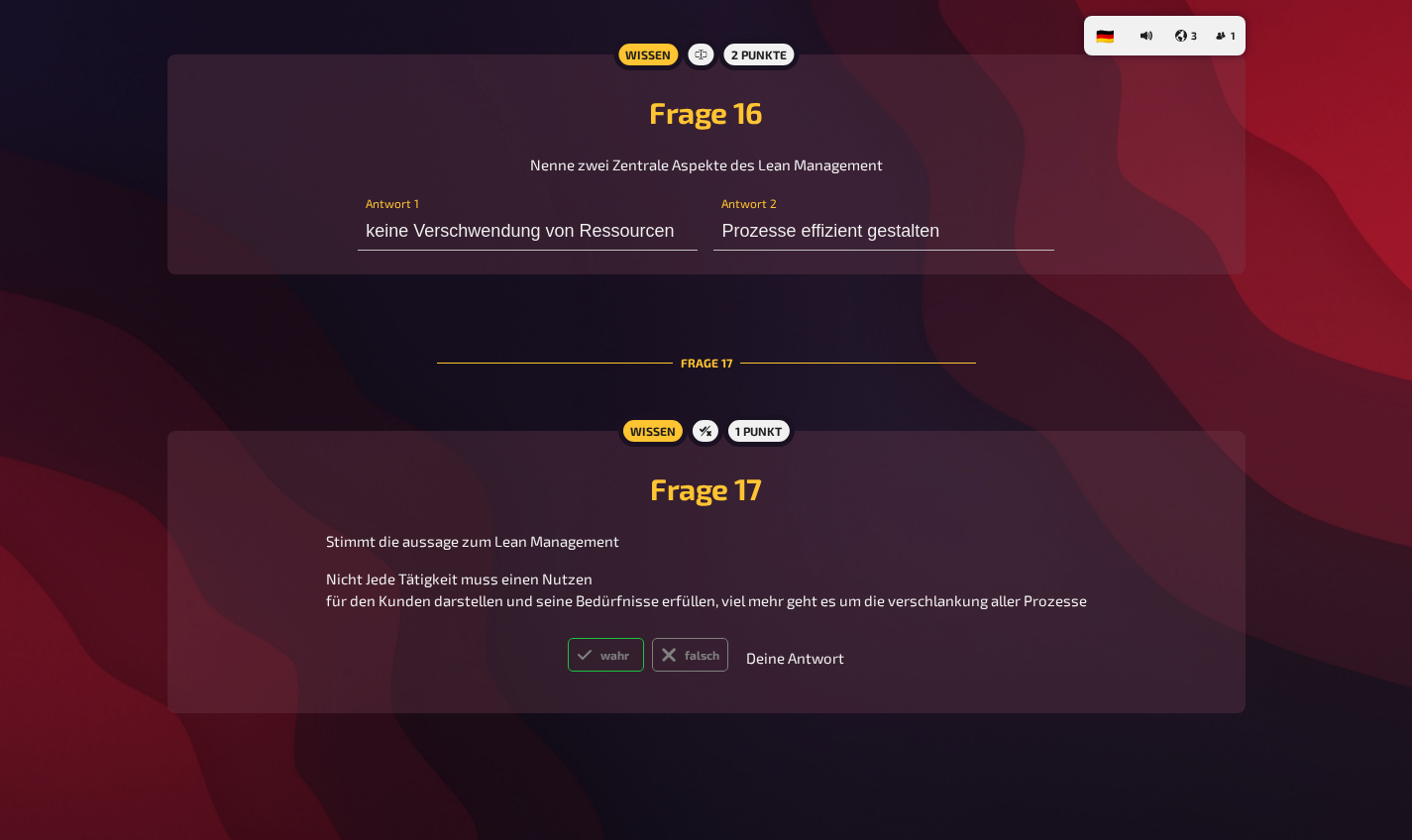 click on "wahr" at bounding box center [605, 655] 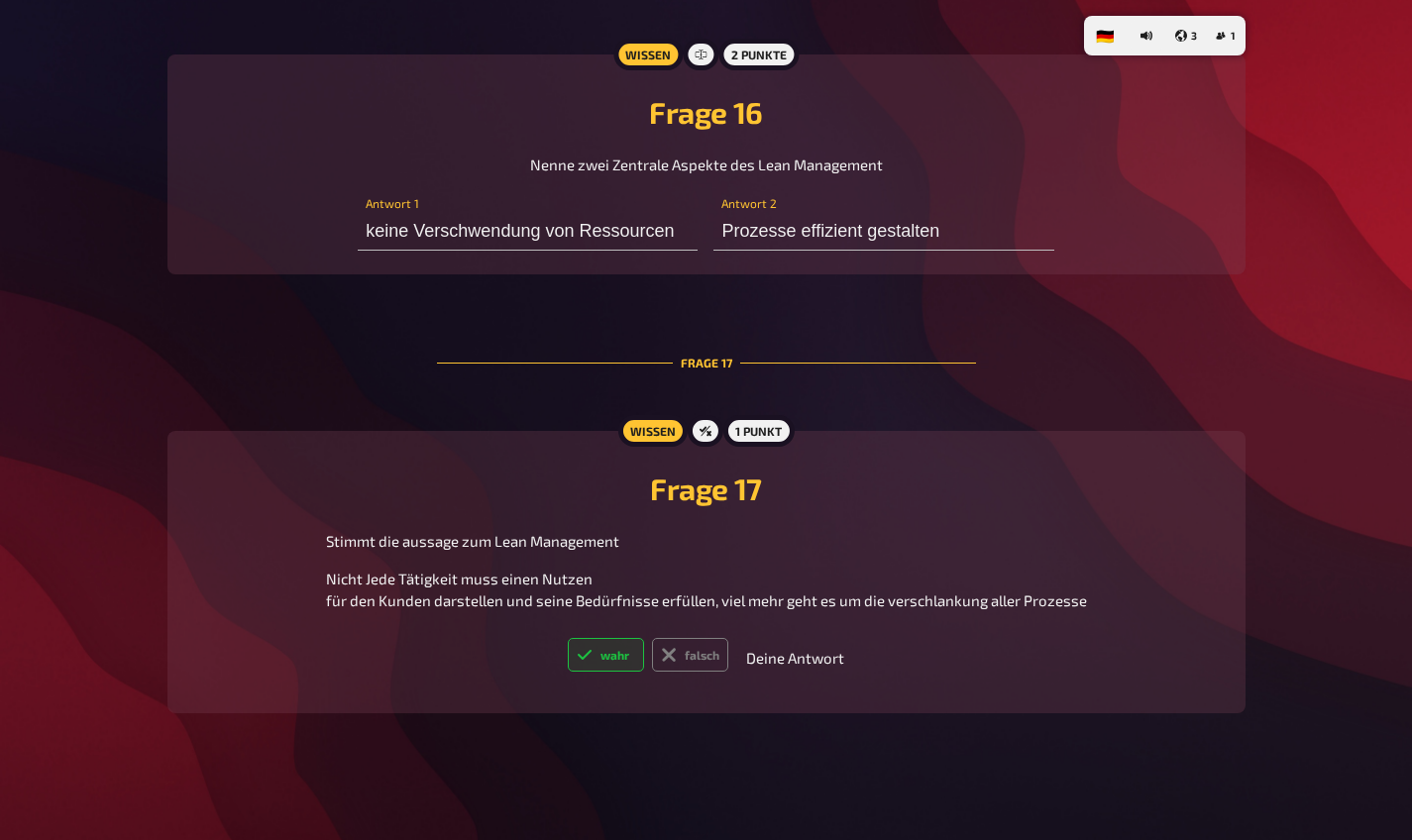 radio on "true" 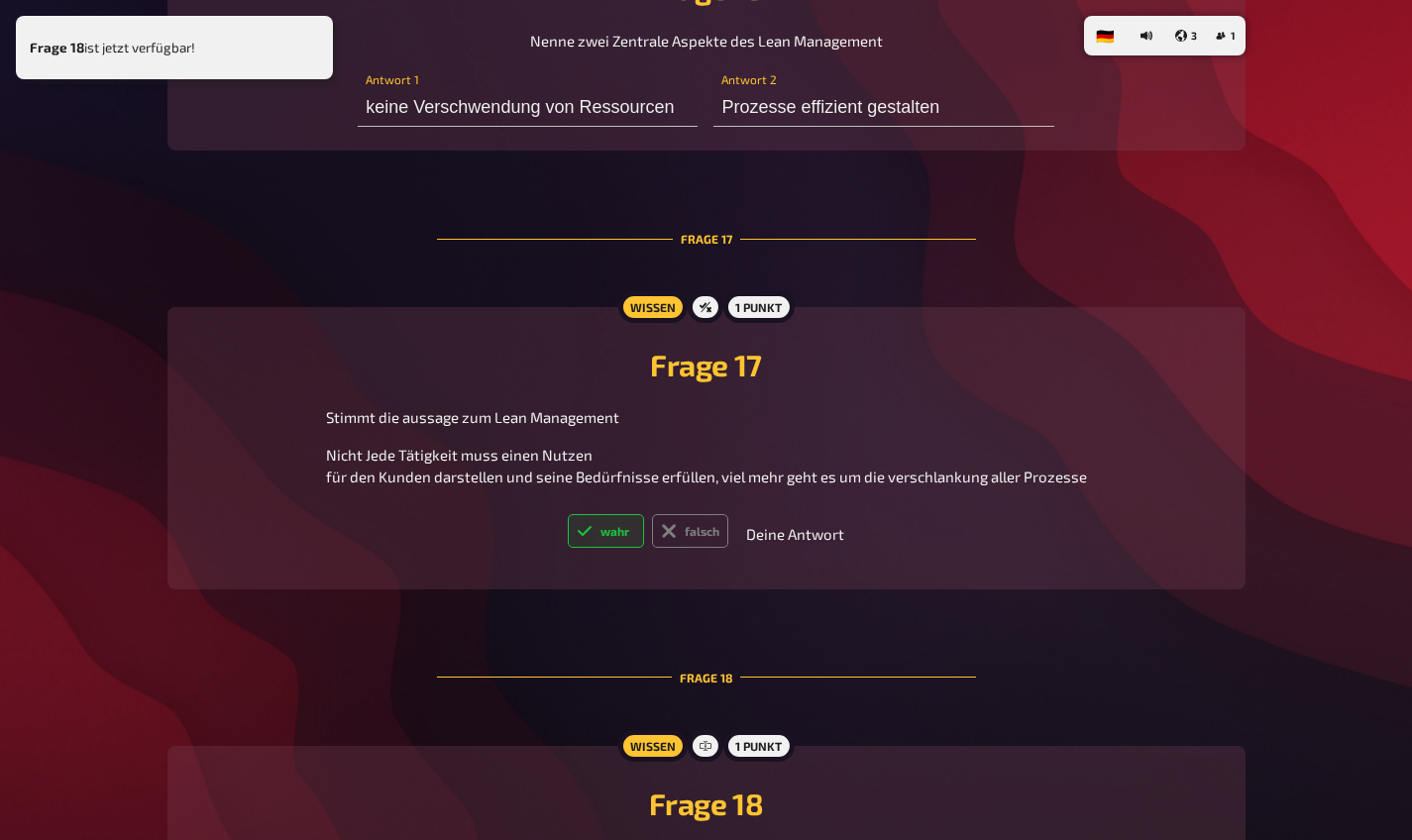scroll, scrollTop: 7686, scrollLeft: 0, axis: vertical 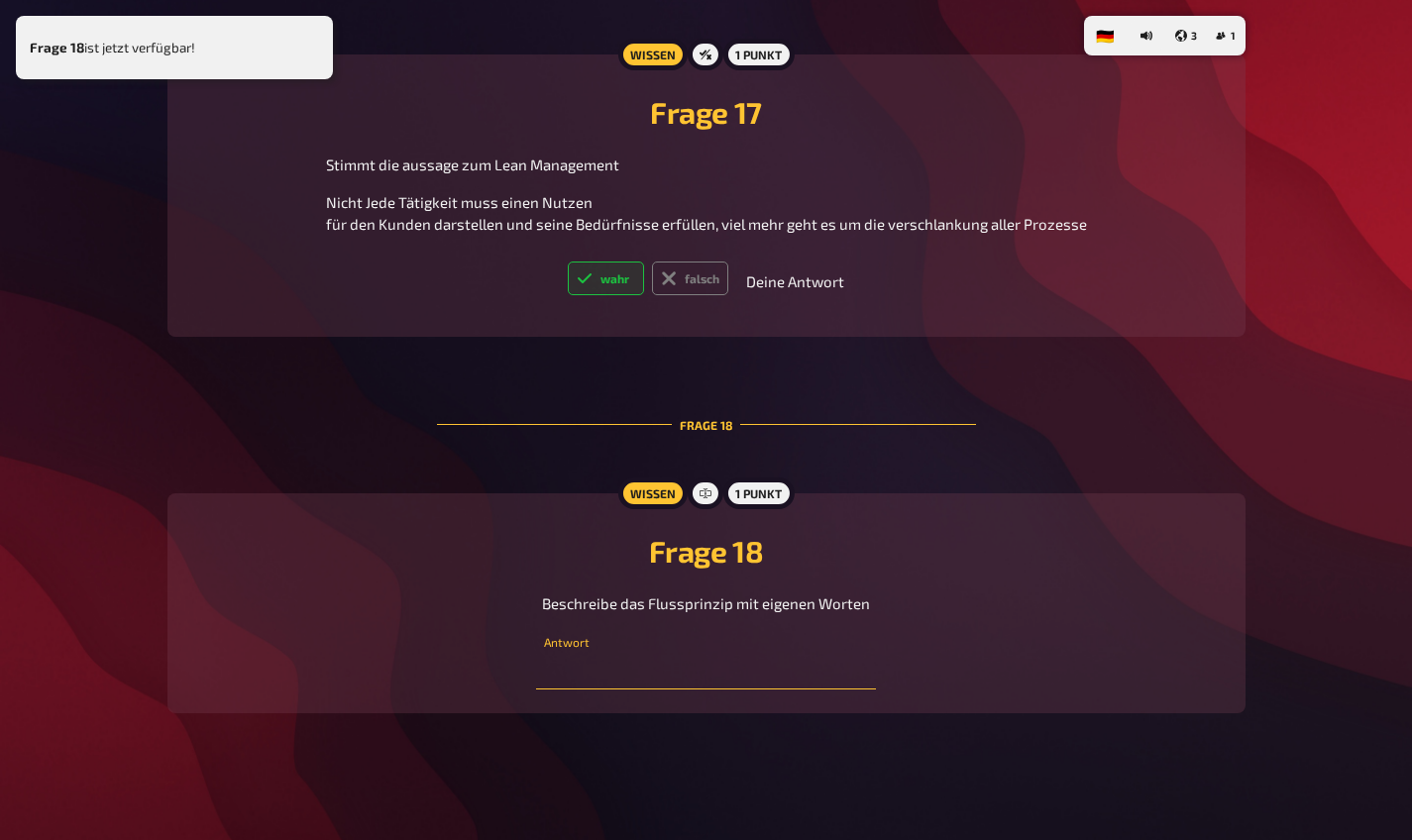 click at bounding box center [706, 670] 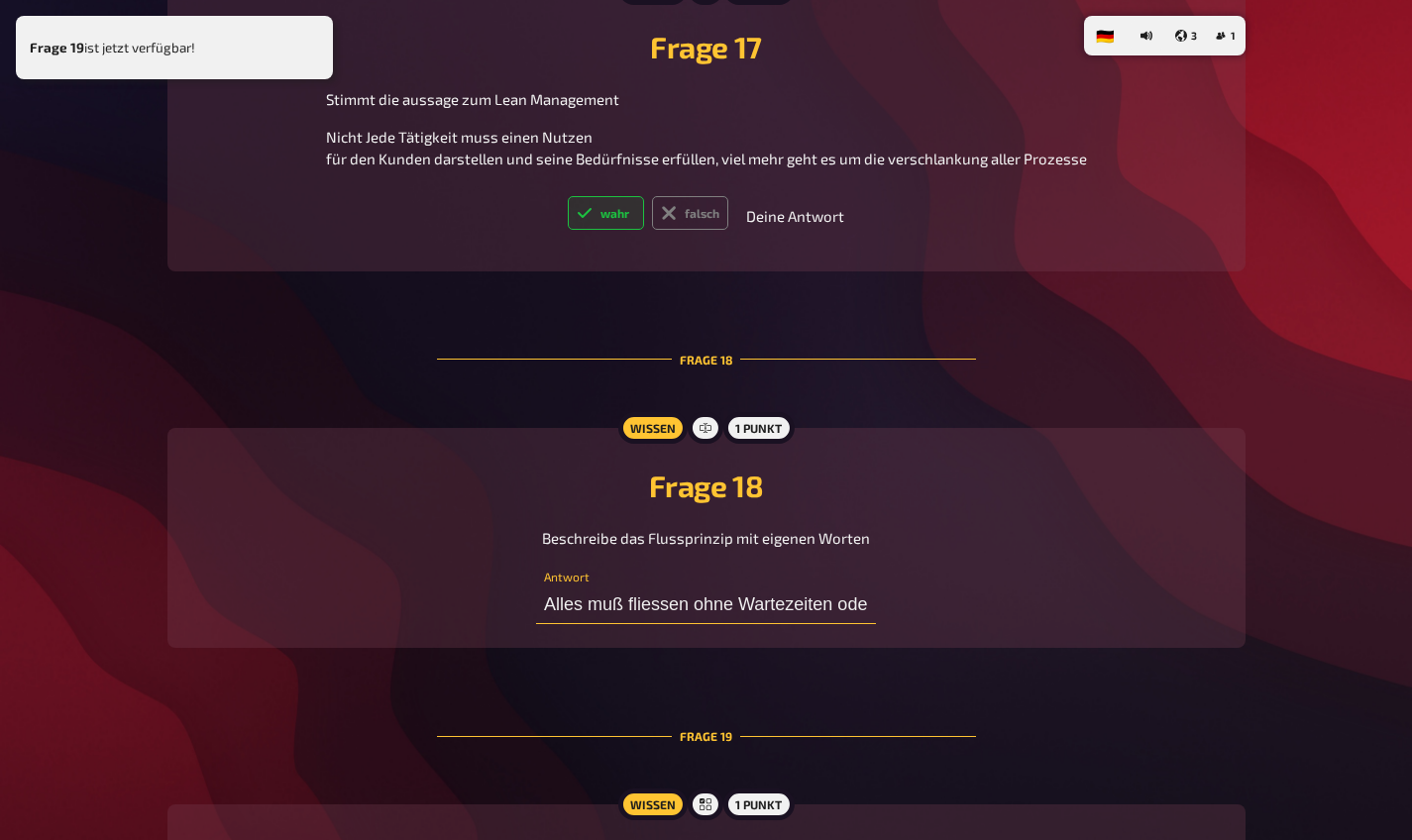scroll, scrollTop: 8328, scrollLeft: 0, axis: vertical 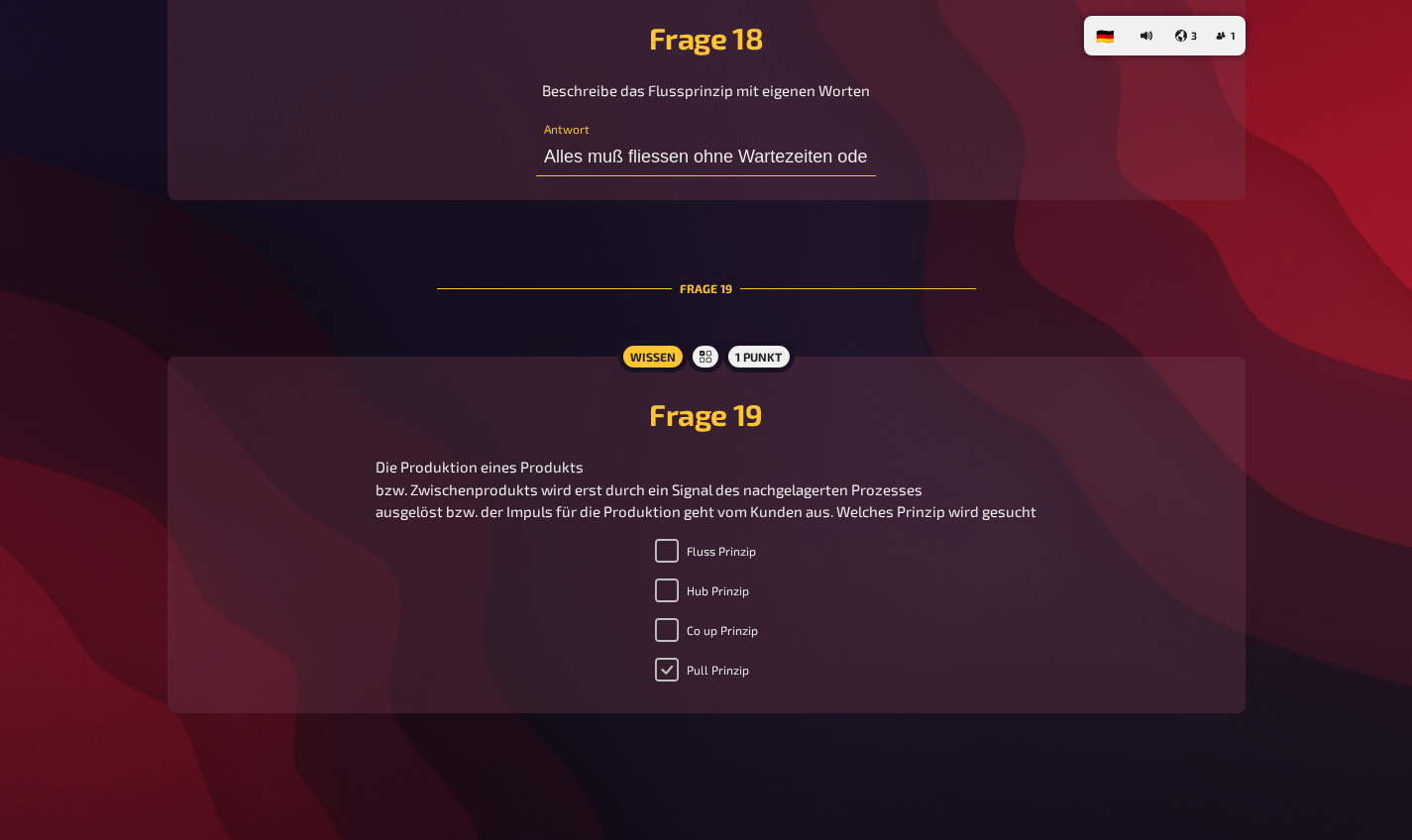type on "Alles muß fliessen ohne Wartezeiten oder Unterbrechungen" 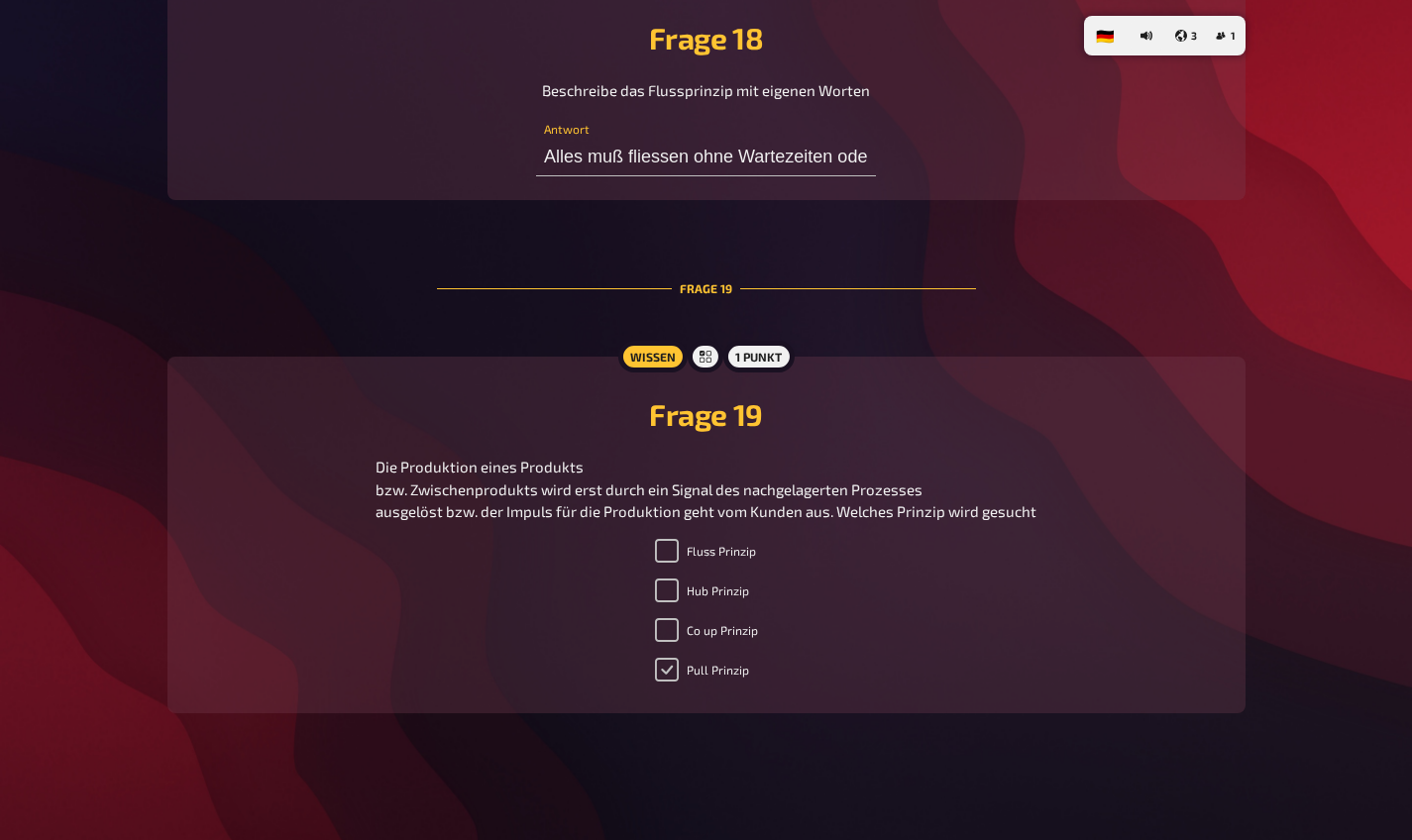 click on "Pull Prinzip" at bounding box center (667, 670) 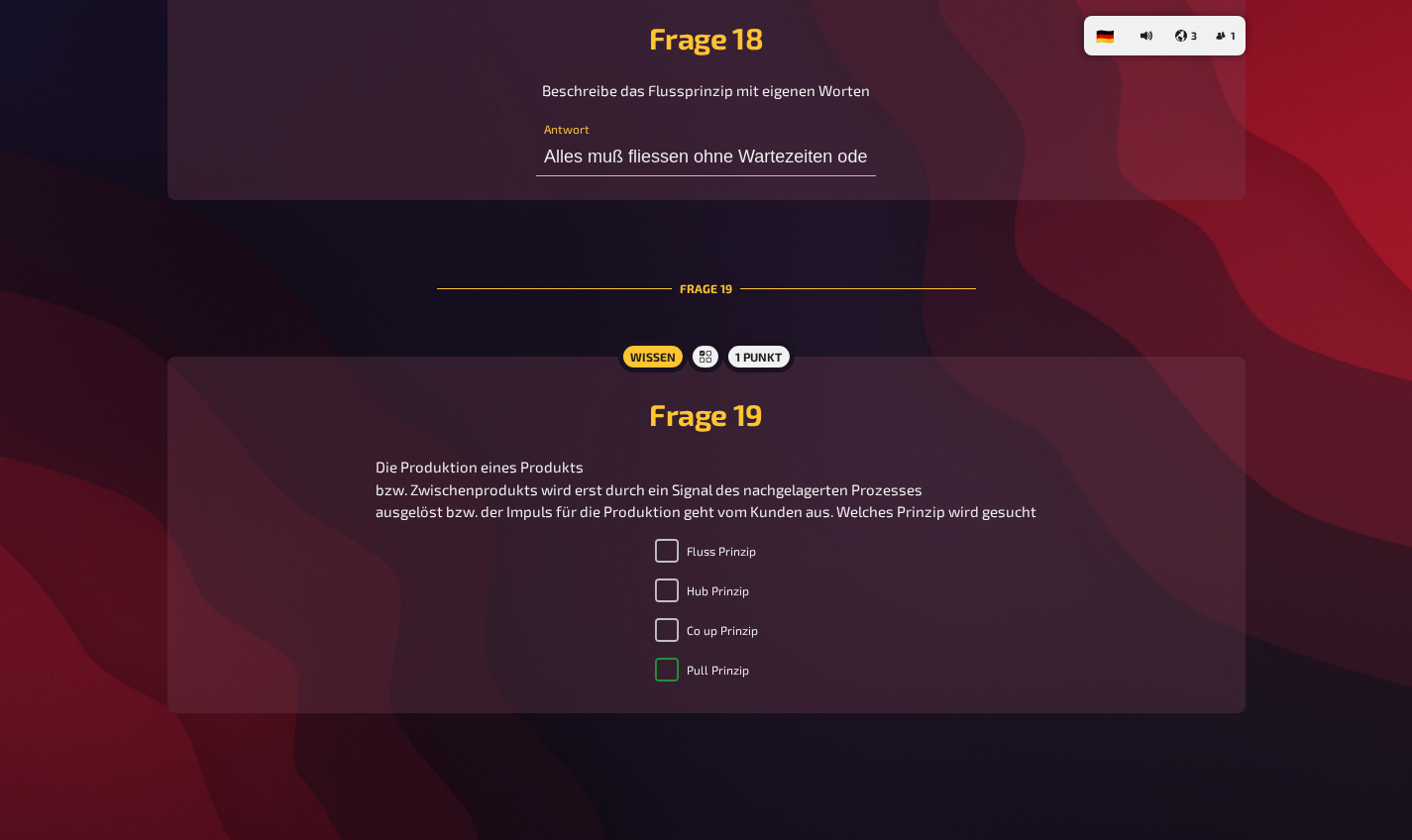 checkbox on "true" 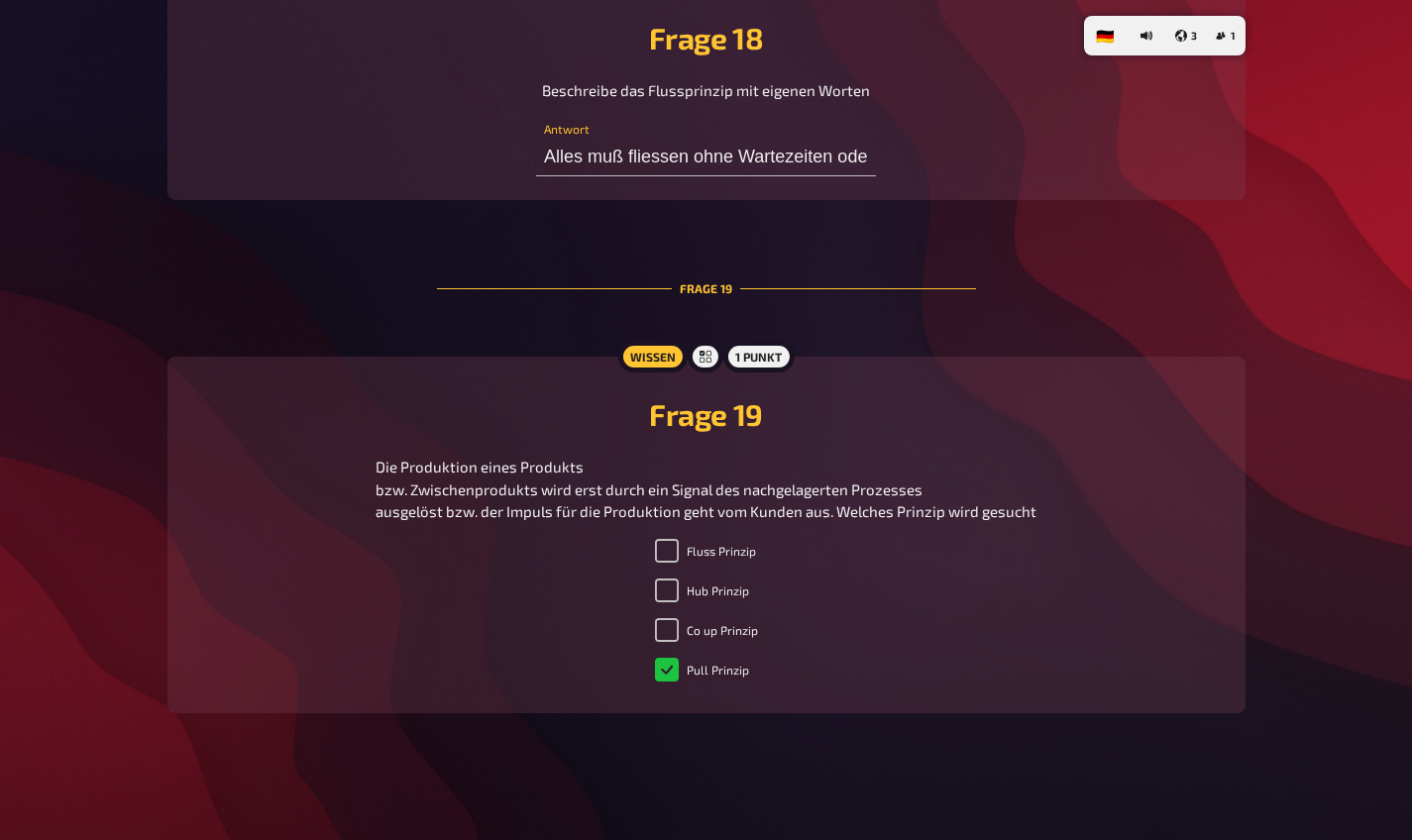 click on "Fluss Prinzip Hub Prinzip Co up Prinzip Pull Prinzip" at bounding box center [706, 614] 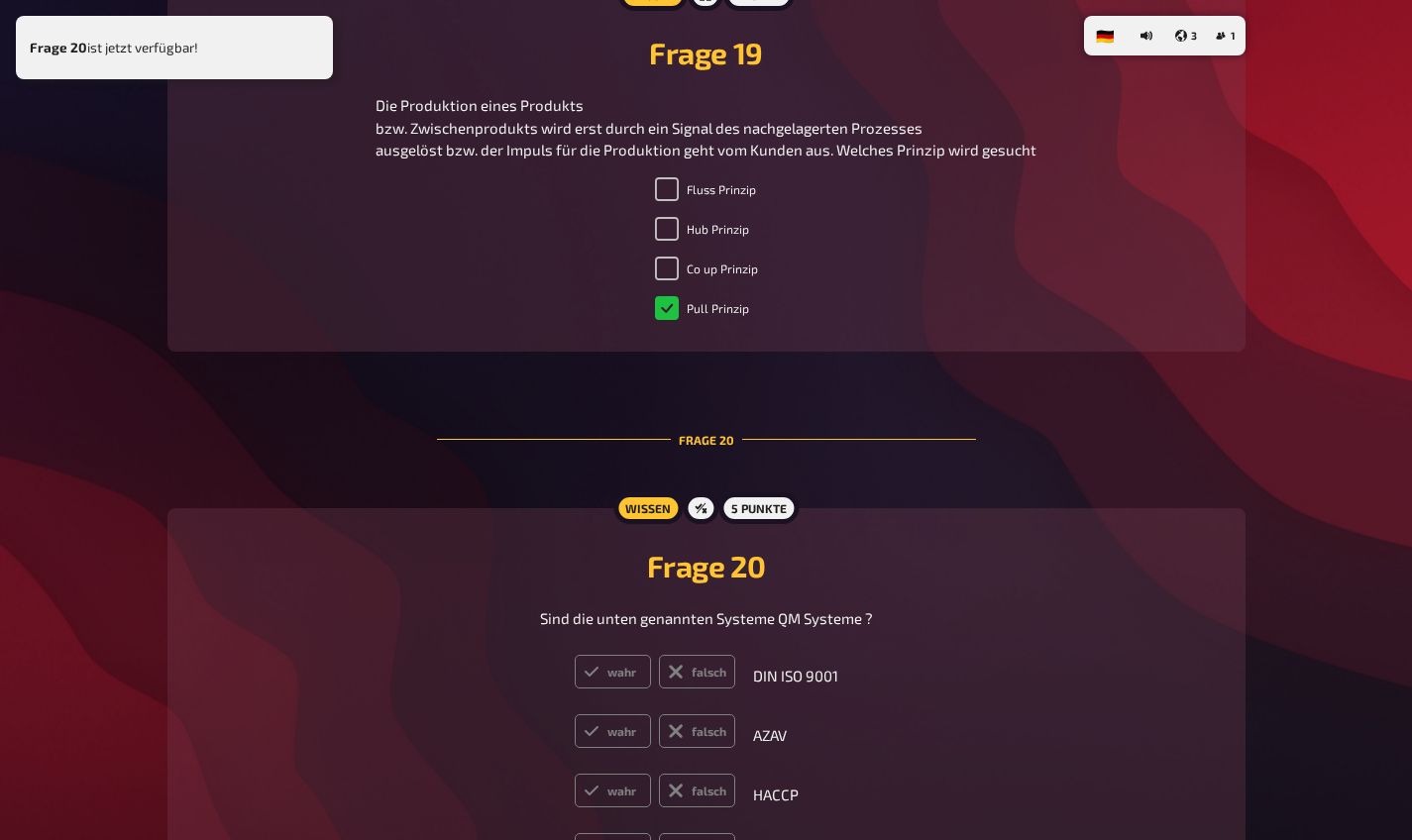 scroll, scrollTop: 8944, scrollLeft: 0, axis: vertical 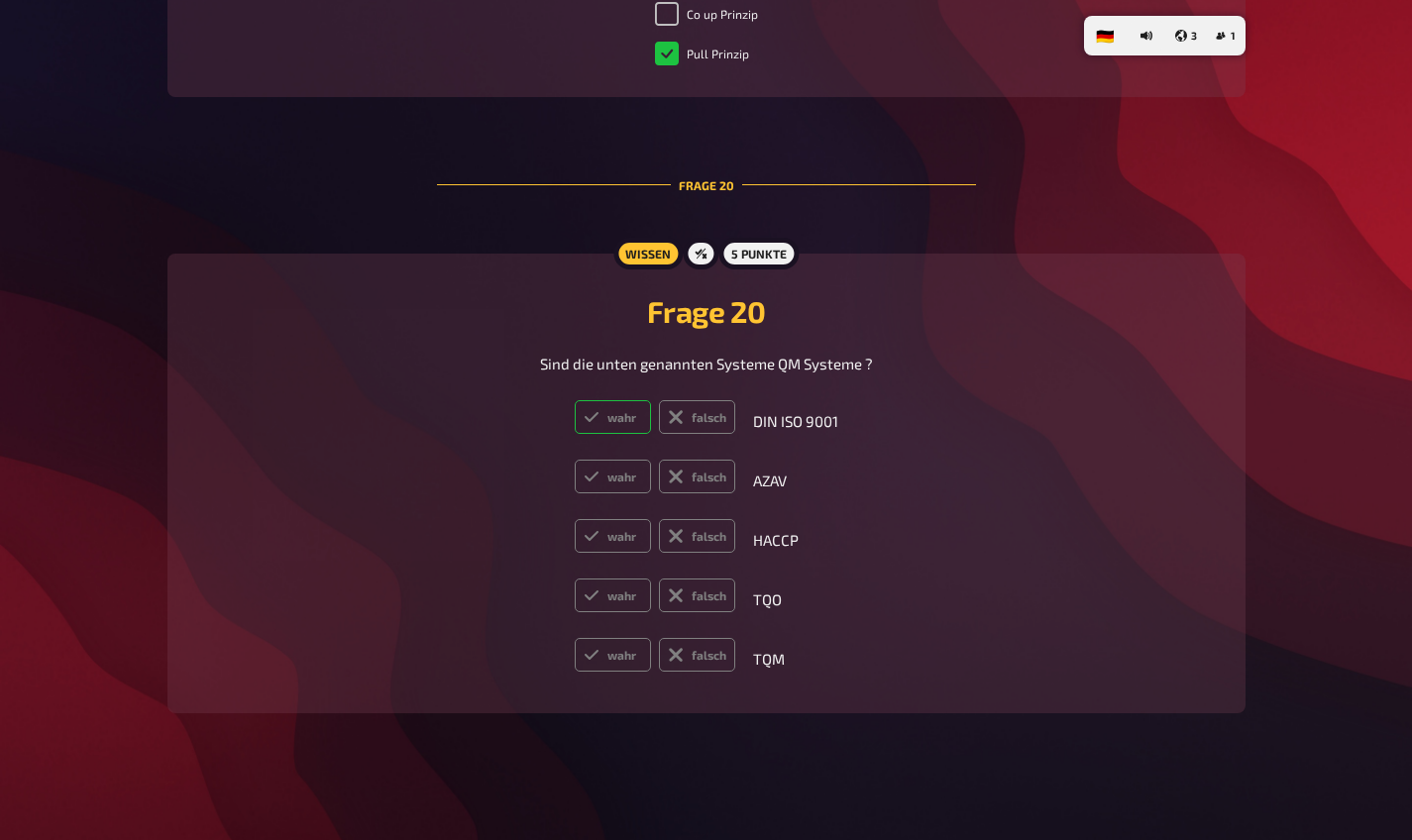 click on "wahr" at bounding box center (612, 417) 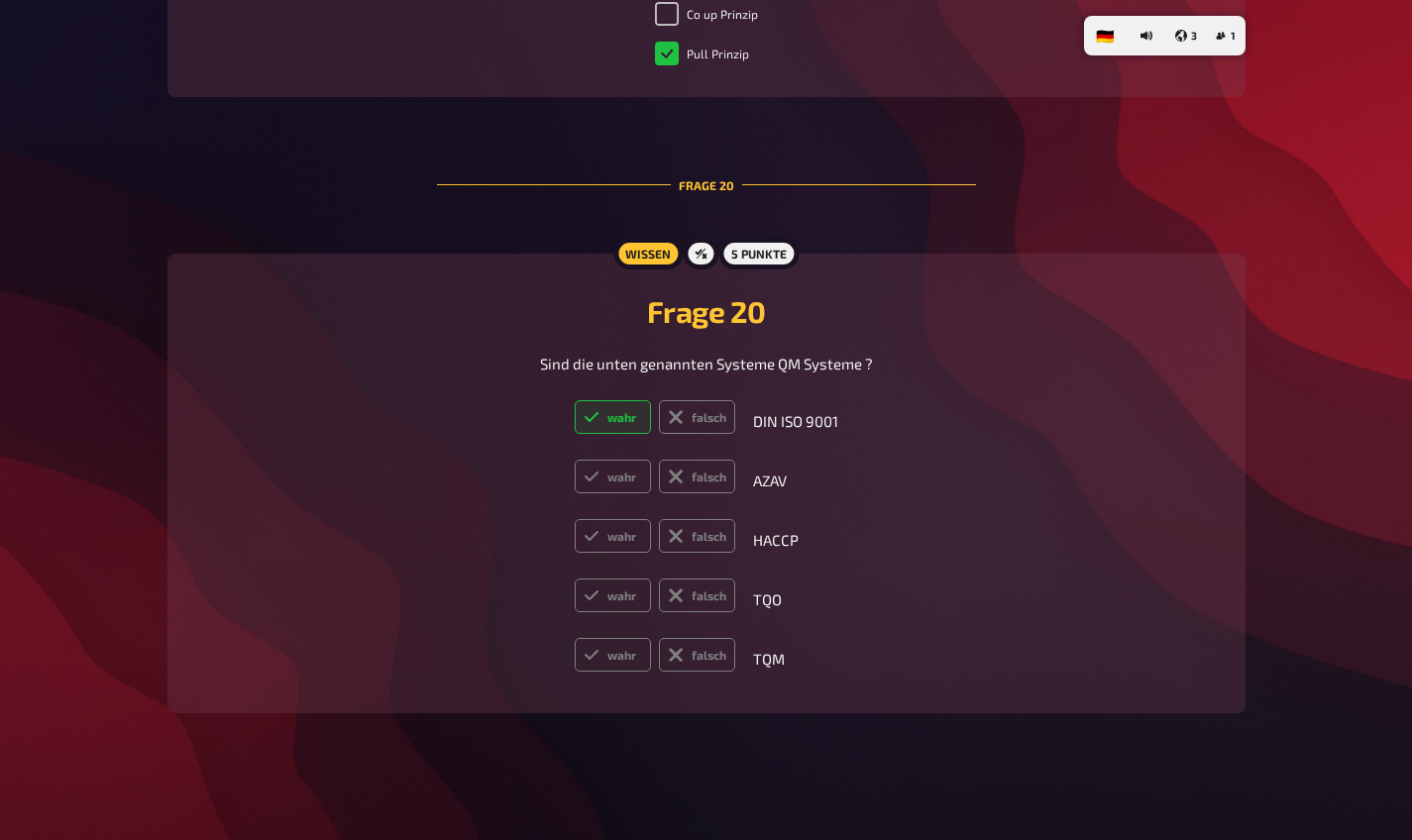 radio on "true" 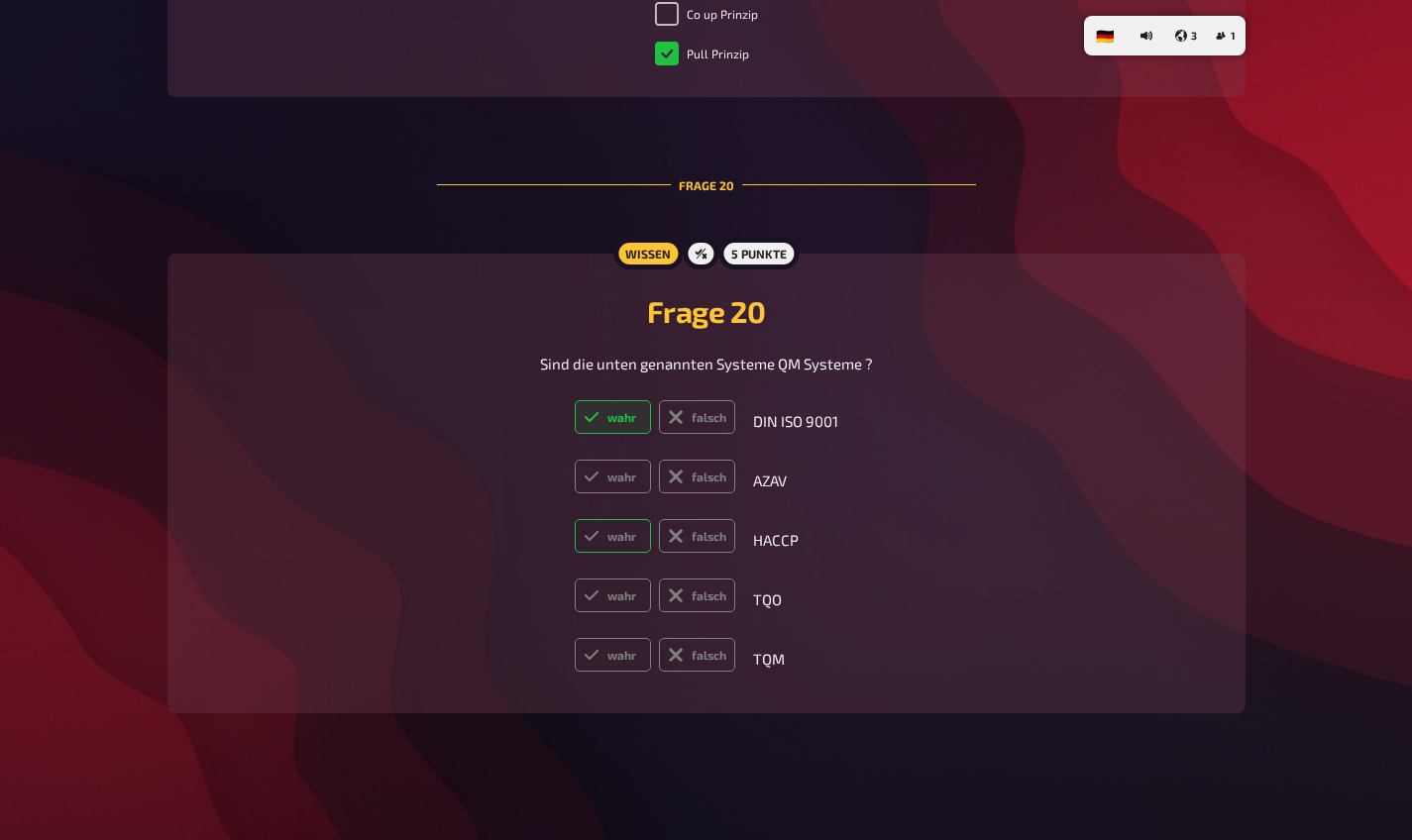 click on "wahr" at bounding box center [612, 536] 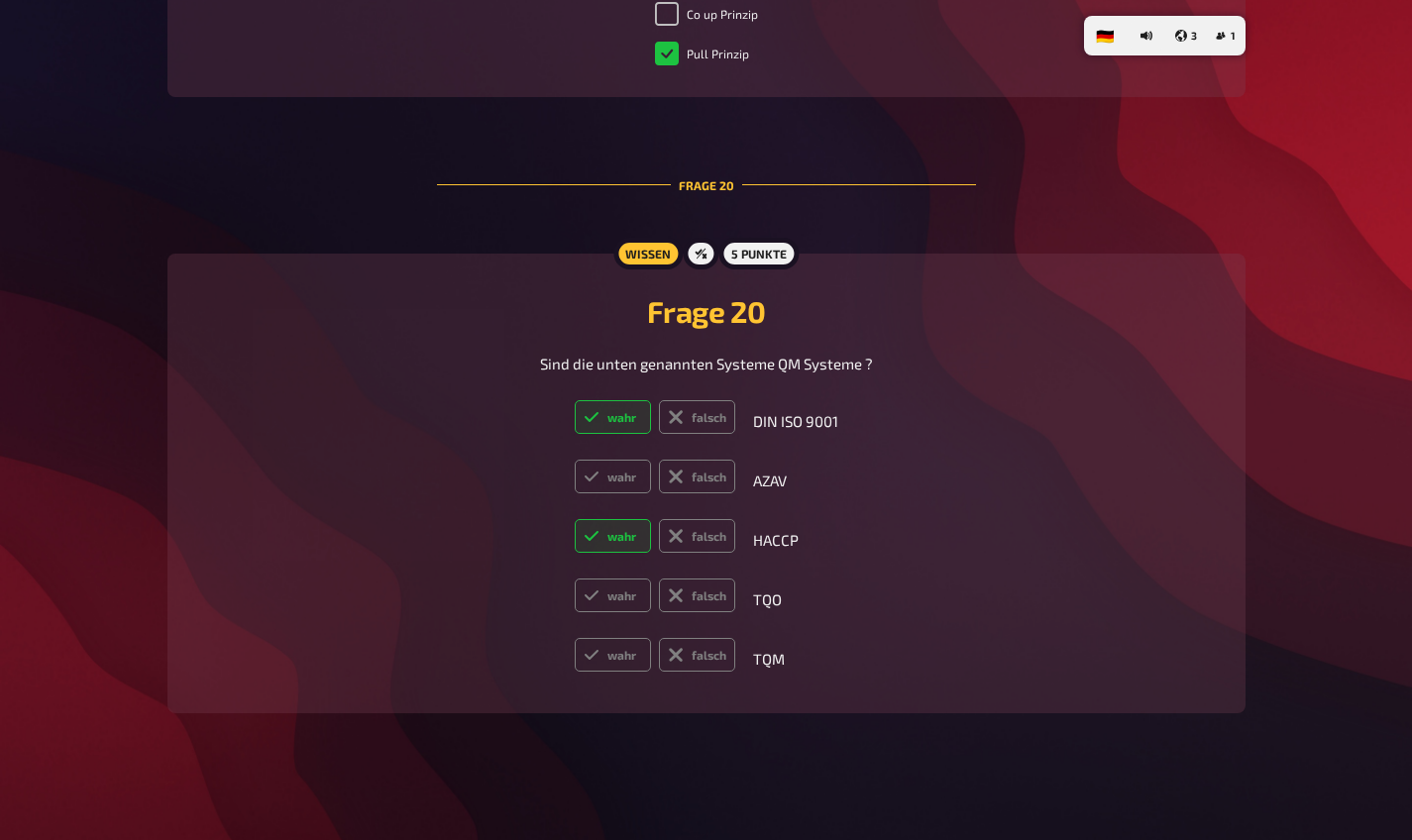 radio on "true" 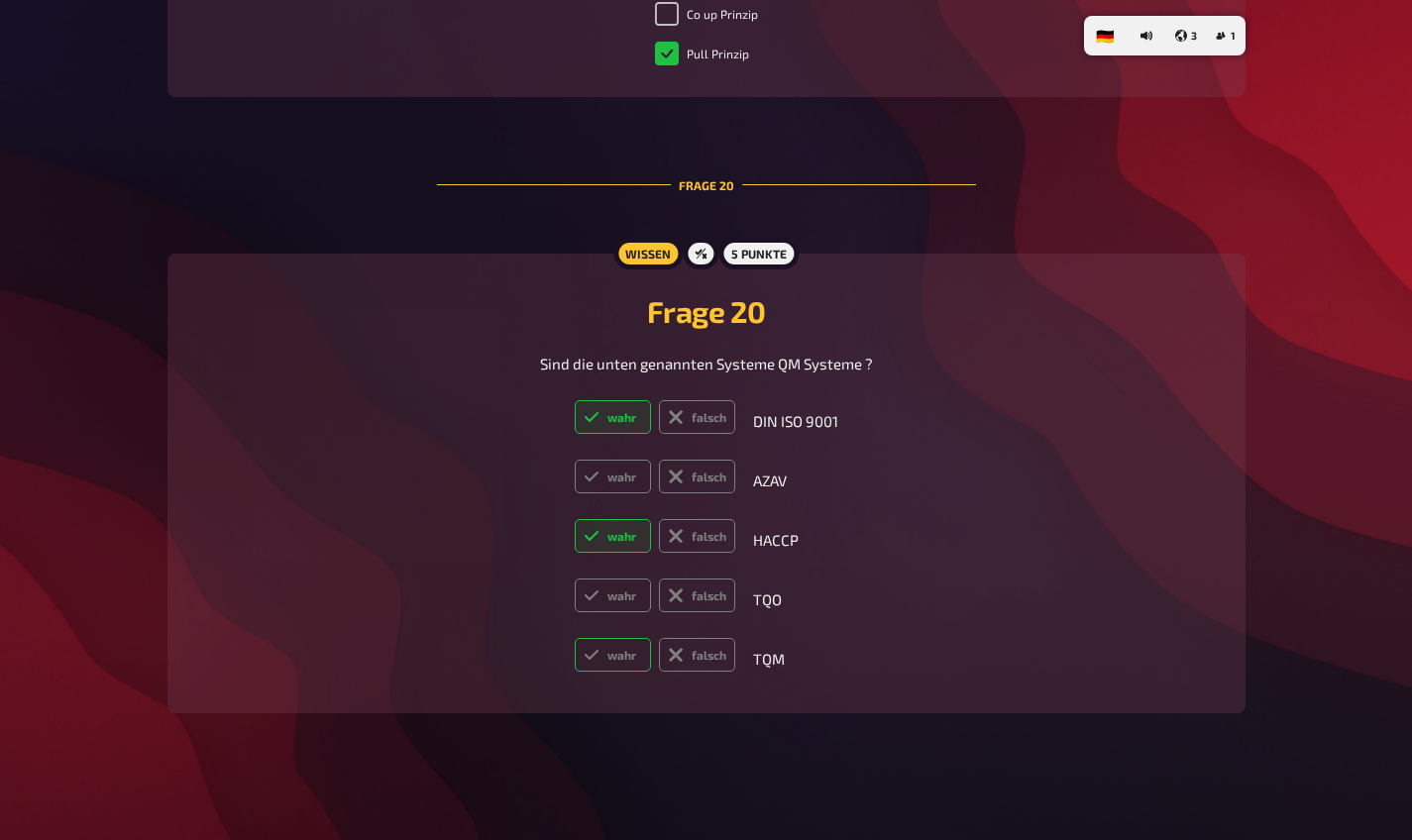 click on "wahr" at bounding box center (612, 655) 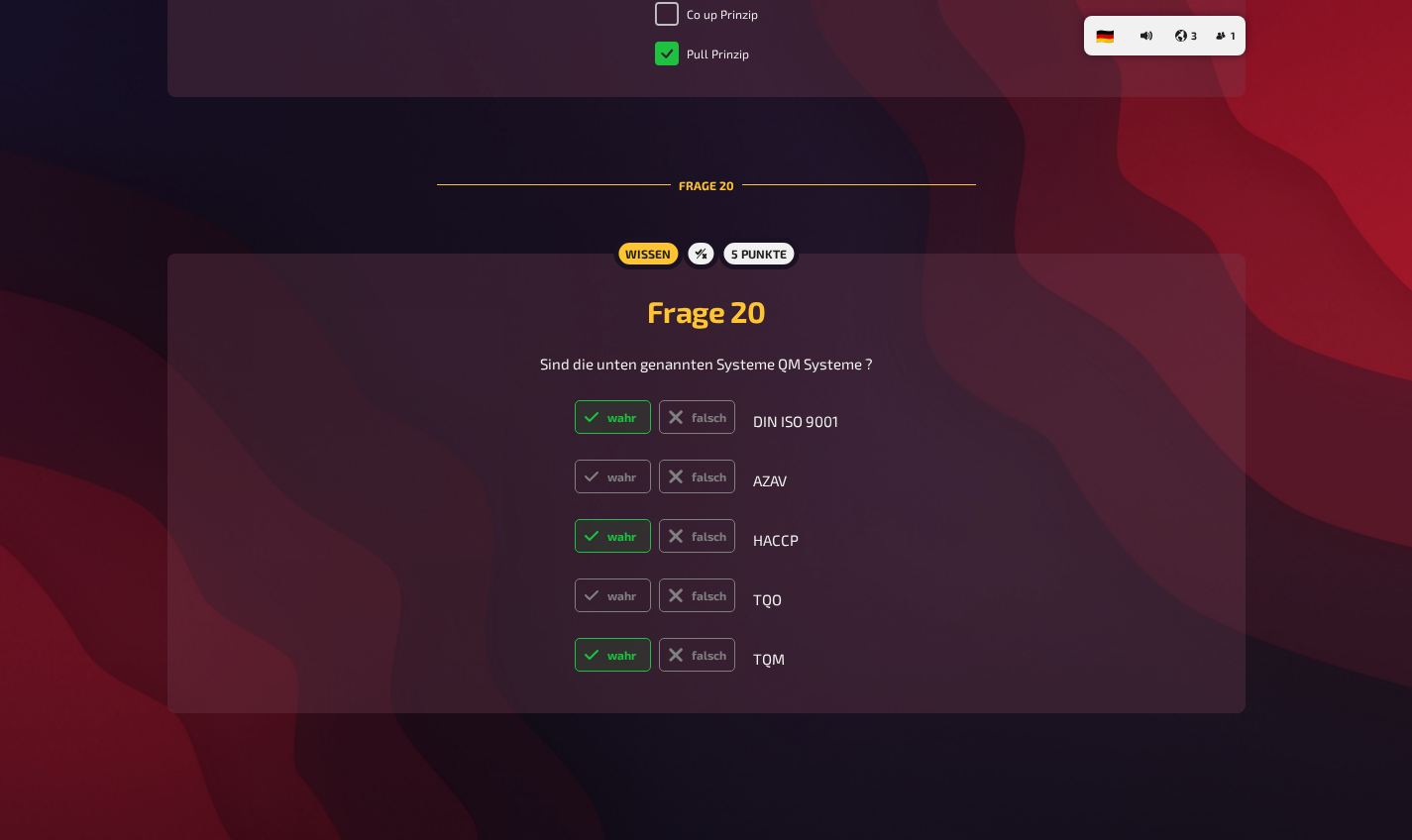 radio on "true" 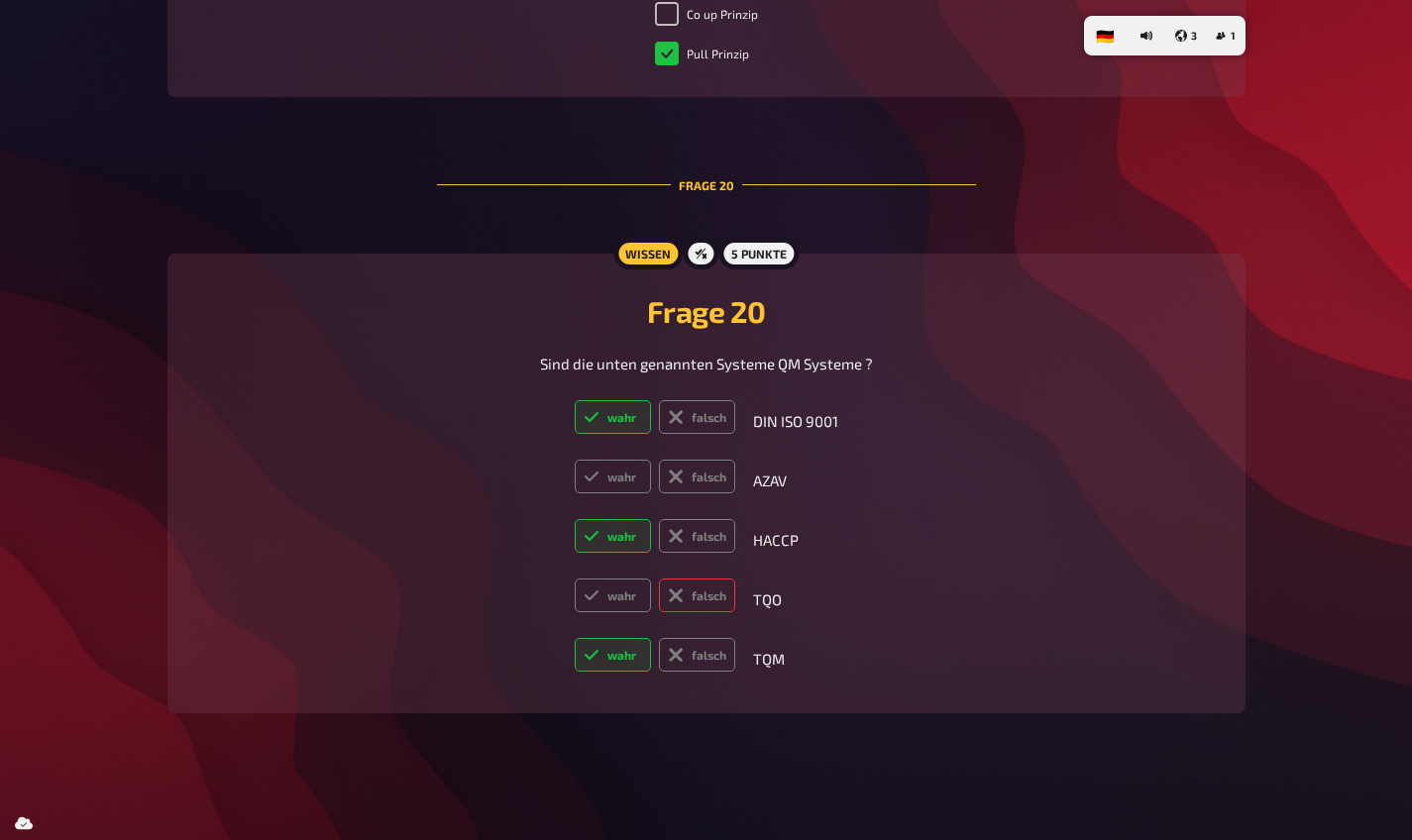 click on "falsch" at bounding box center [697, 595] 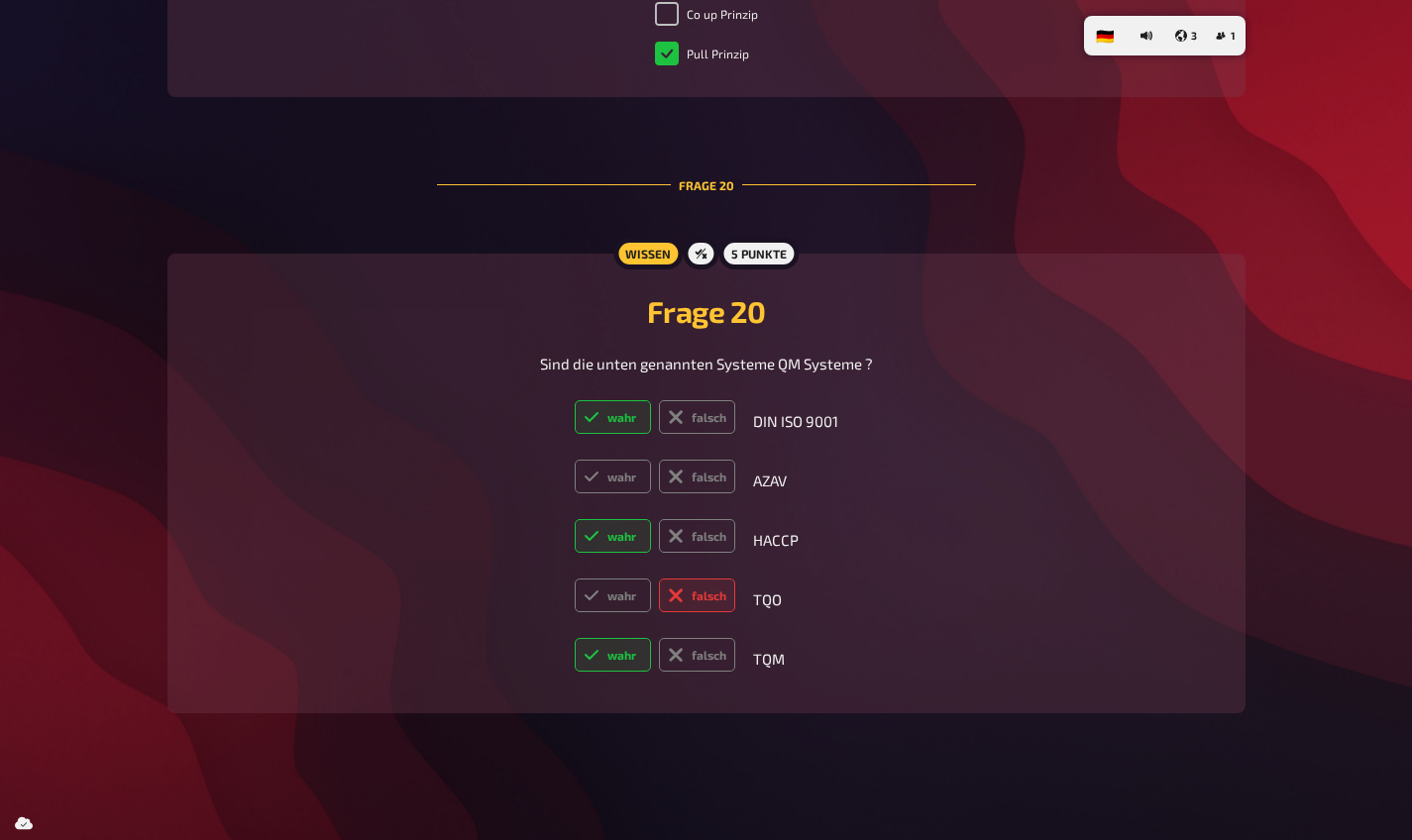 radio on "true" 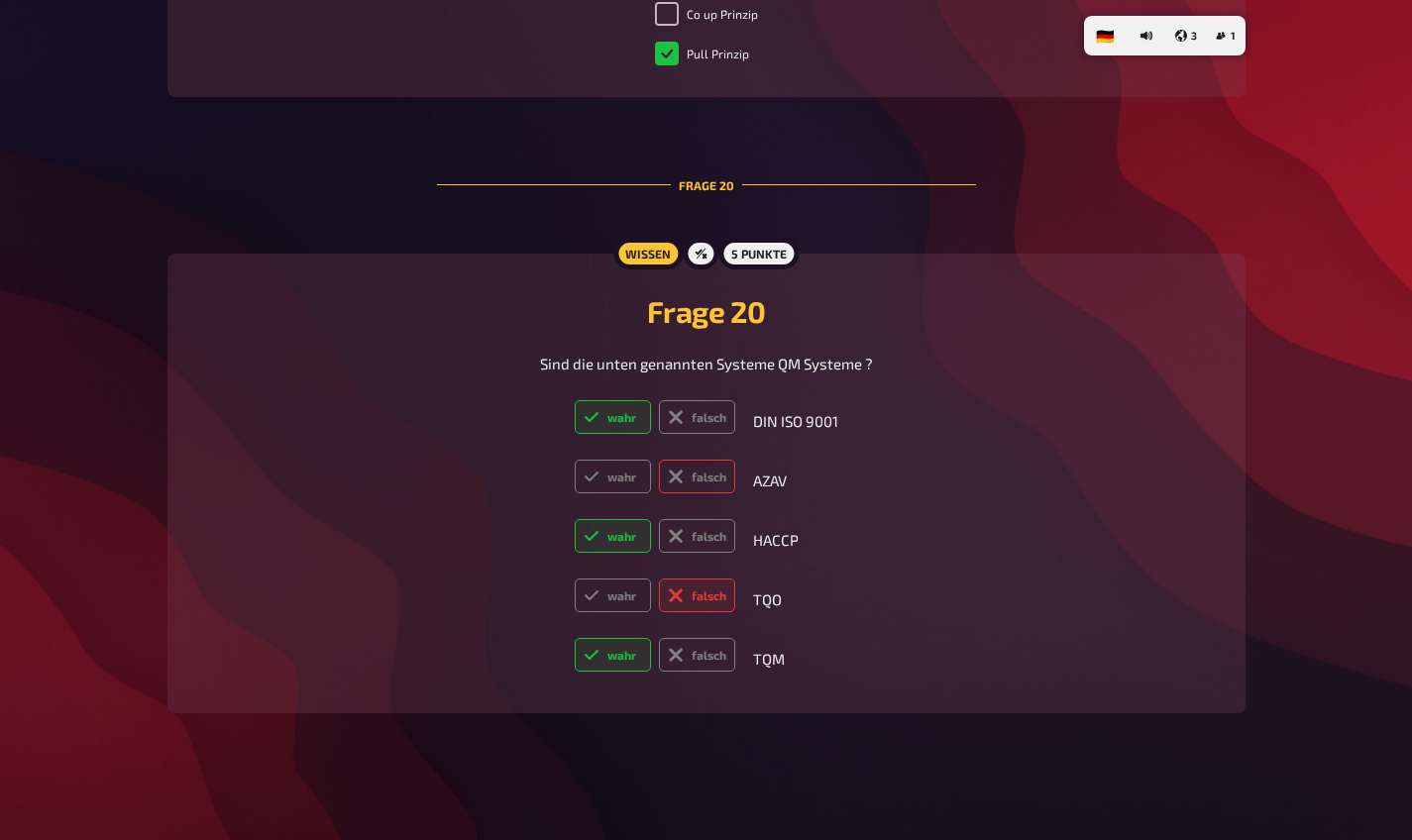 click on "falsch" at bounding box center (697, 476) 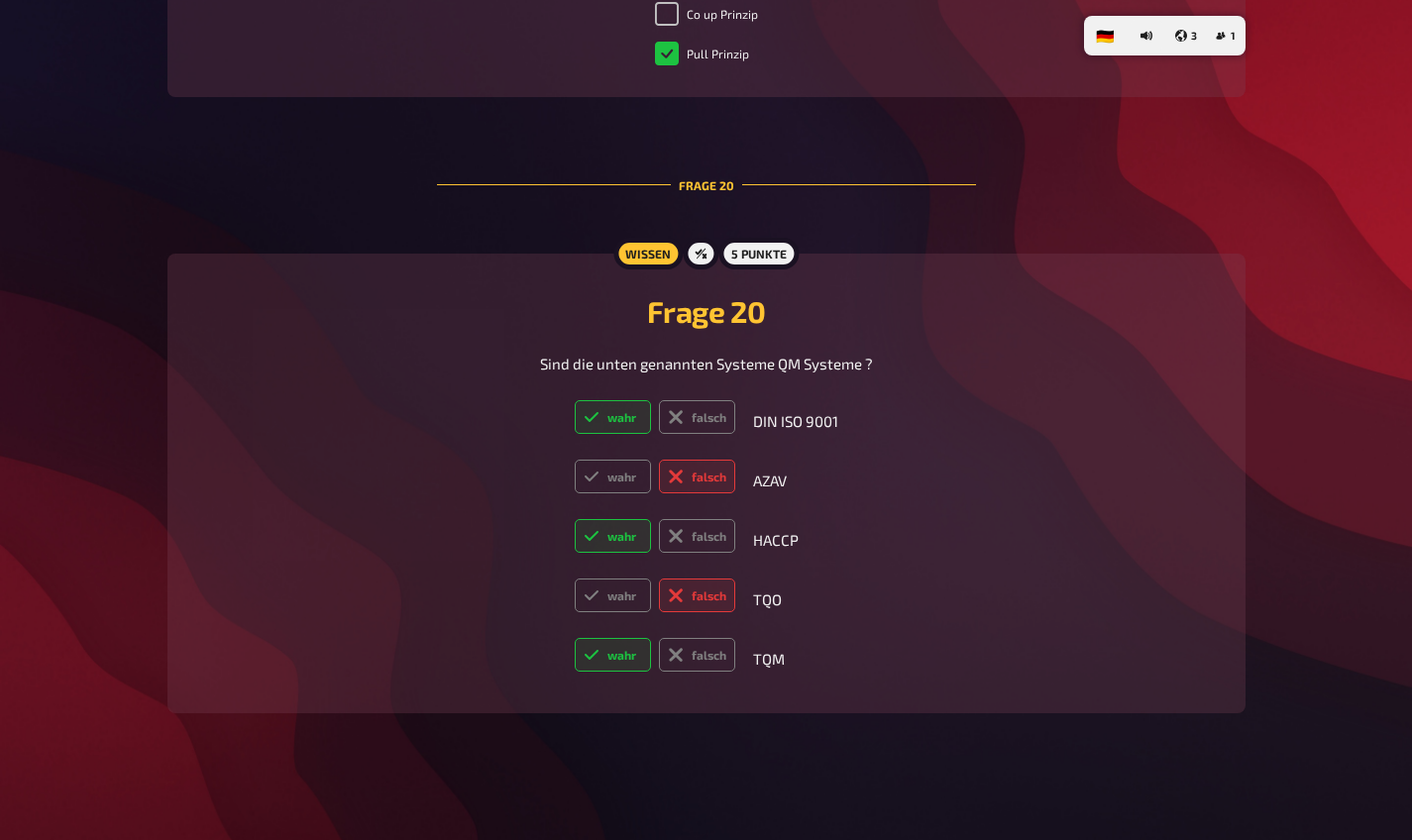 radio on "true" 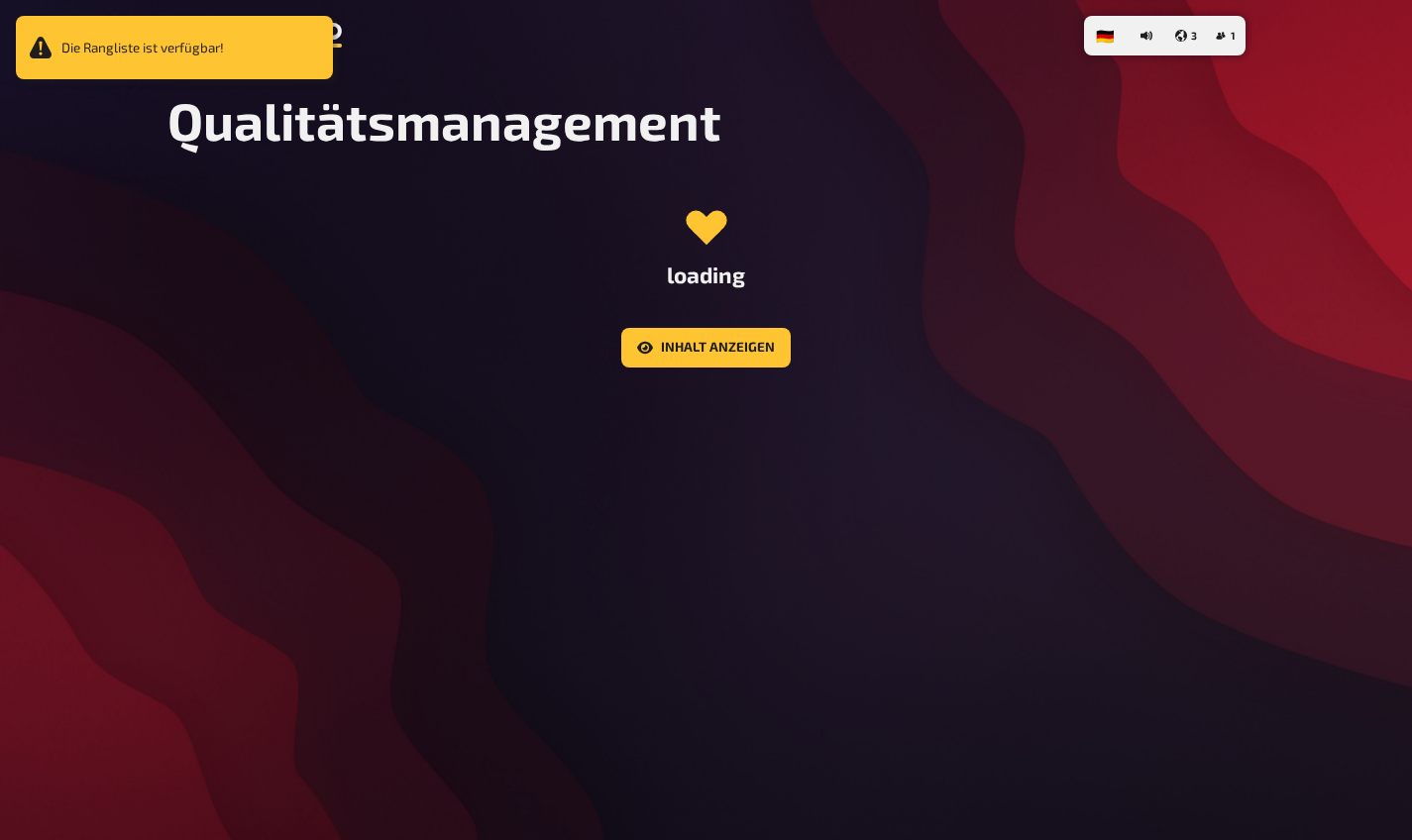 scroll, scrollTop: 0, scrollLeft: 0, axis: both 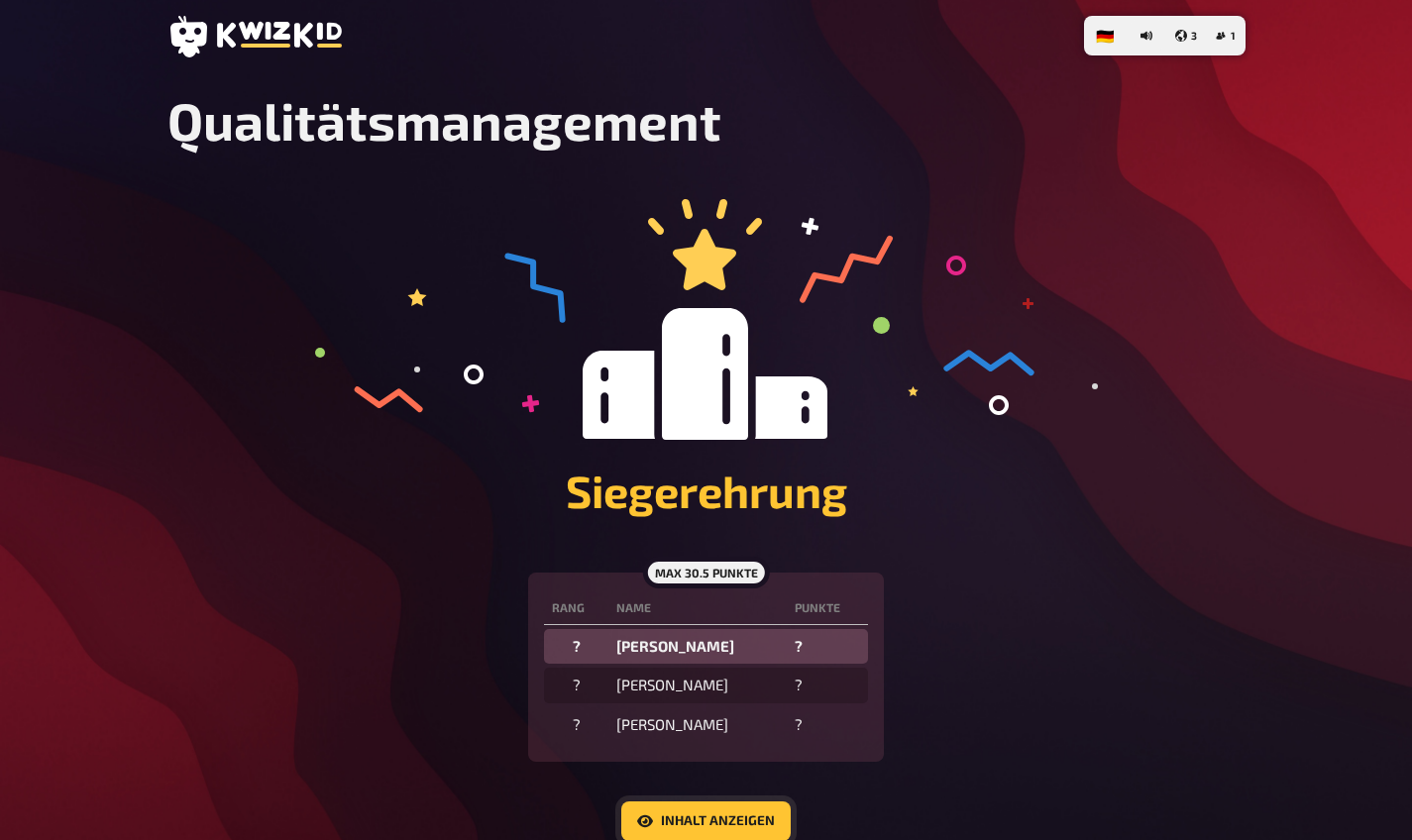 click on "Inhalt anzeigen" at bounding box center [706, 821] 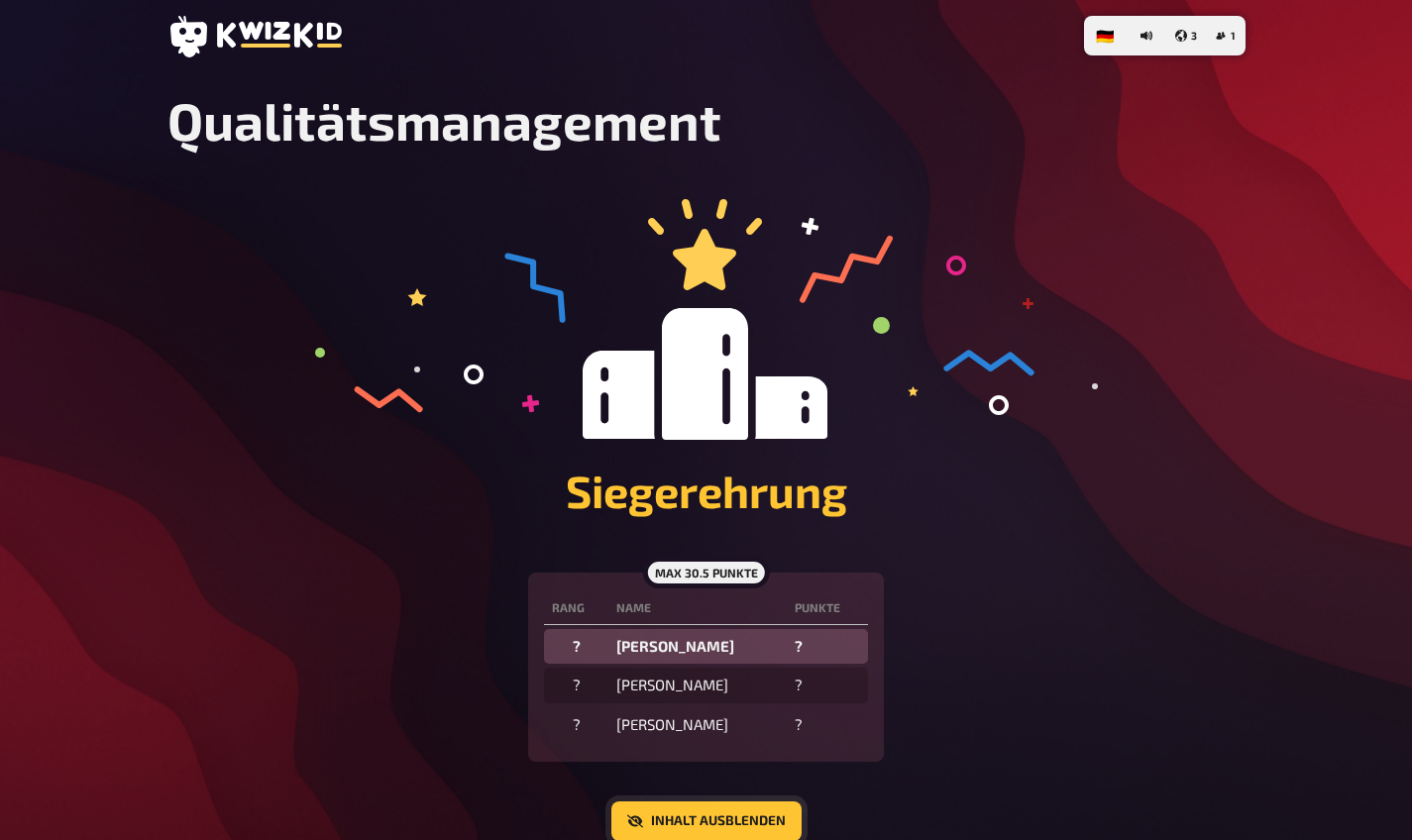 click on "Inhalt ausblenden" at bounding box center (706, 821) 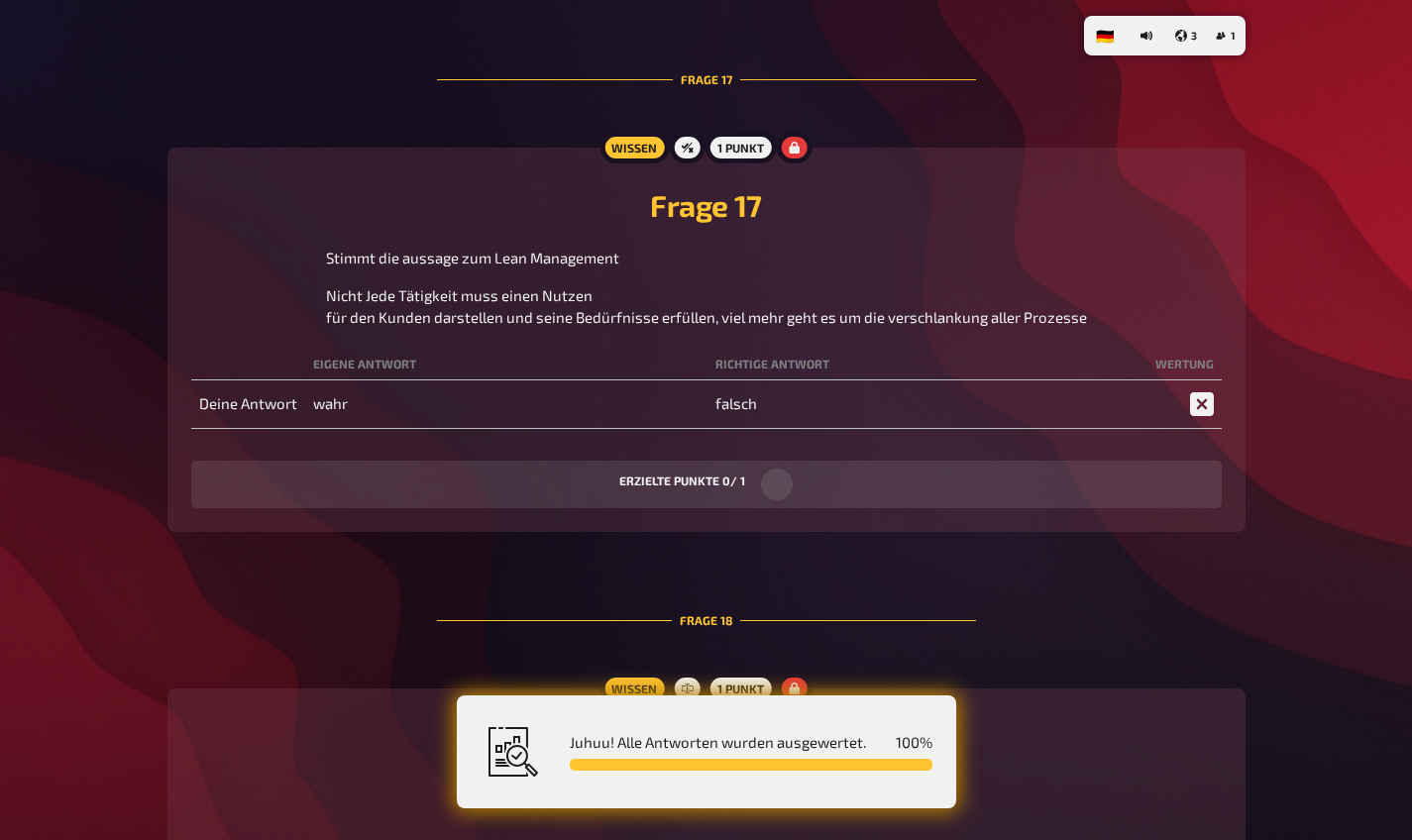 scroll, scrollTop: 9591, scrollLeft: 0, axis: vertical 